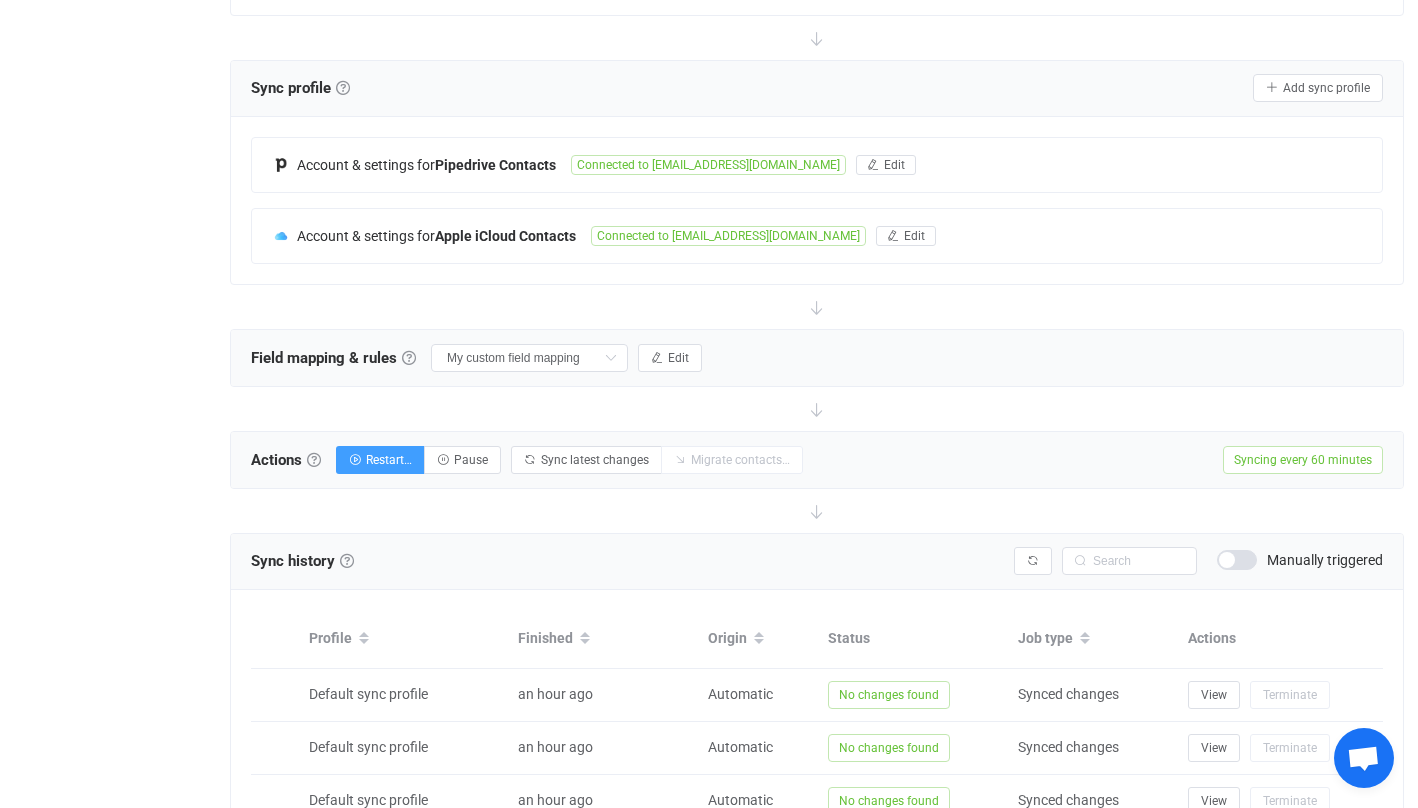 scroll, scrollTop: 390, scrollLeft: 0, axis: vertical 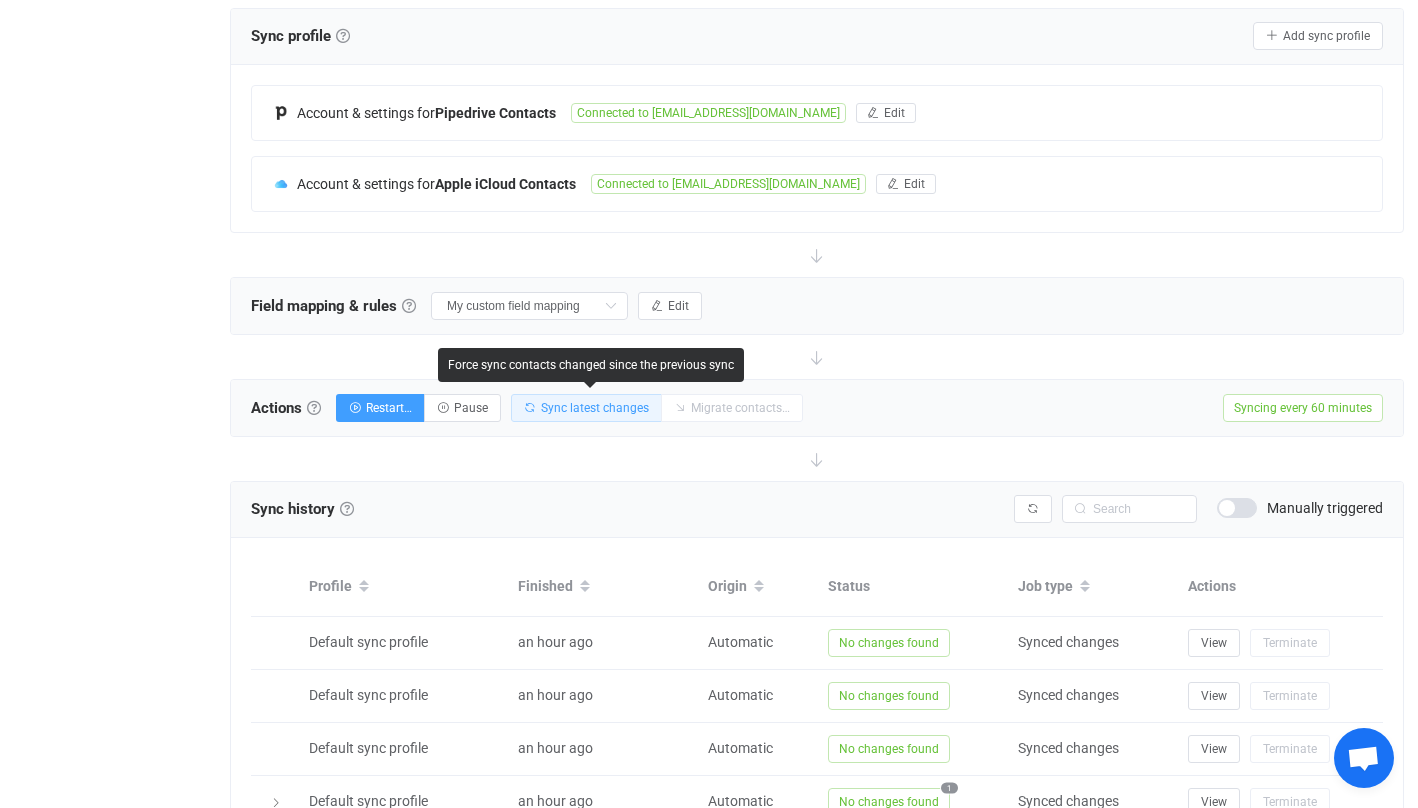 click on "Sync latest changes" at bounding box center [595, 408] 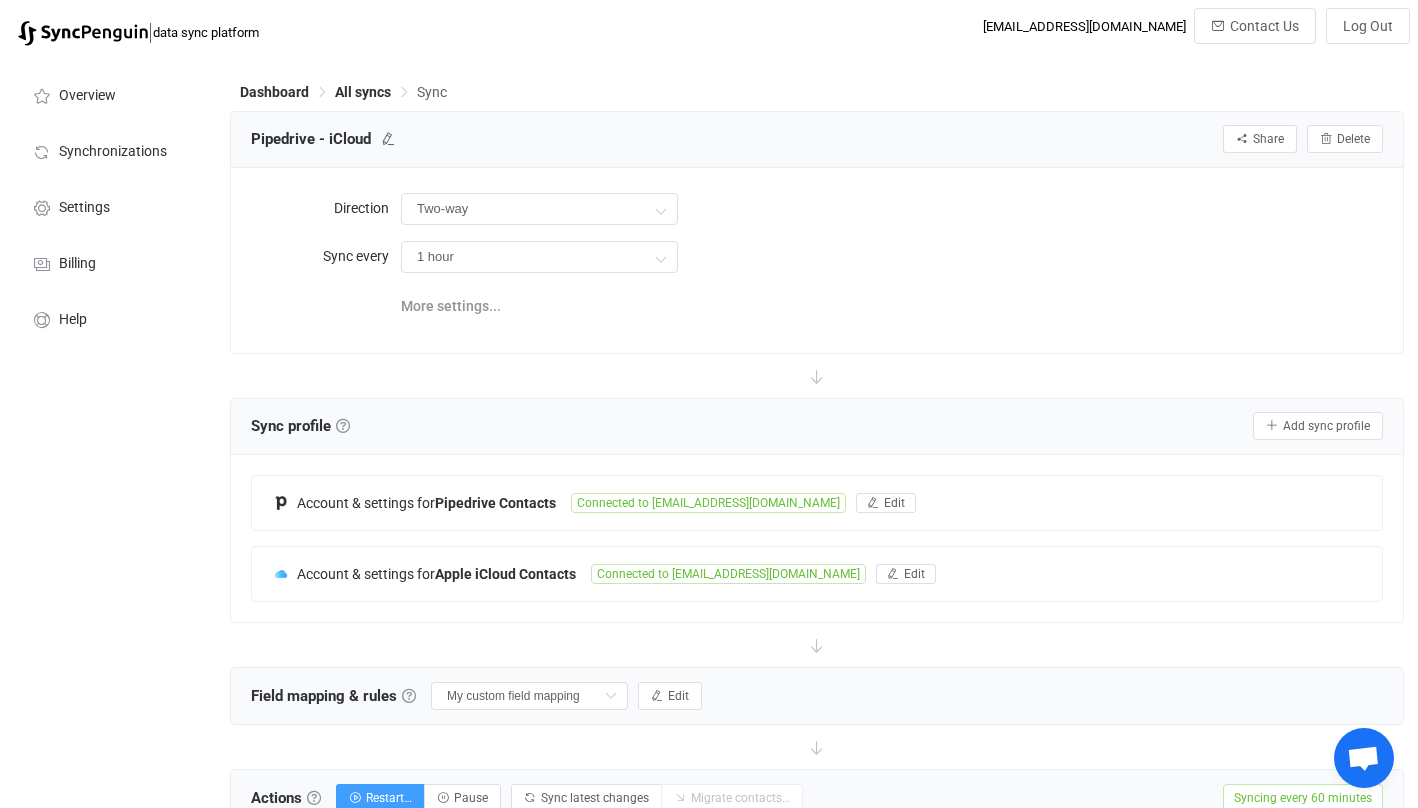 scroll, scrollTop: 0, scrollLeft: 0, axis: both 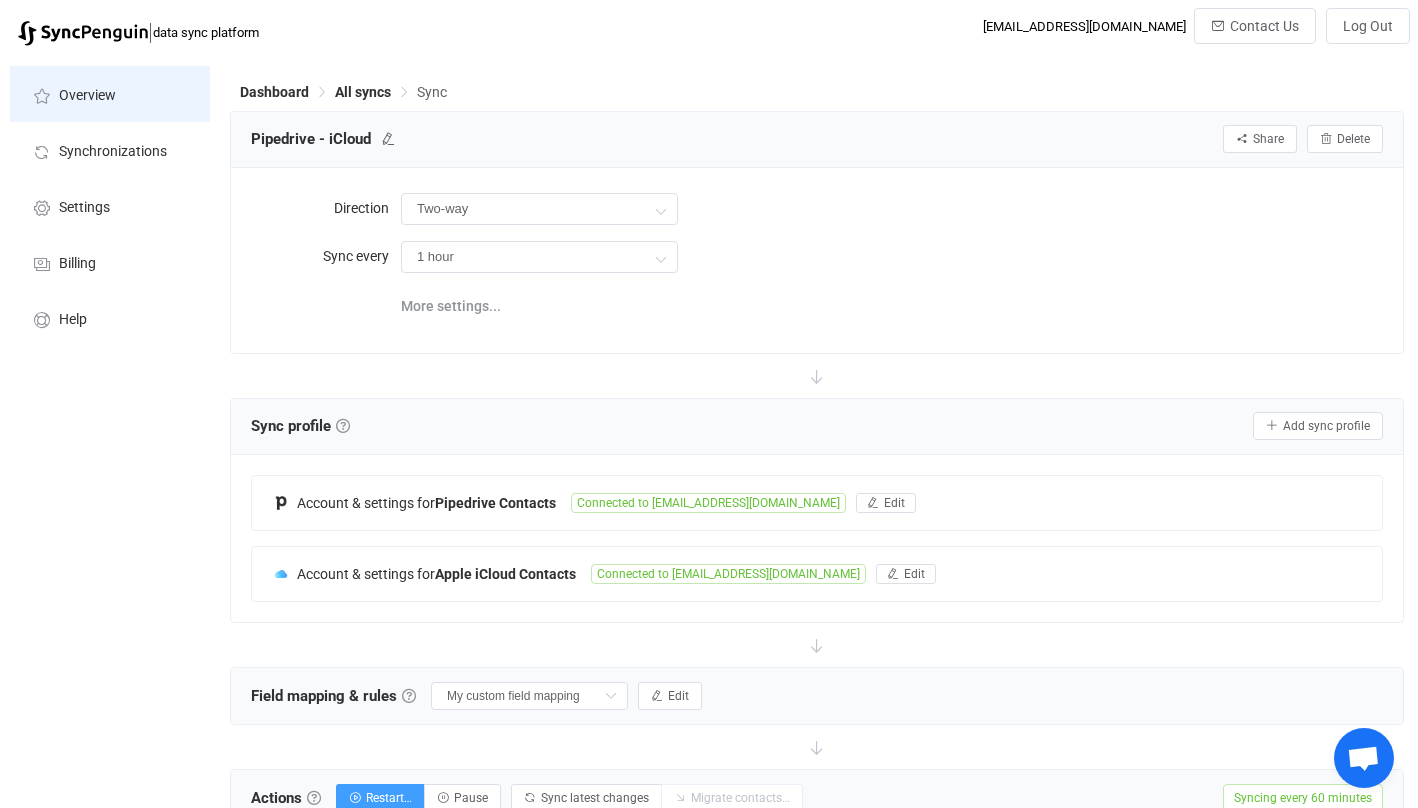 click on "Overview" at bounding box center (110, 94) 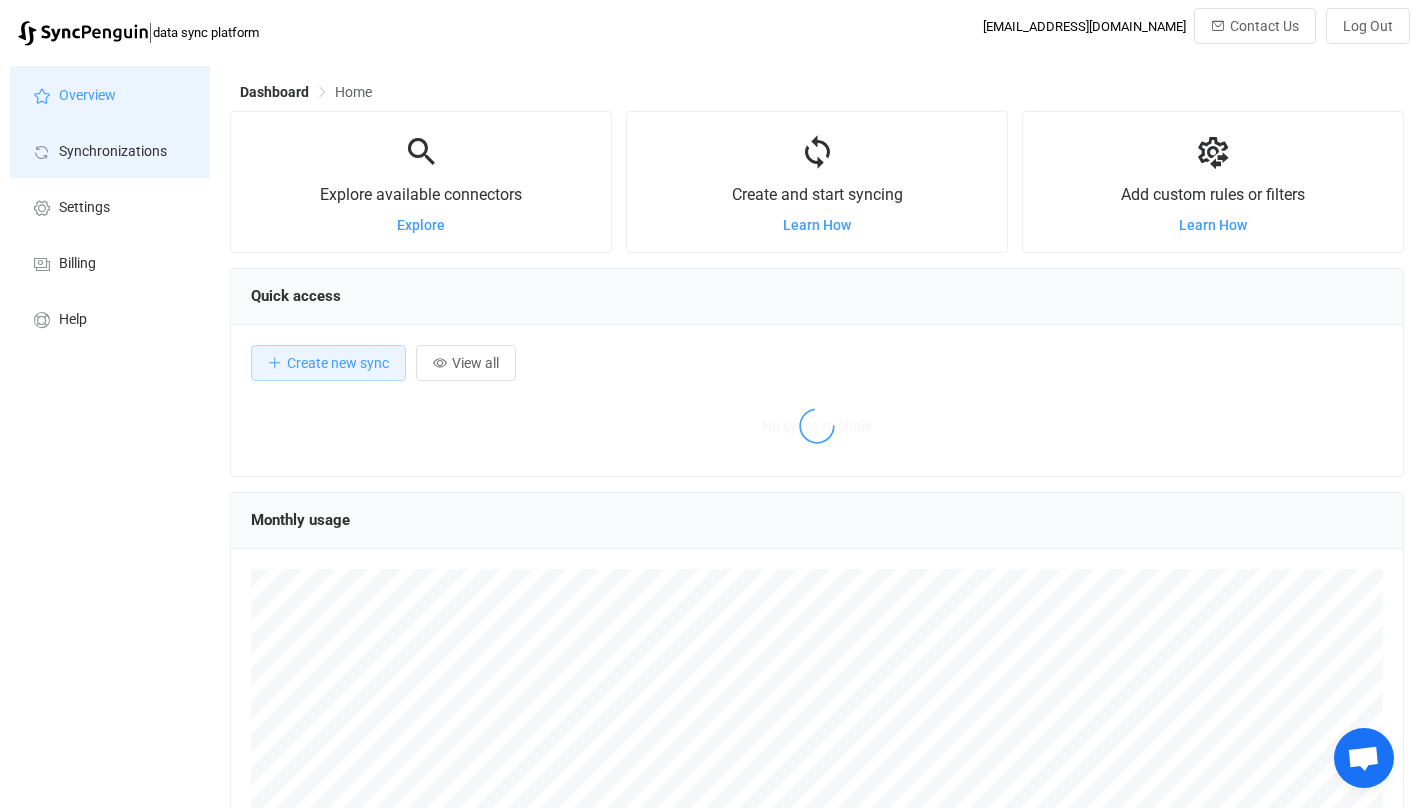 scroll, scrollTop: 999612, scrollLeft: 998826, axis: both 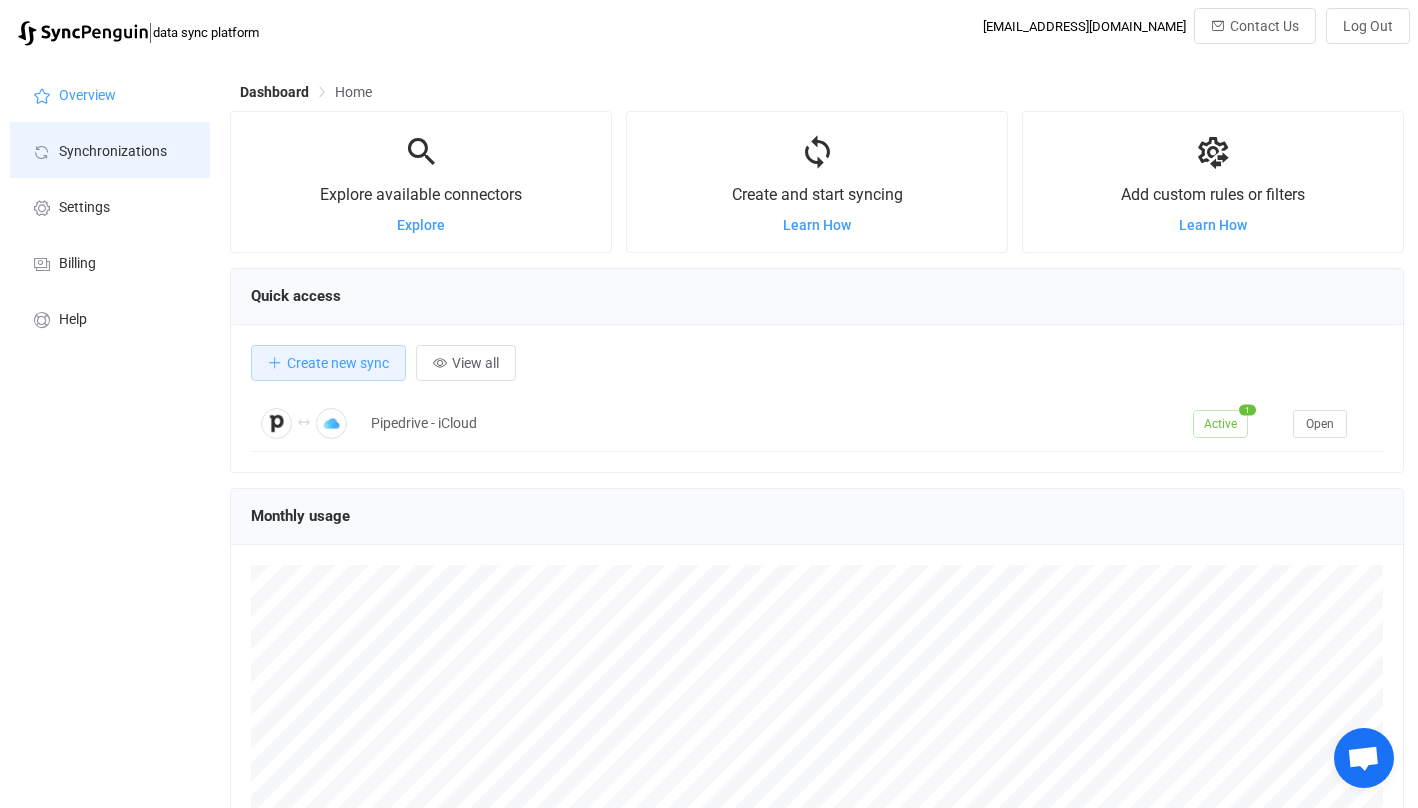 click on "Synchronizations" at bounding box center [113, 152] 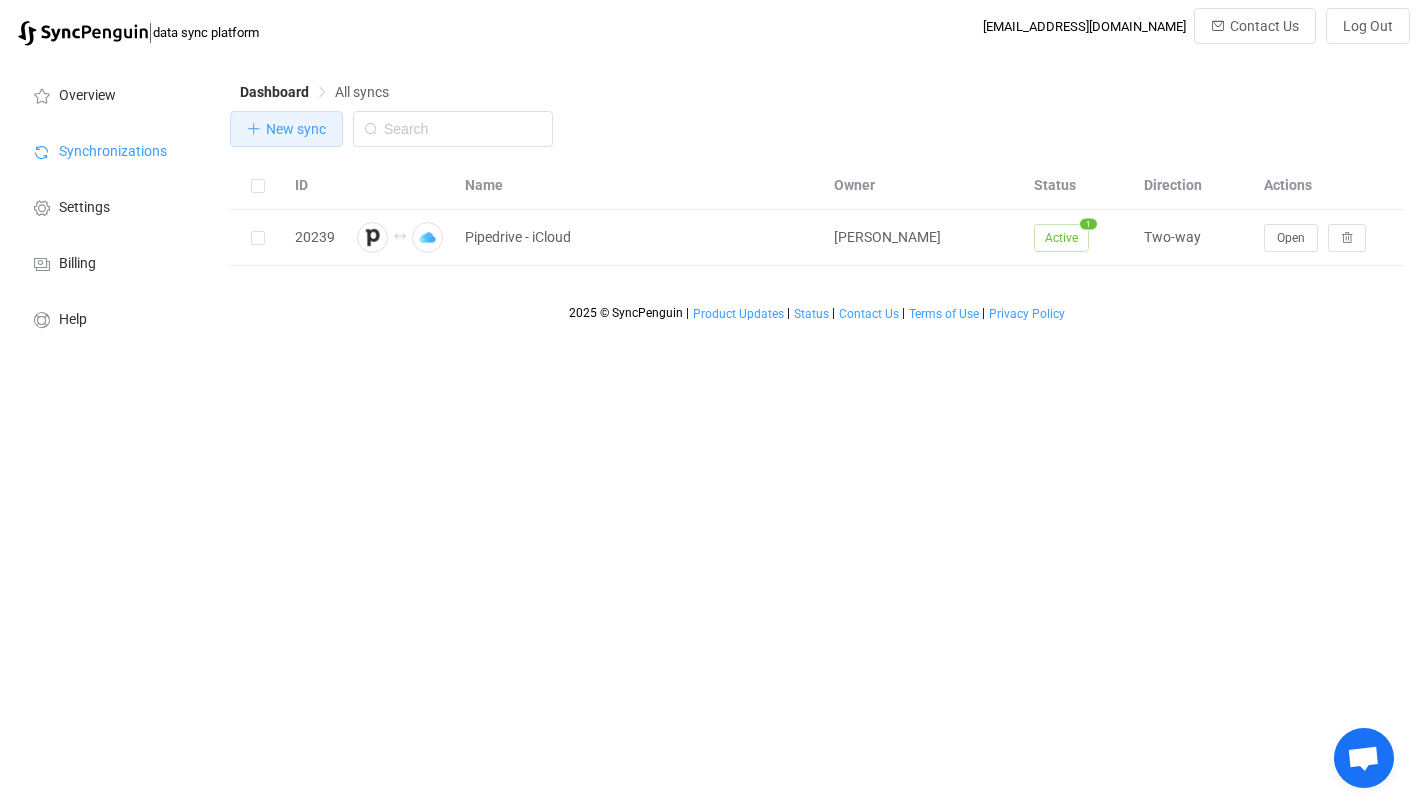 click on "New sync" at bounding box center (296, 129) 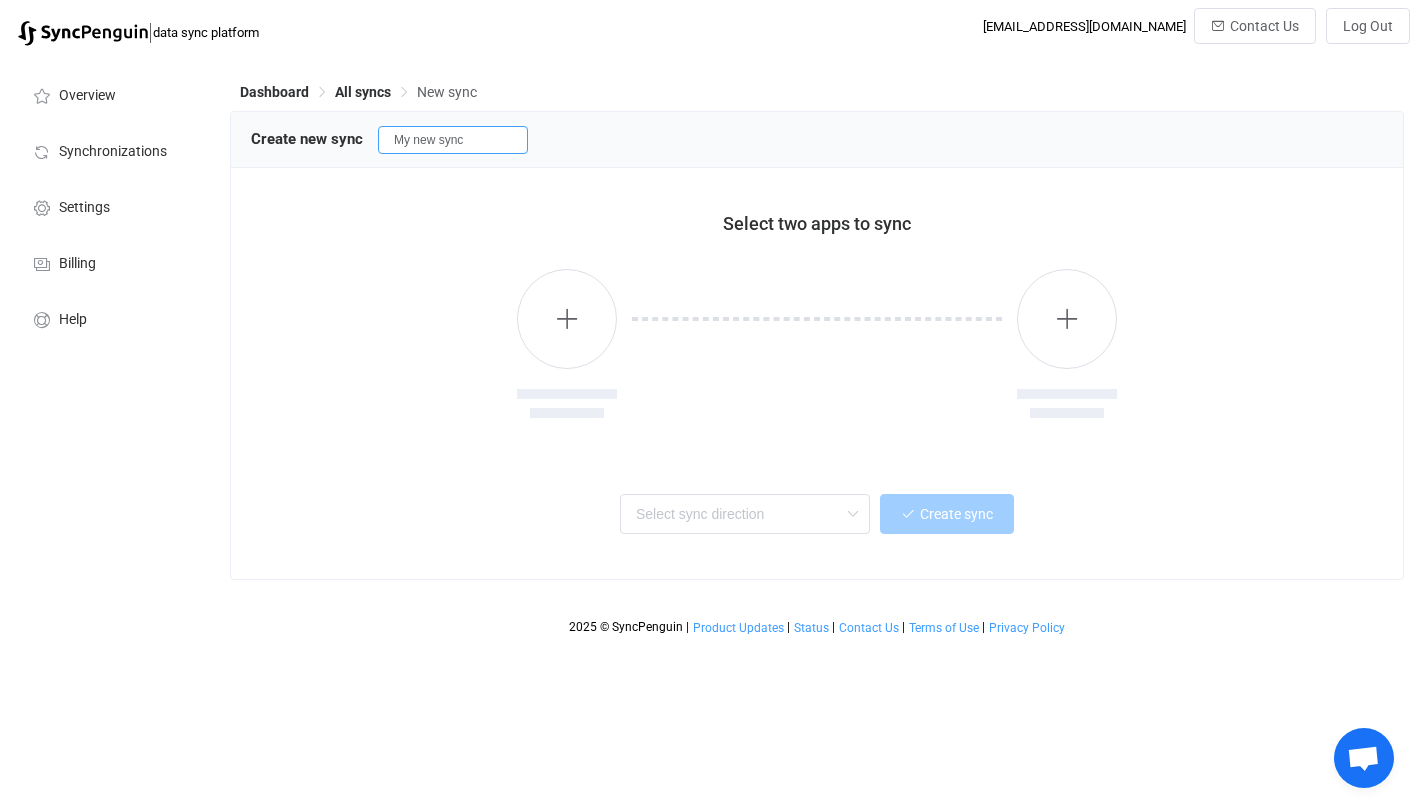 drag, startPoint x: 491, startPoint y: 145, endPoint x: 347, endPoint y: 144, distance: 144.00348 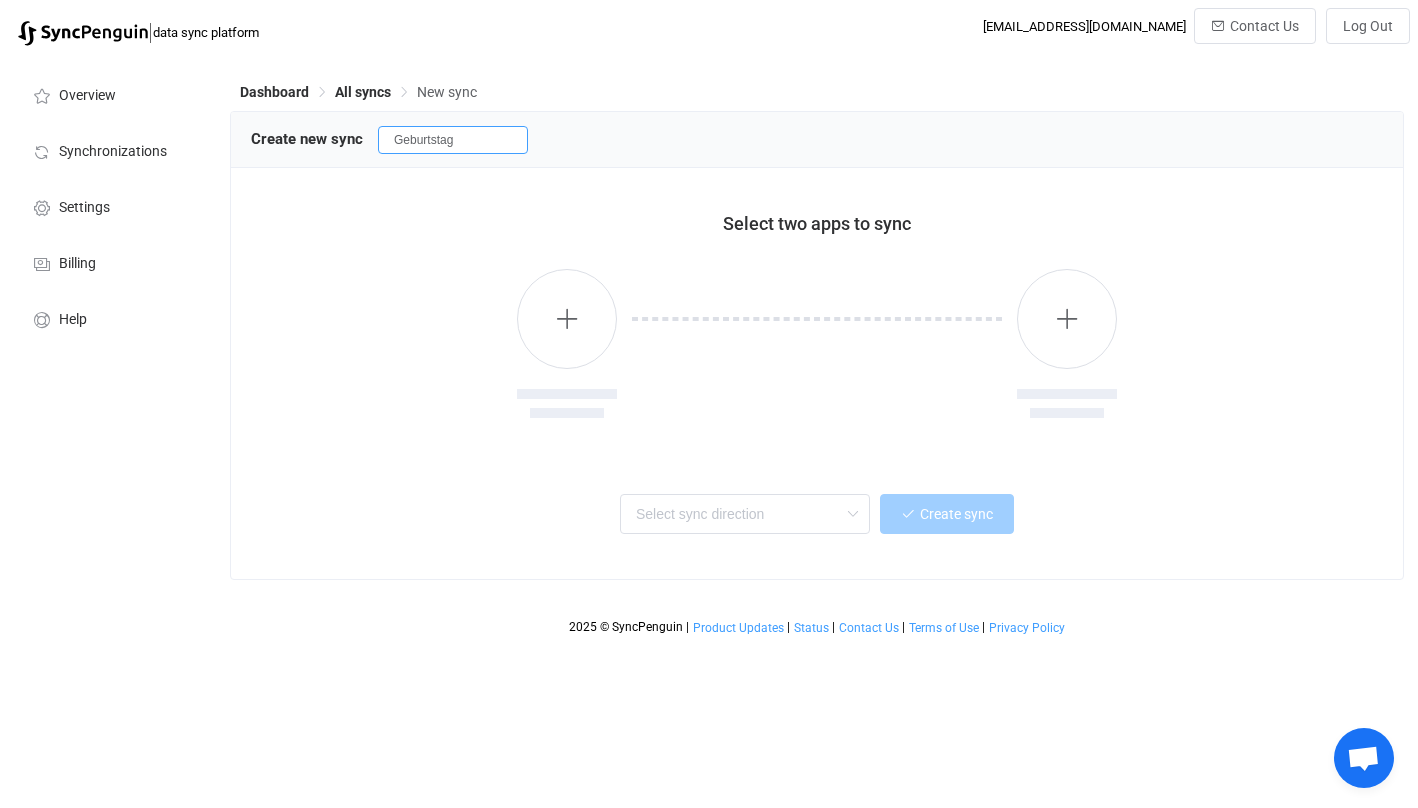 type on "Geburtstag" 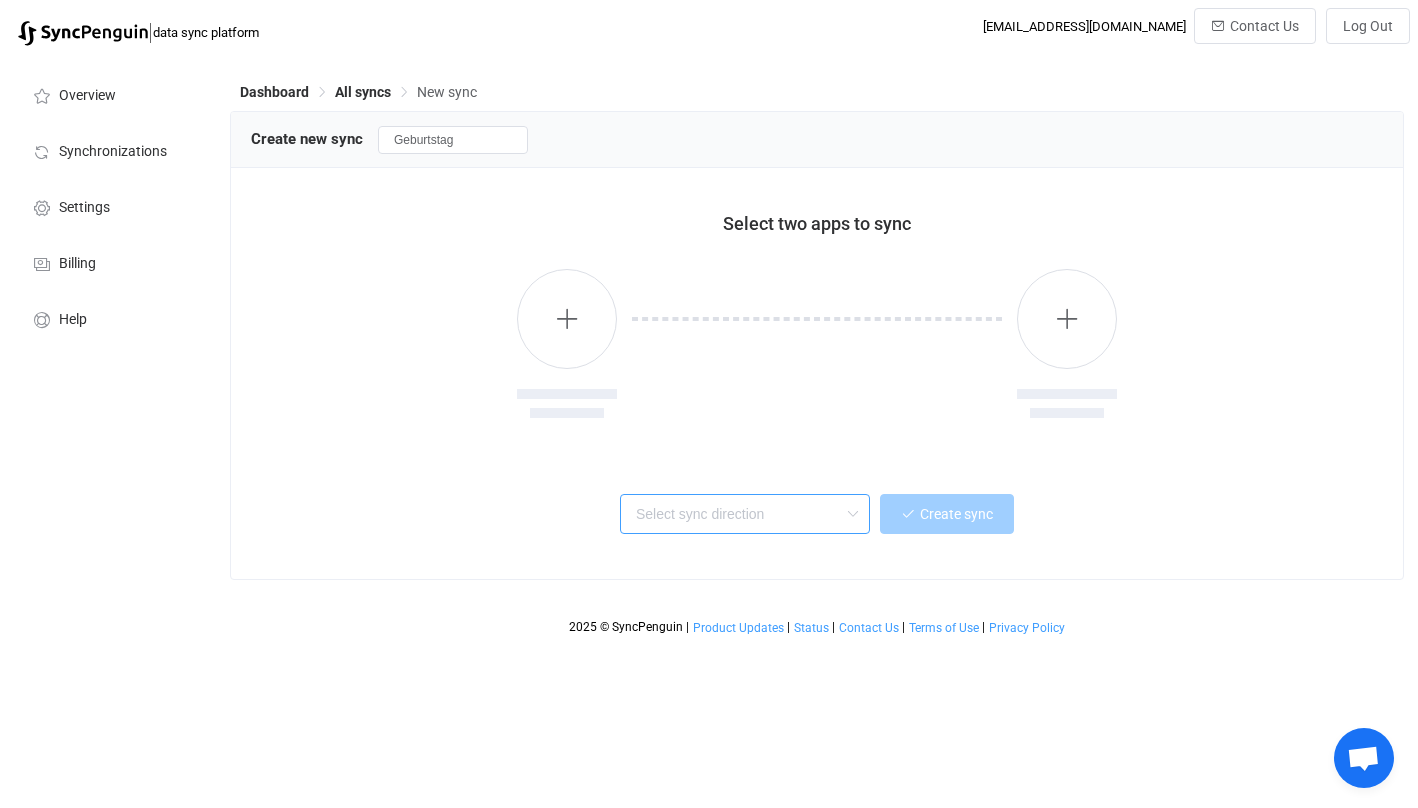 click at bounding box center (745, 514) 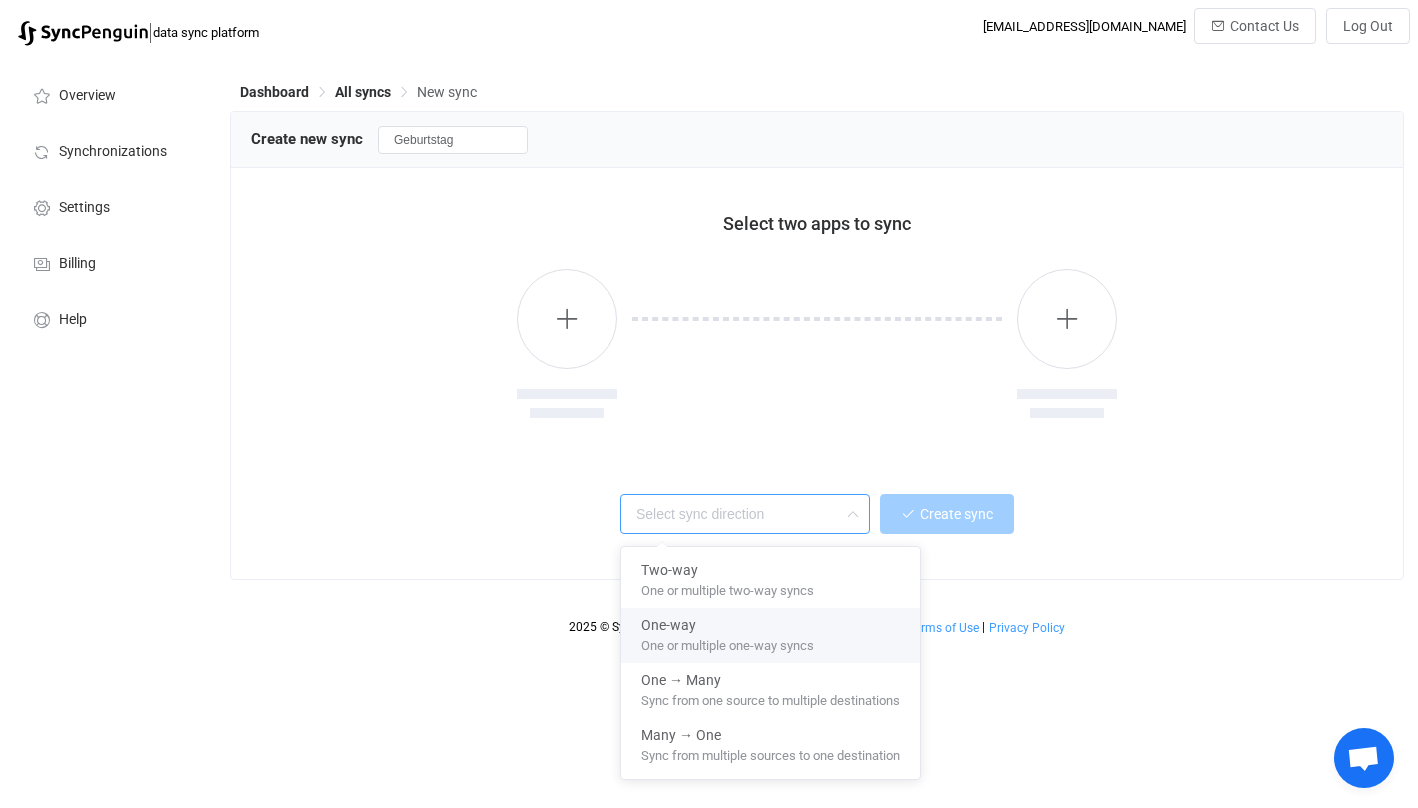 click on "One or multiple one-way syncs" at bounding box center (727, 642) 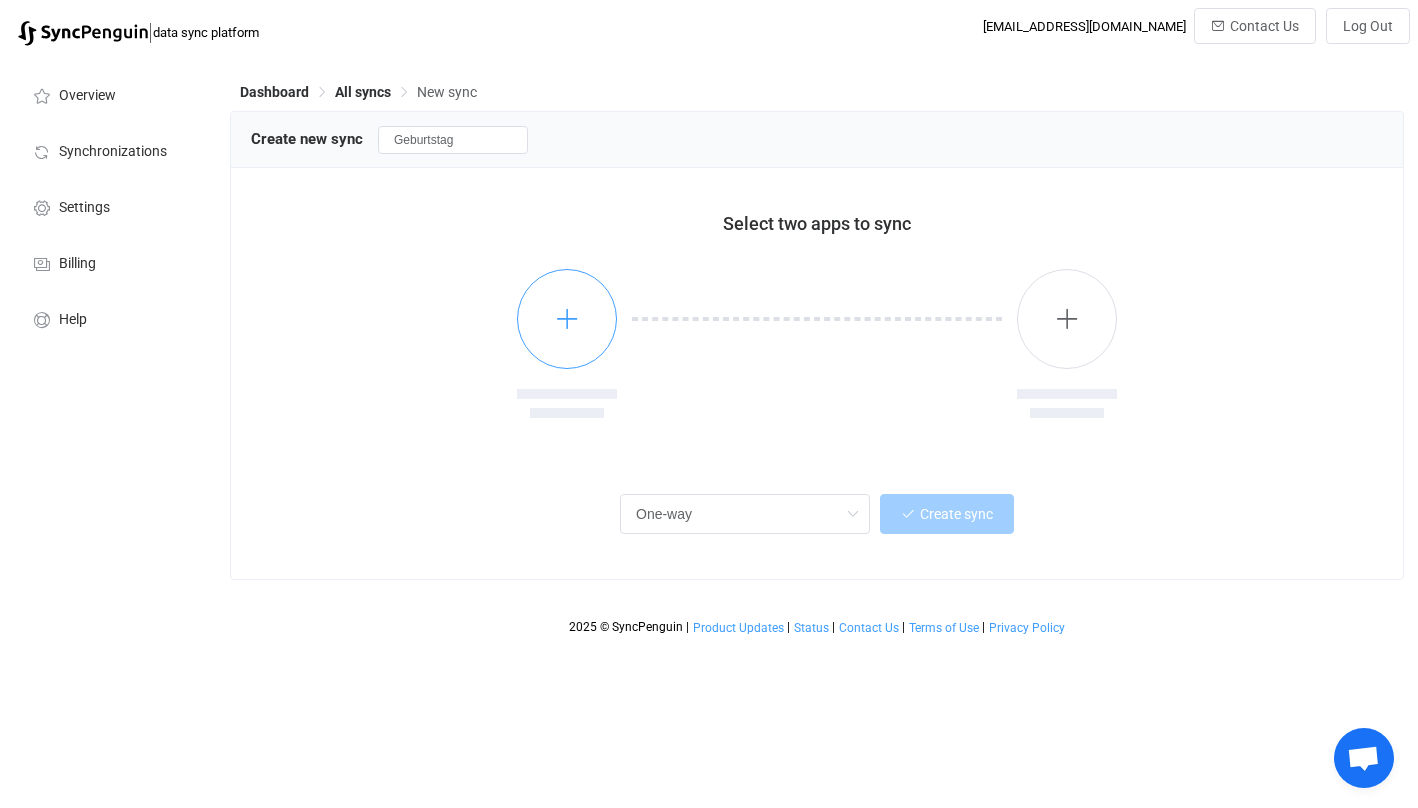 click at bounding box center [567, 318] 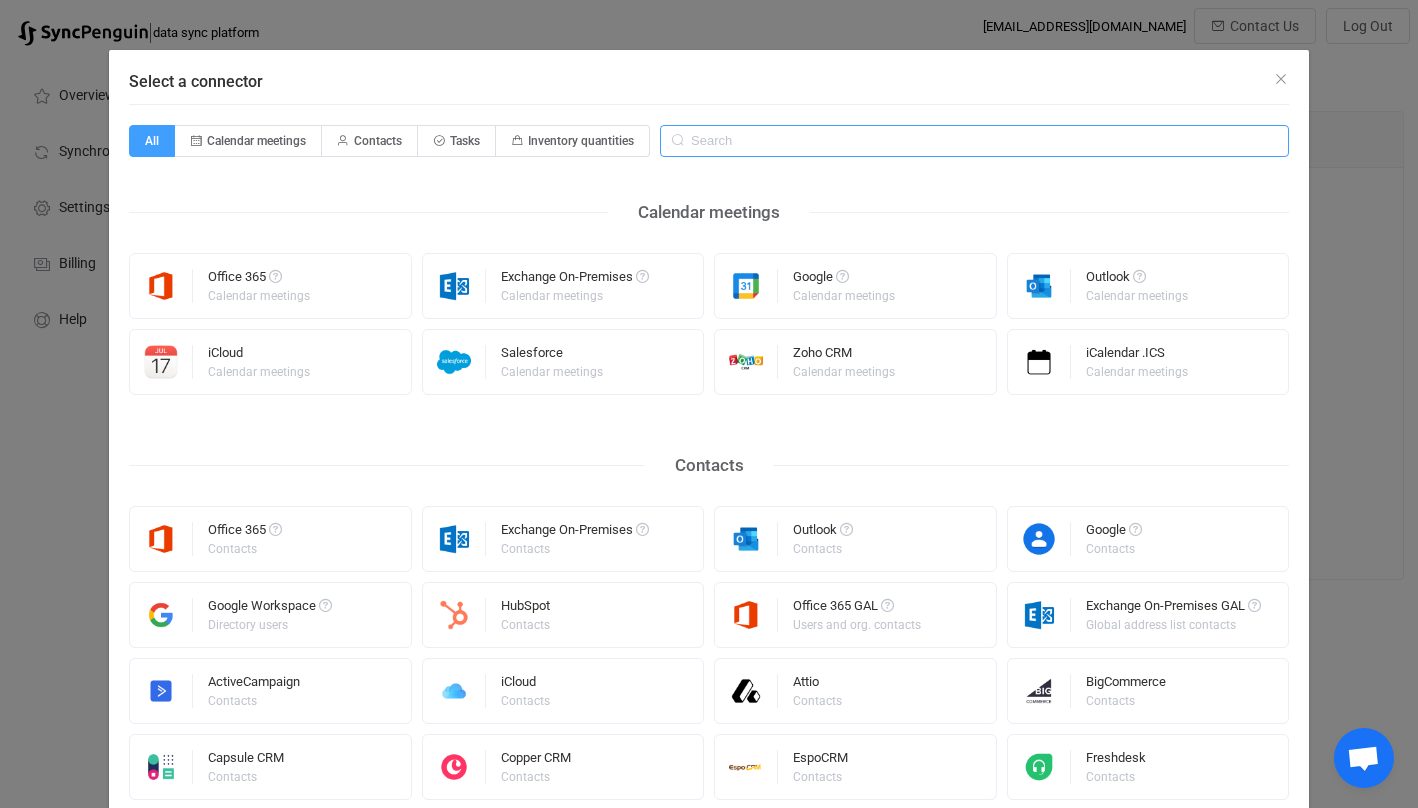 click at bounding box center (974, 141) 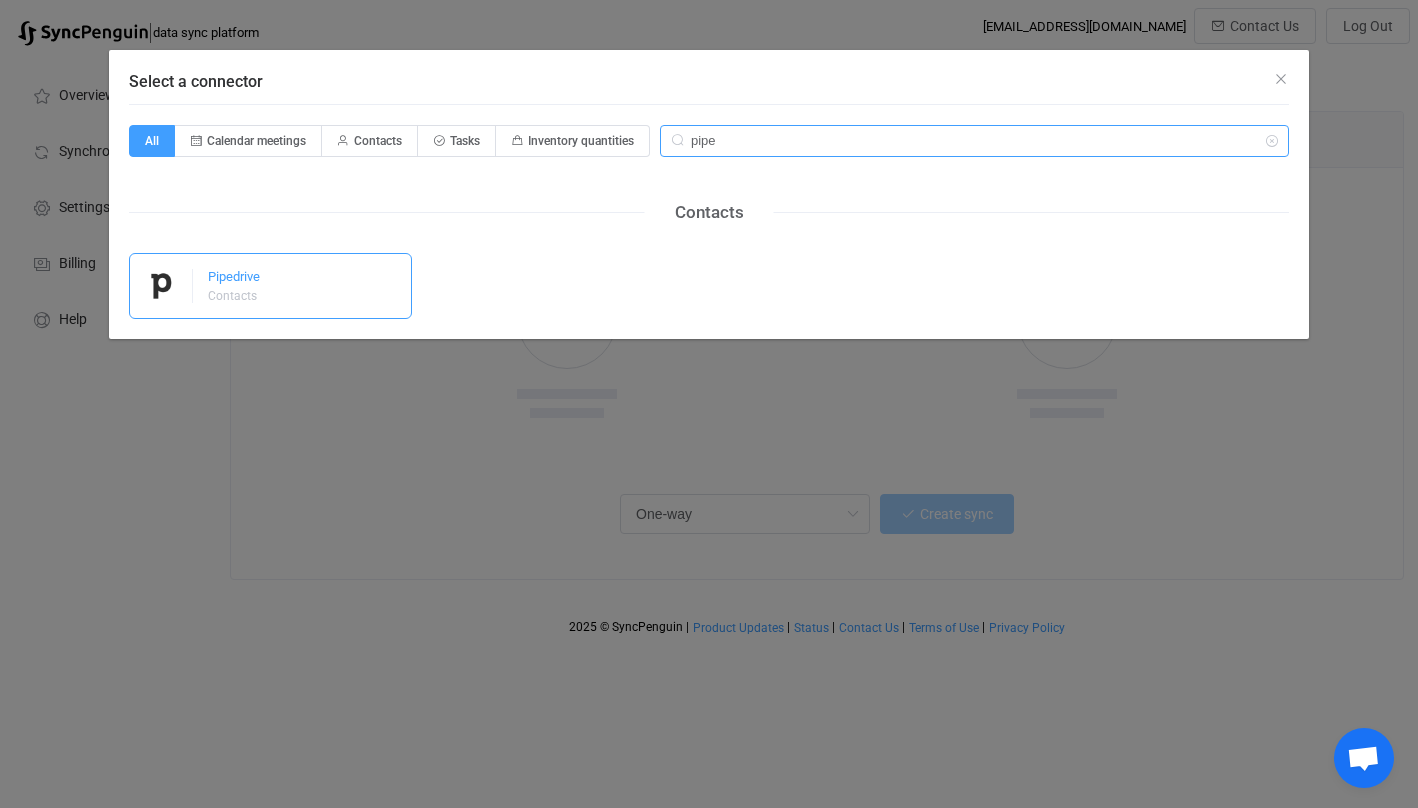 type on "pipe" 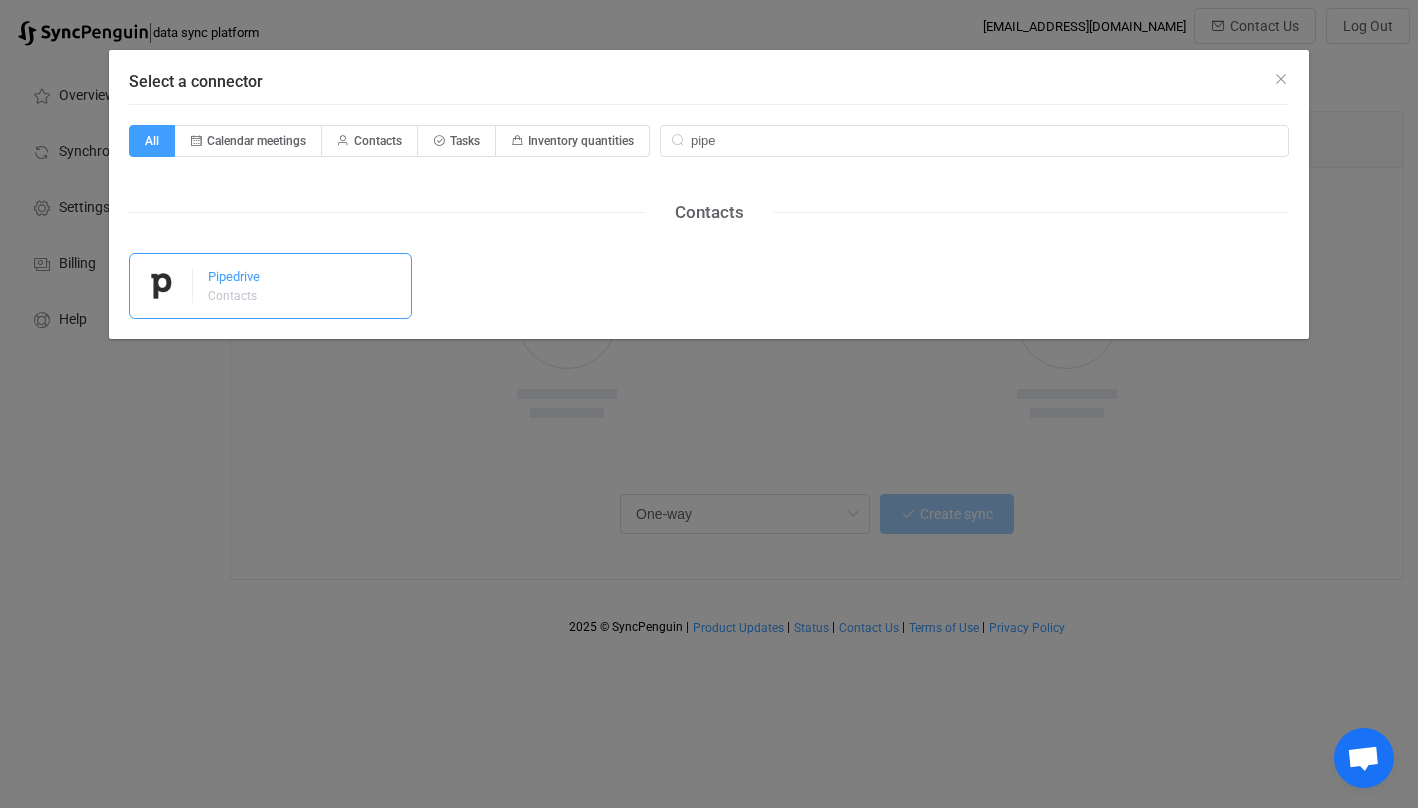 click on "Pipedrive" at bounding box center (234, 280) 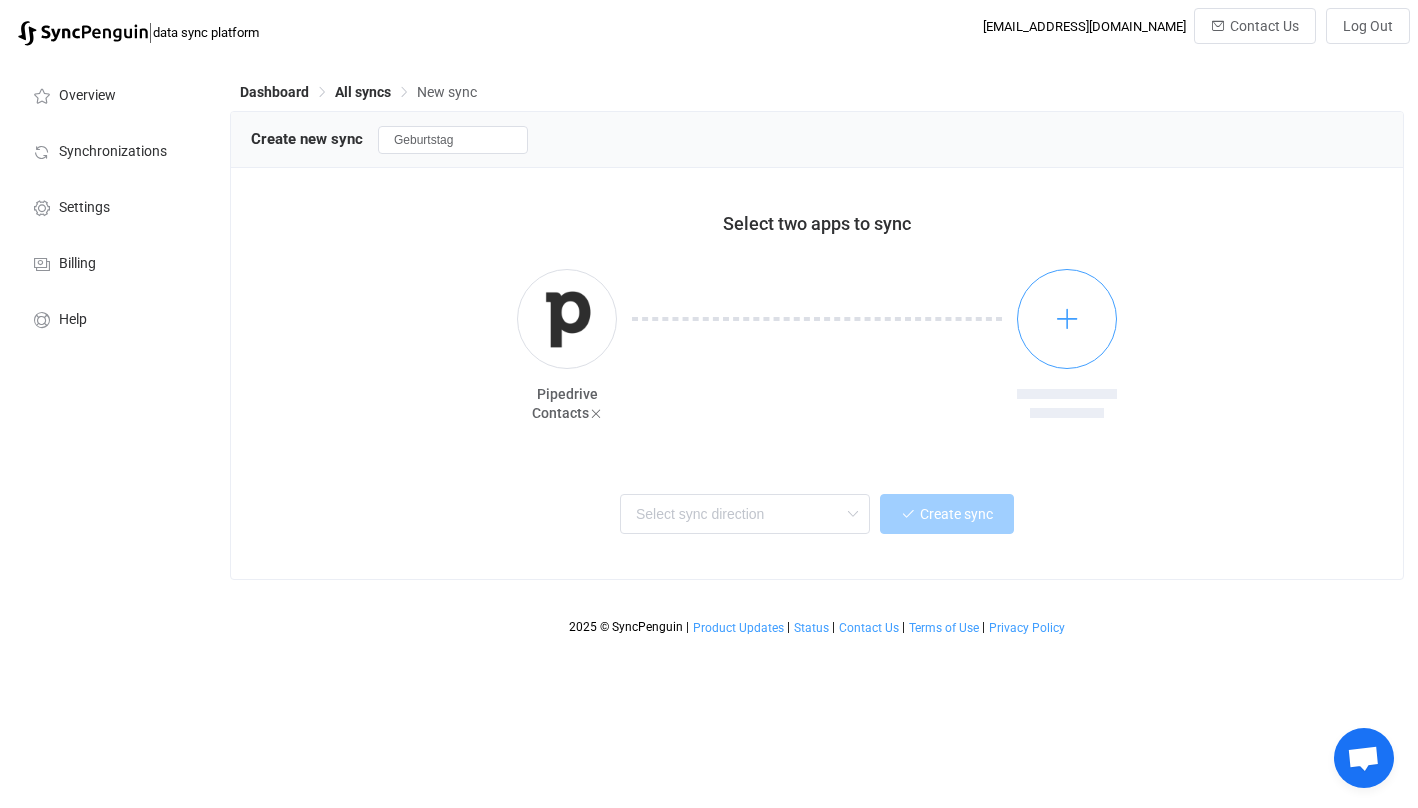 click at bounding box center (1067, 319) 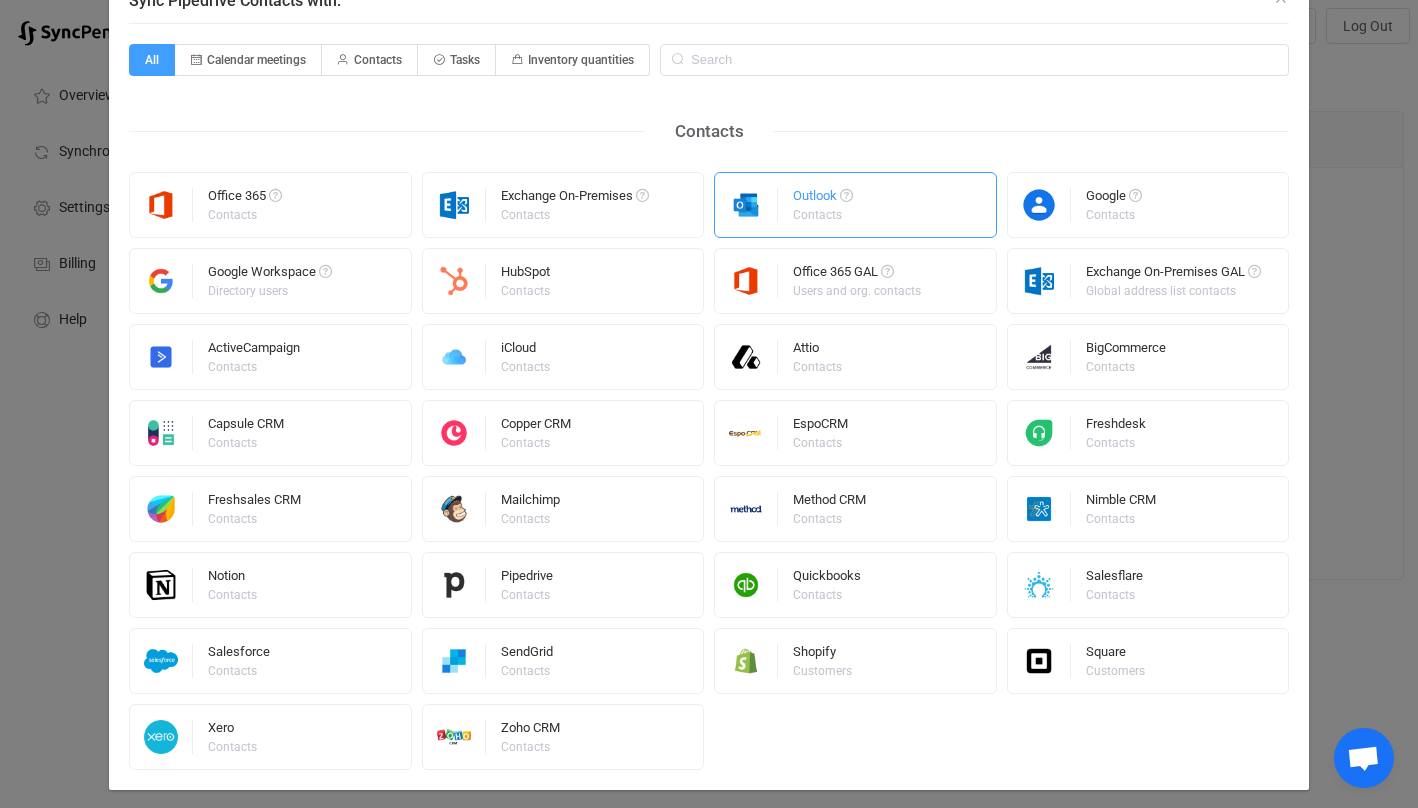 scroll, scrollTop: 103, scrollLeft: 0, axis: vertical 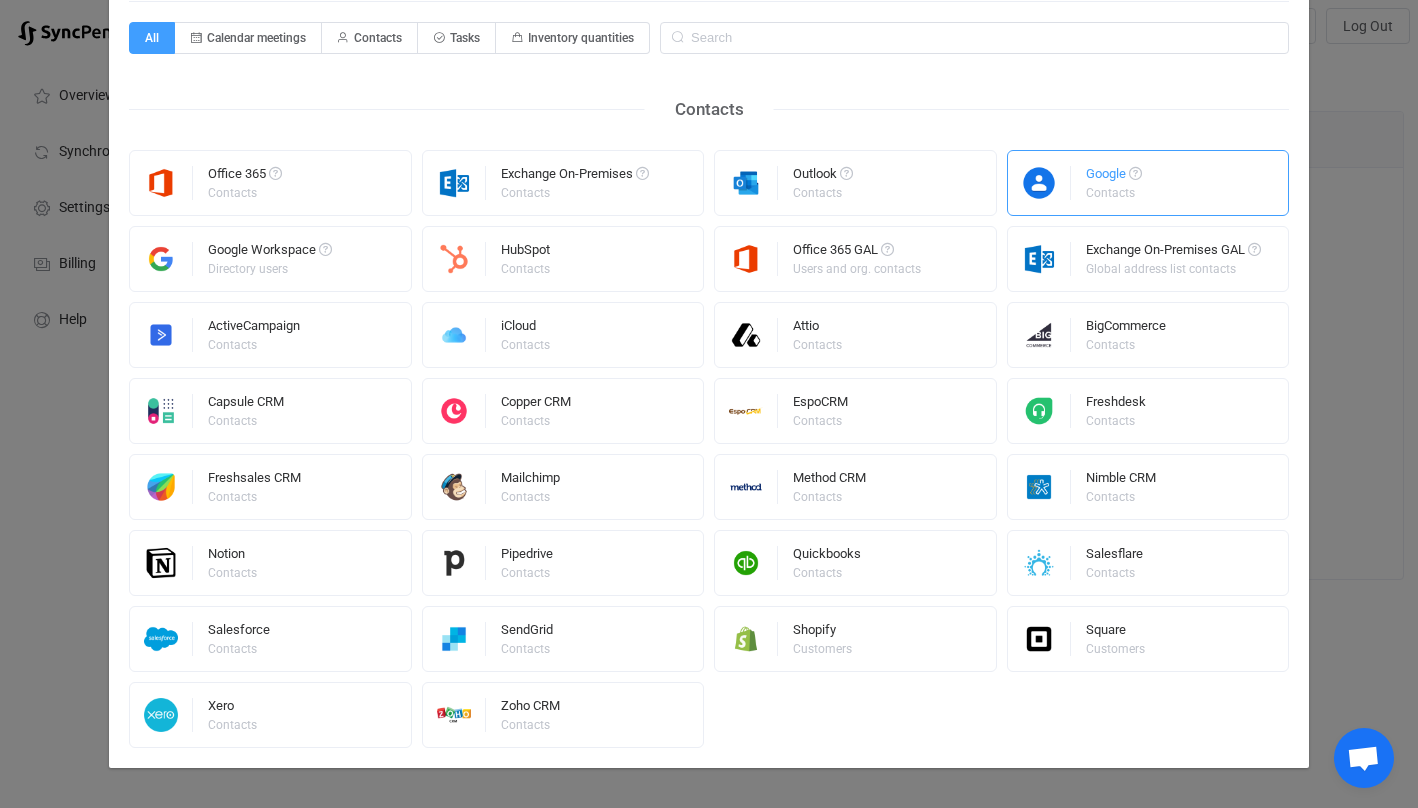 click on "Google" at bounding box center [1114, 177] 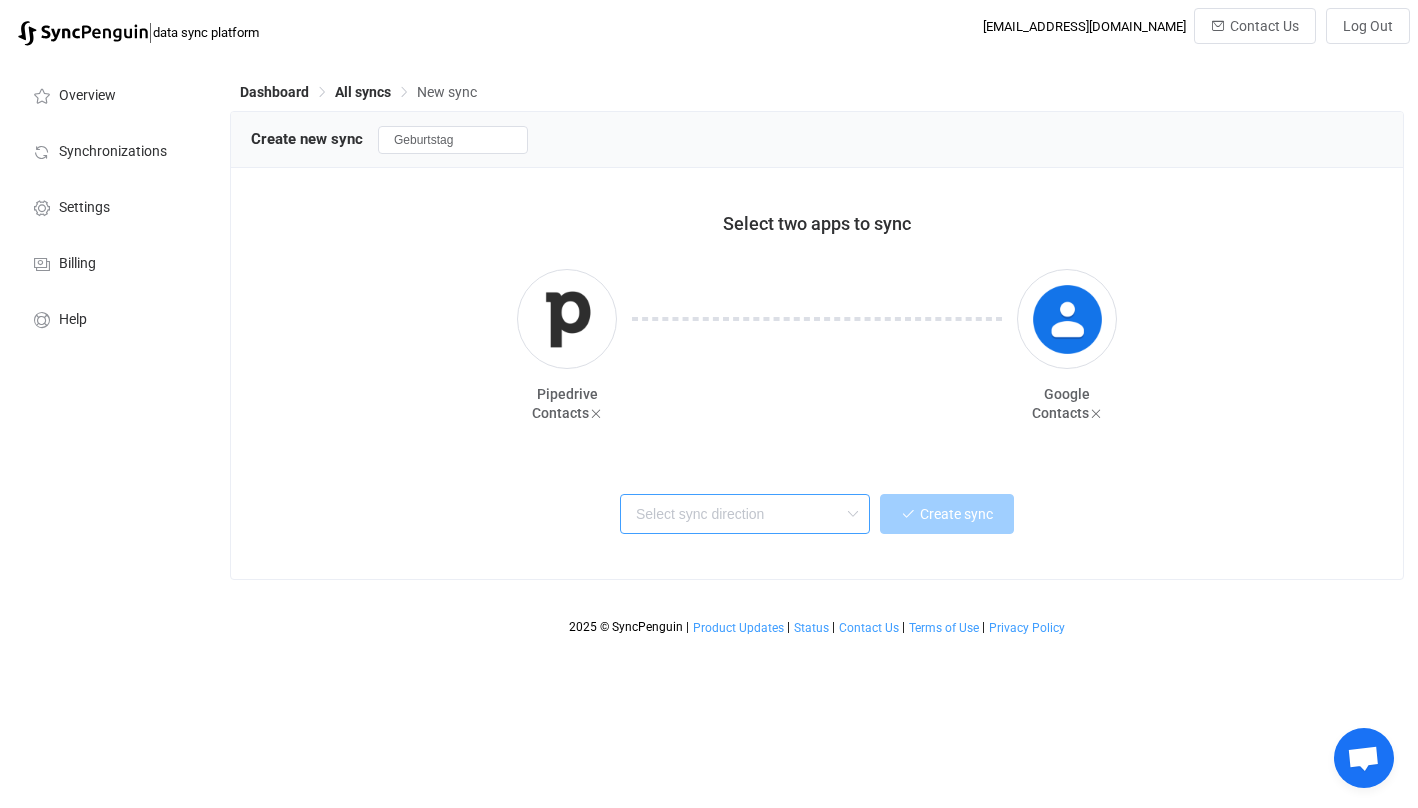click at bounding box center [745, 514] 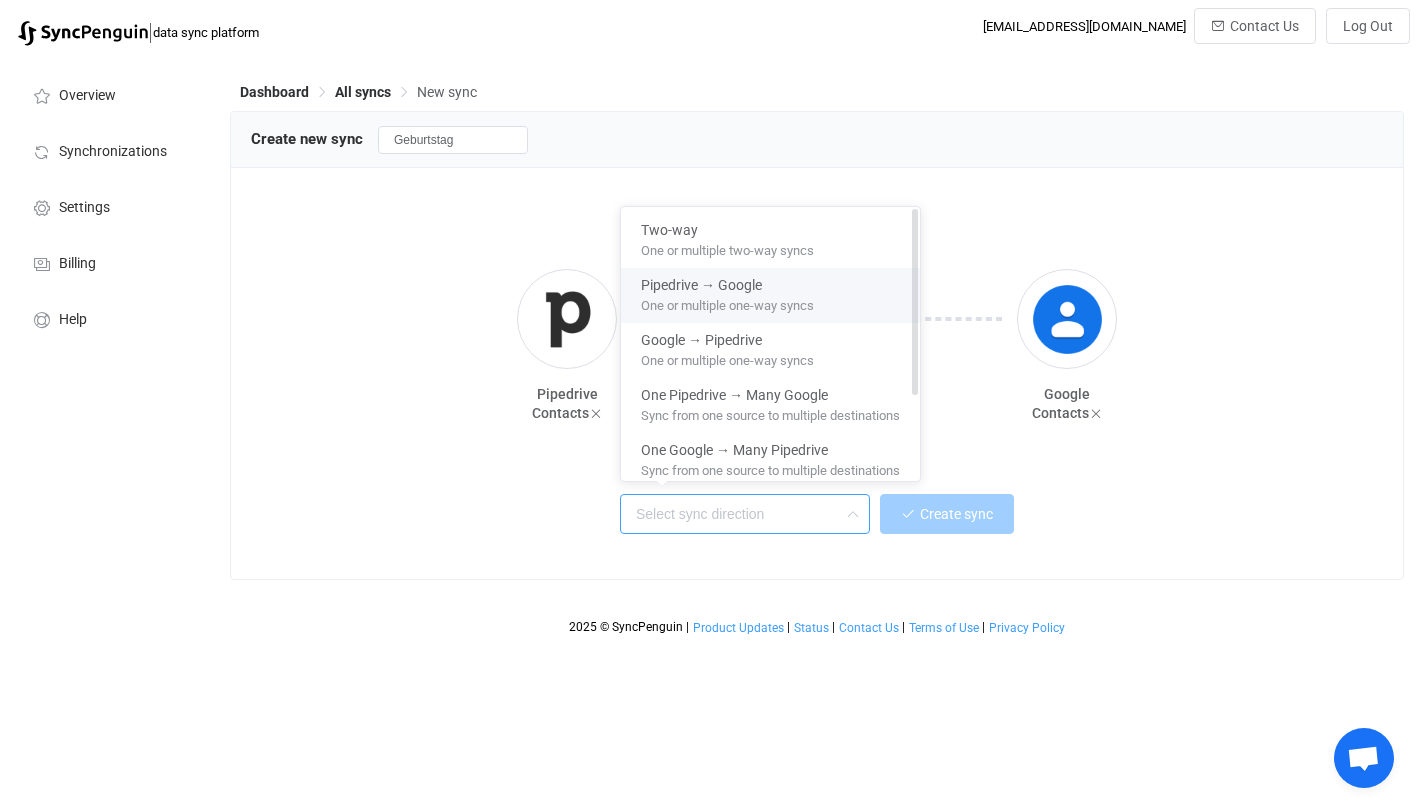 click on "One or multiple one-way syncs" at bounding box center [727, 302] 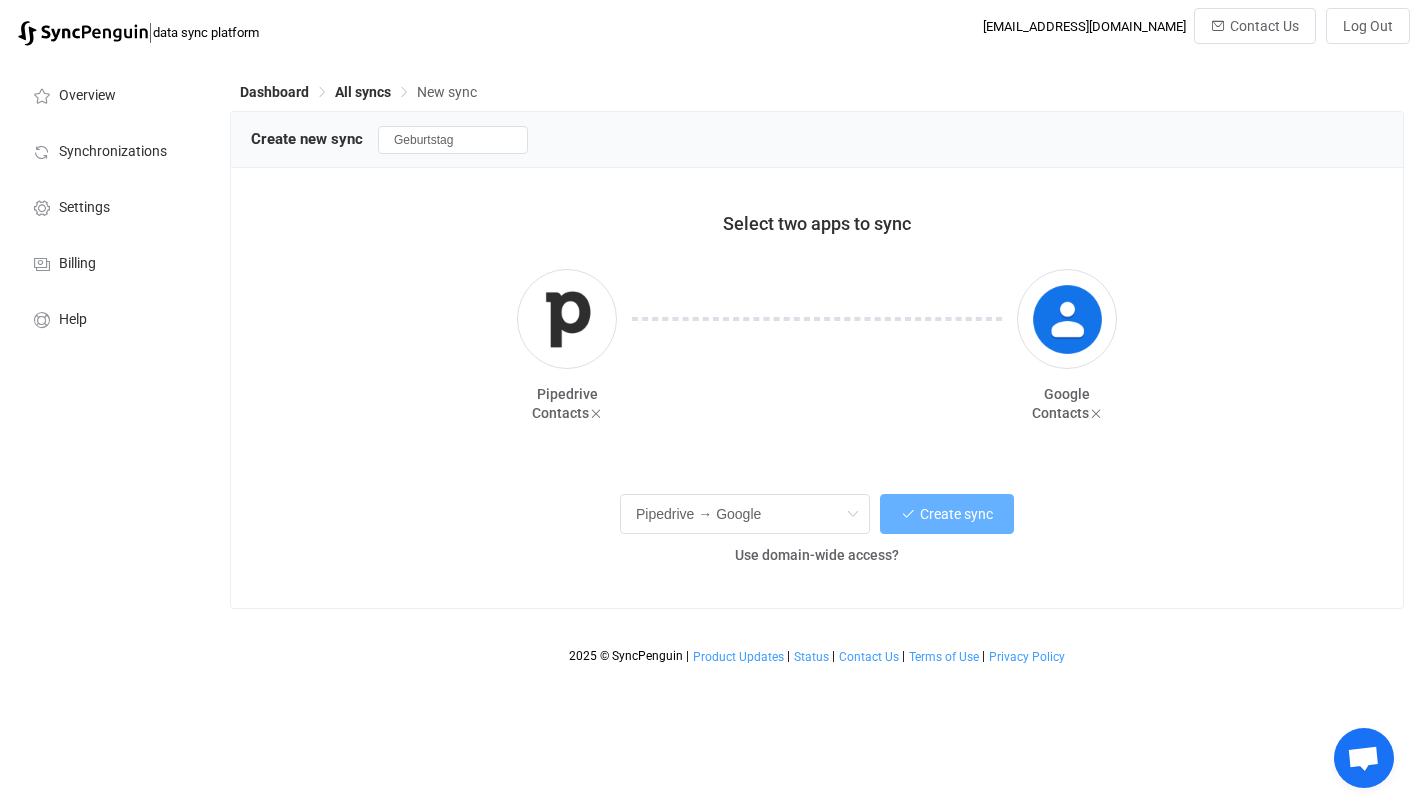 click on "Create sync" at bounding box center [956, 514] 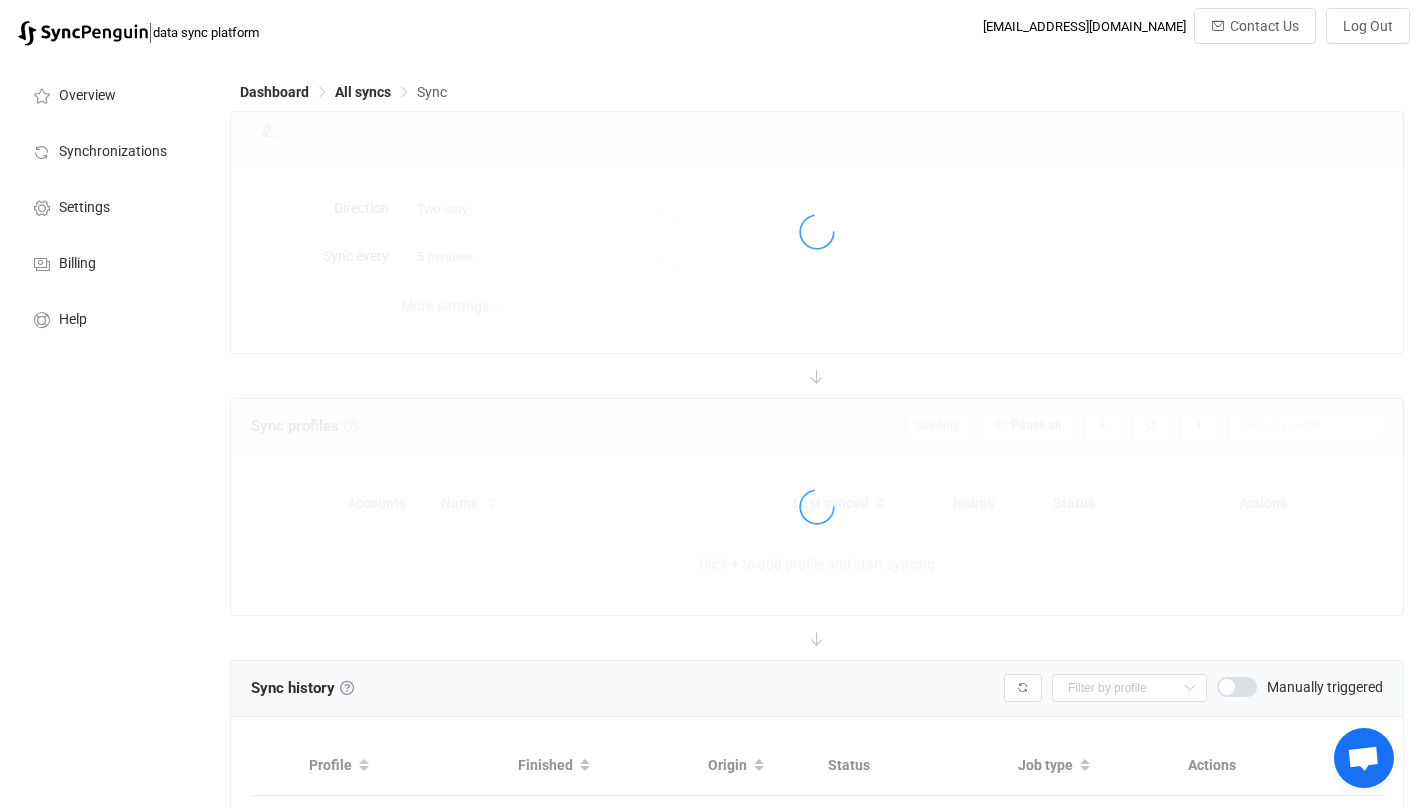 type on "Pipedrive → Google" 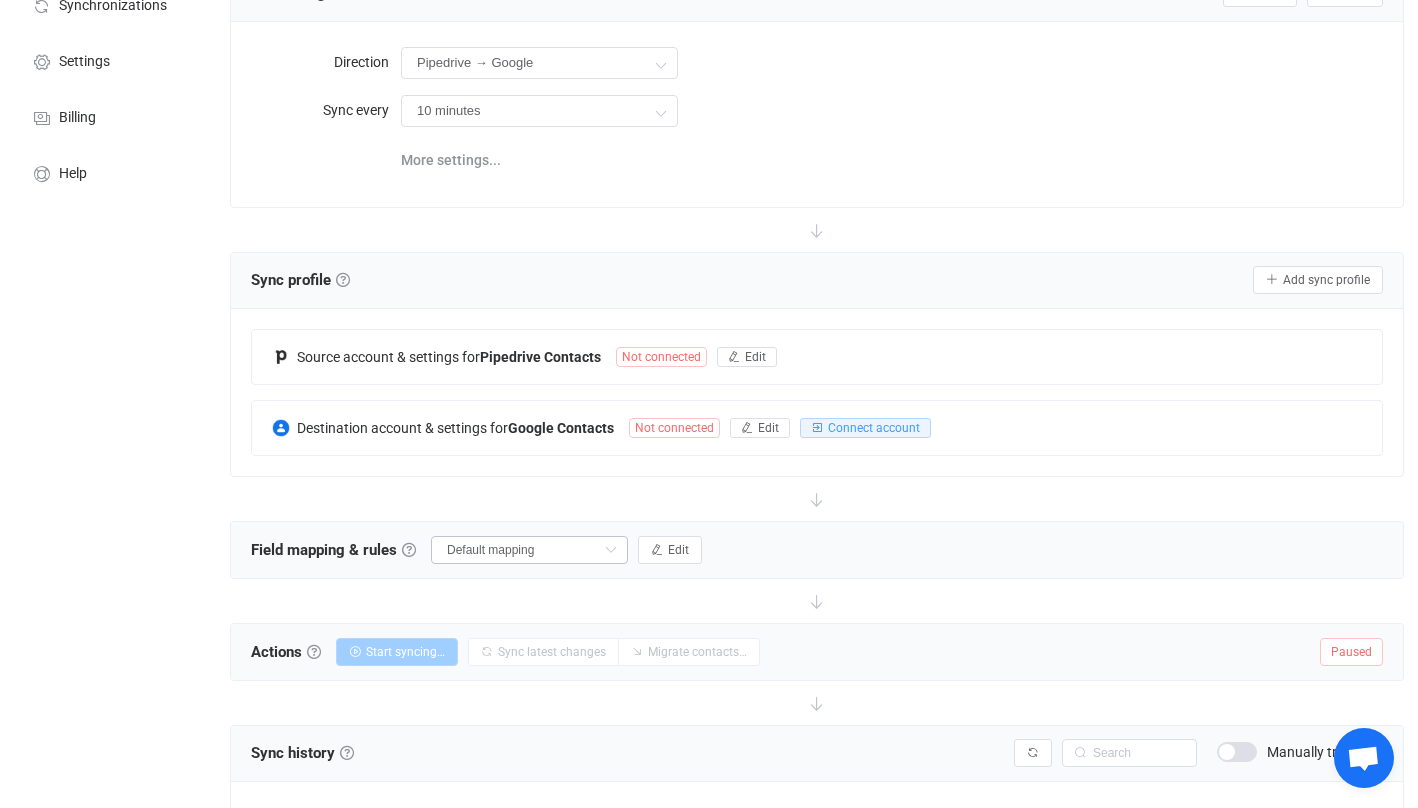 scroll, scrollTop: 22, scrollLeft: 0, axis: vertical 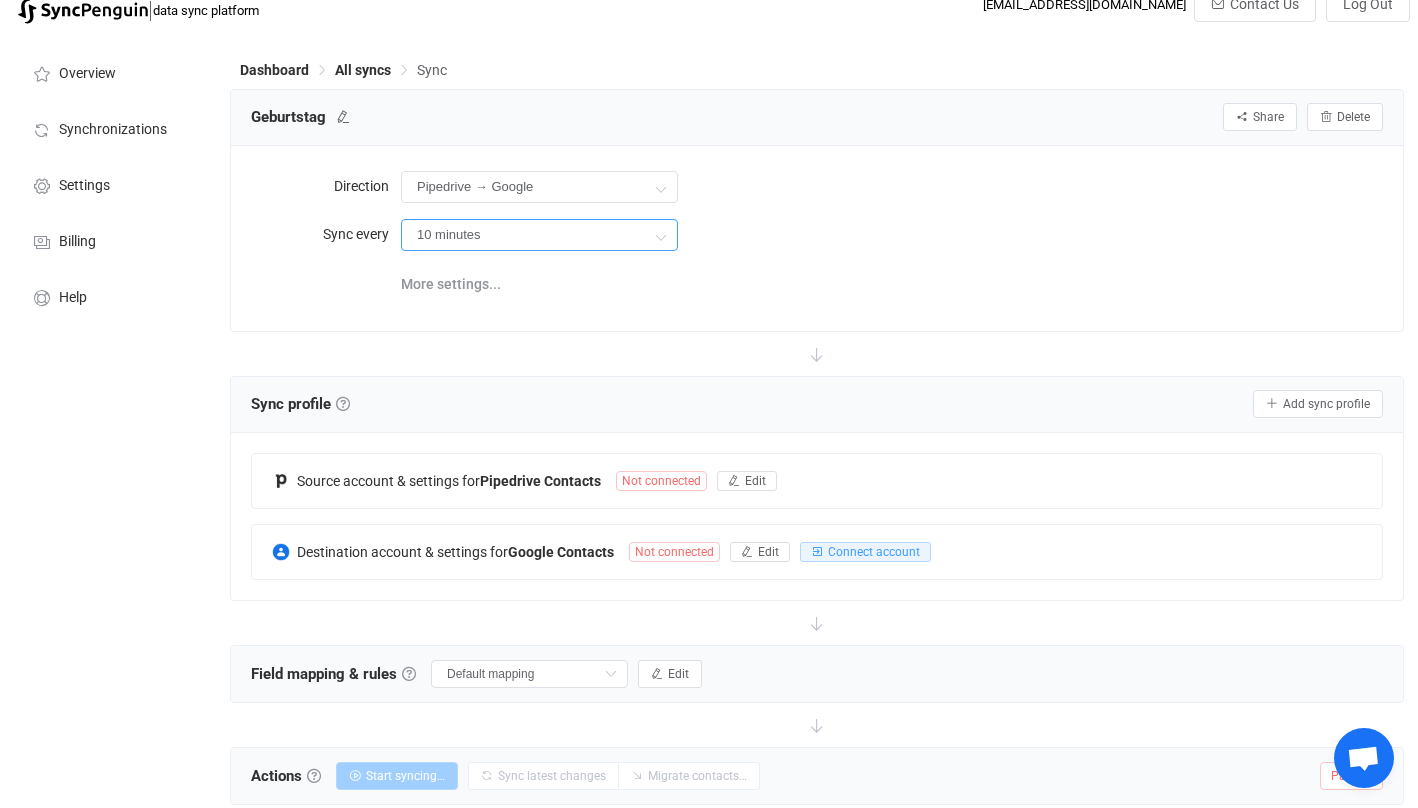 click on "10 minutes" at bounding box center [539, 235] 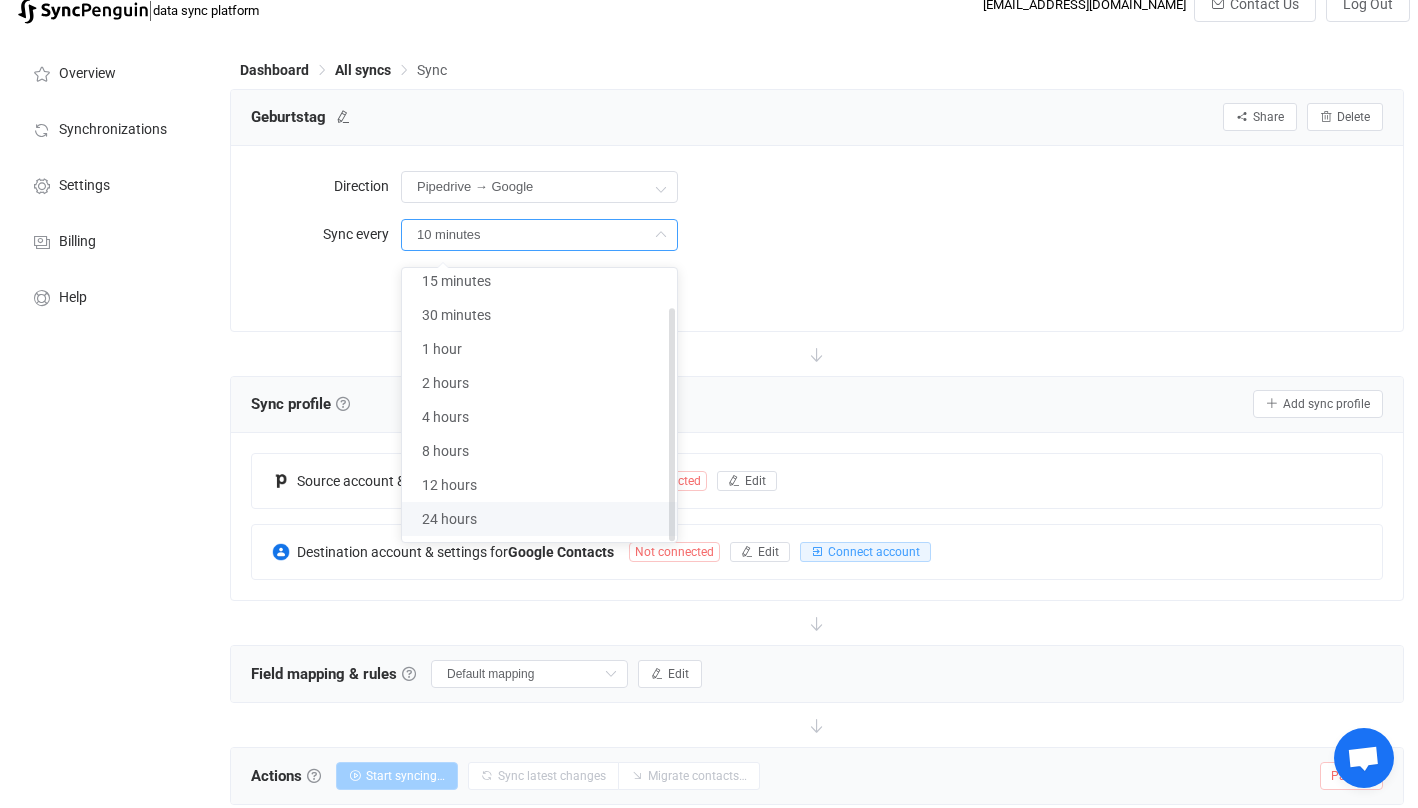 scroll, scrollTop: 44, scrollLeft: 0, axis: vertical 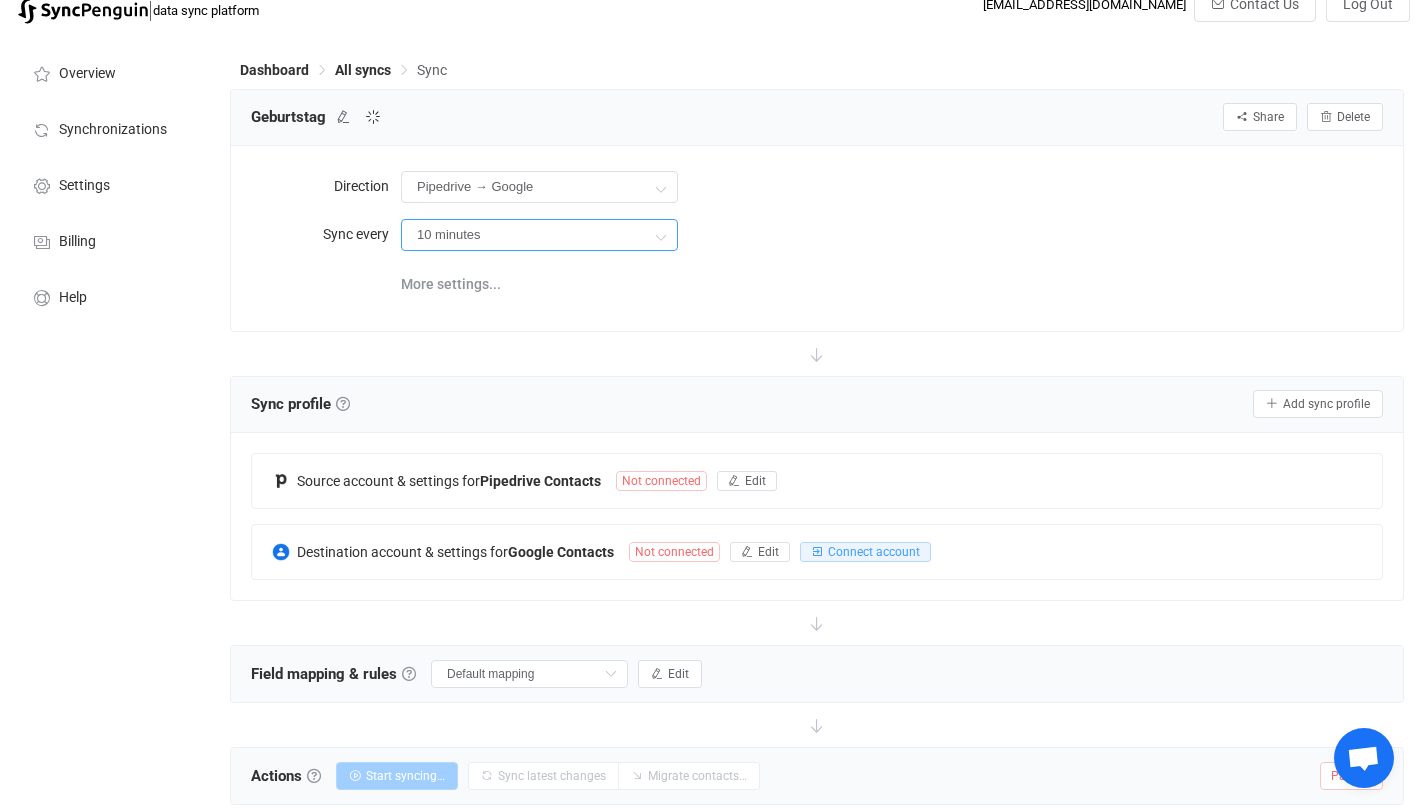 type on "24 hours" 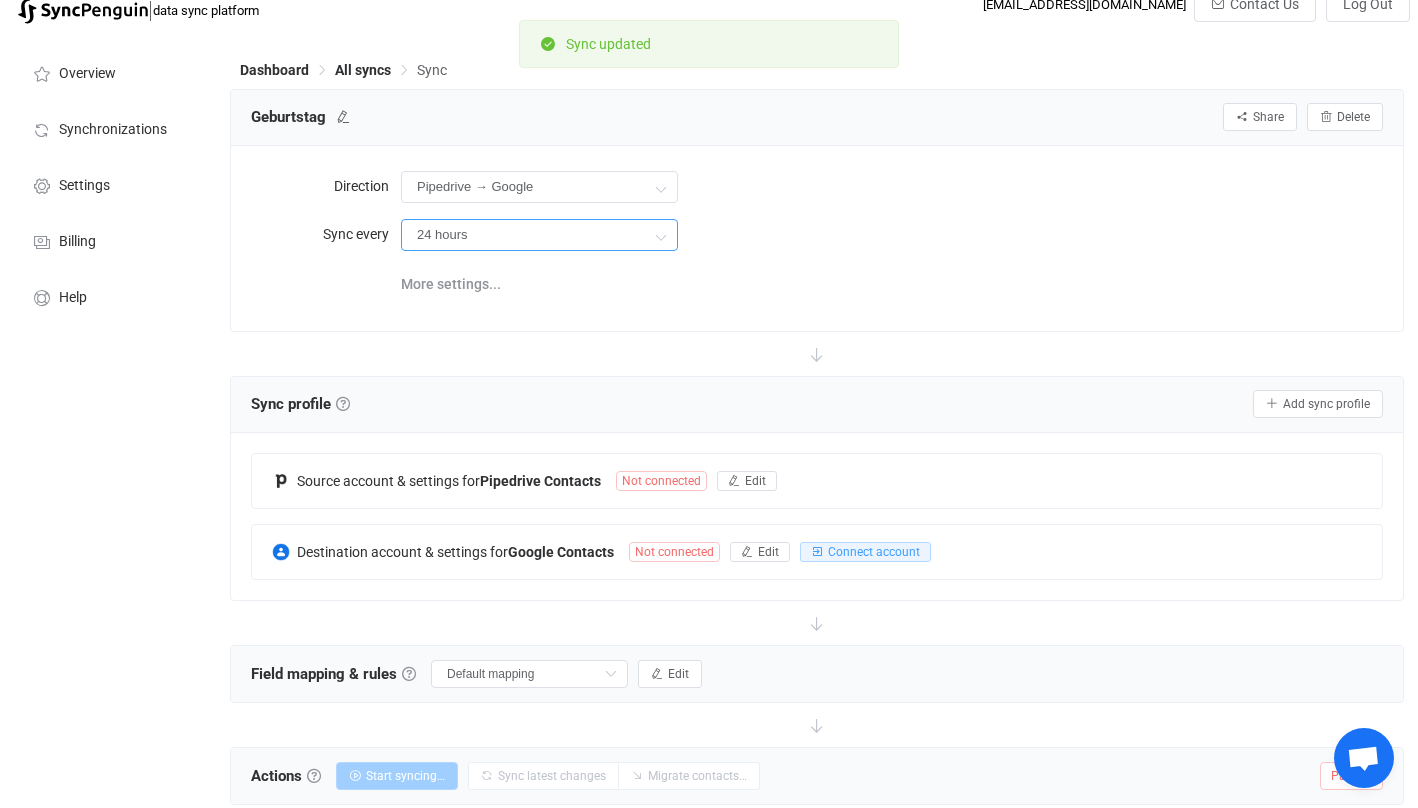 click on "24 hours" at bounding box center [539, 235] 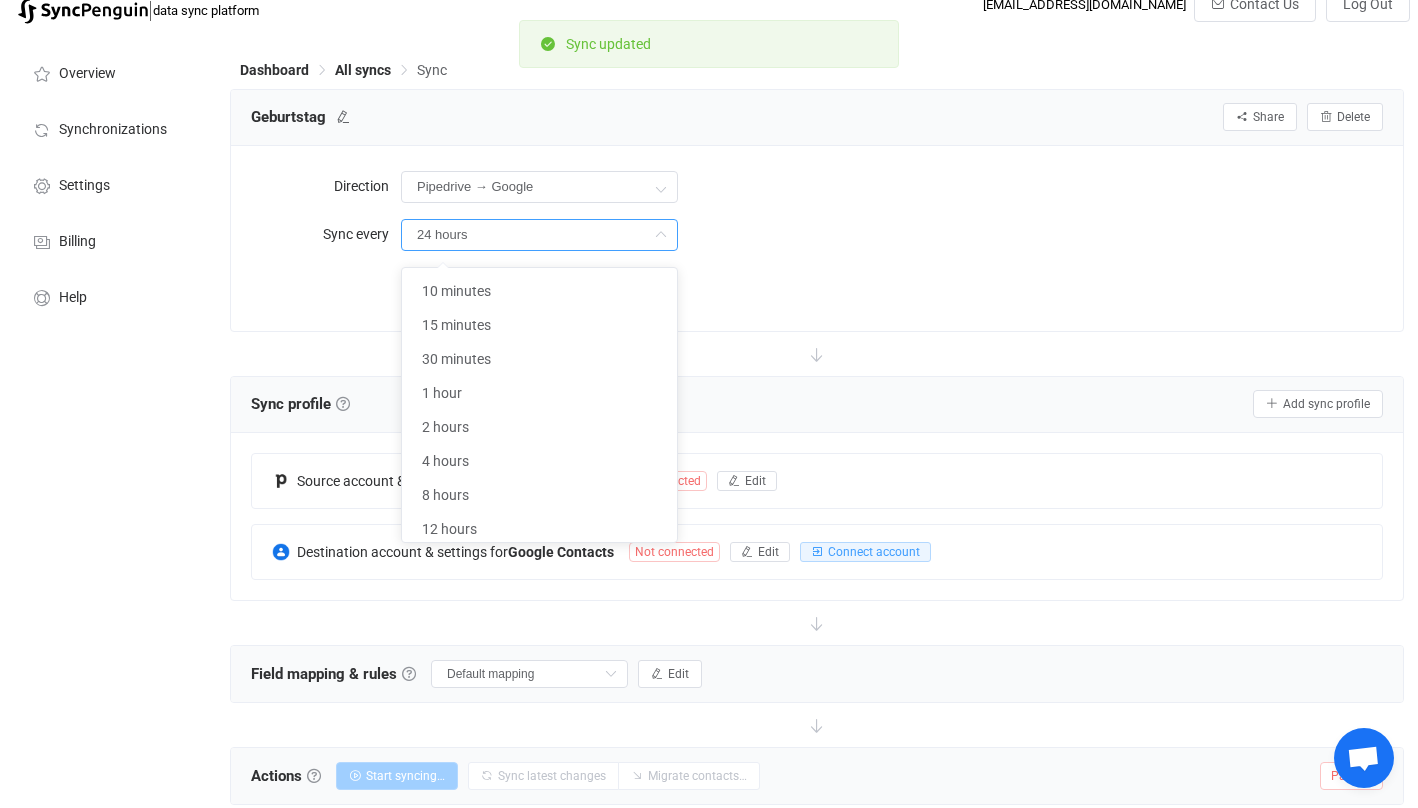 scroll, scrollTop: 38, scrollLeft: 0, axis: vertical 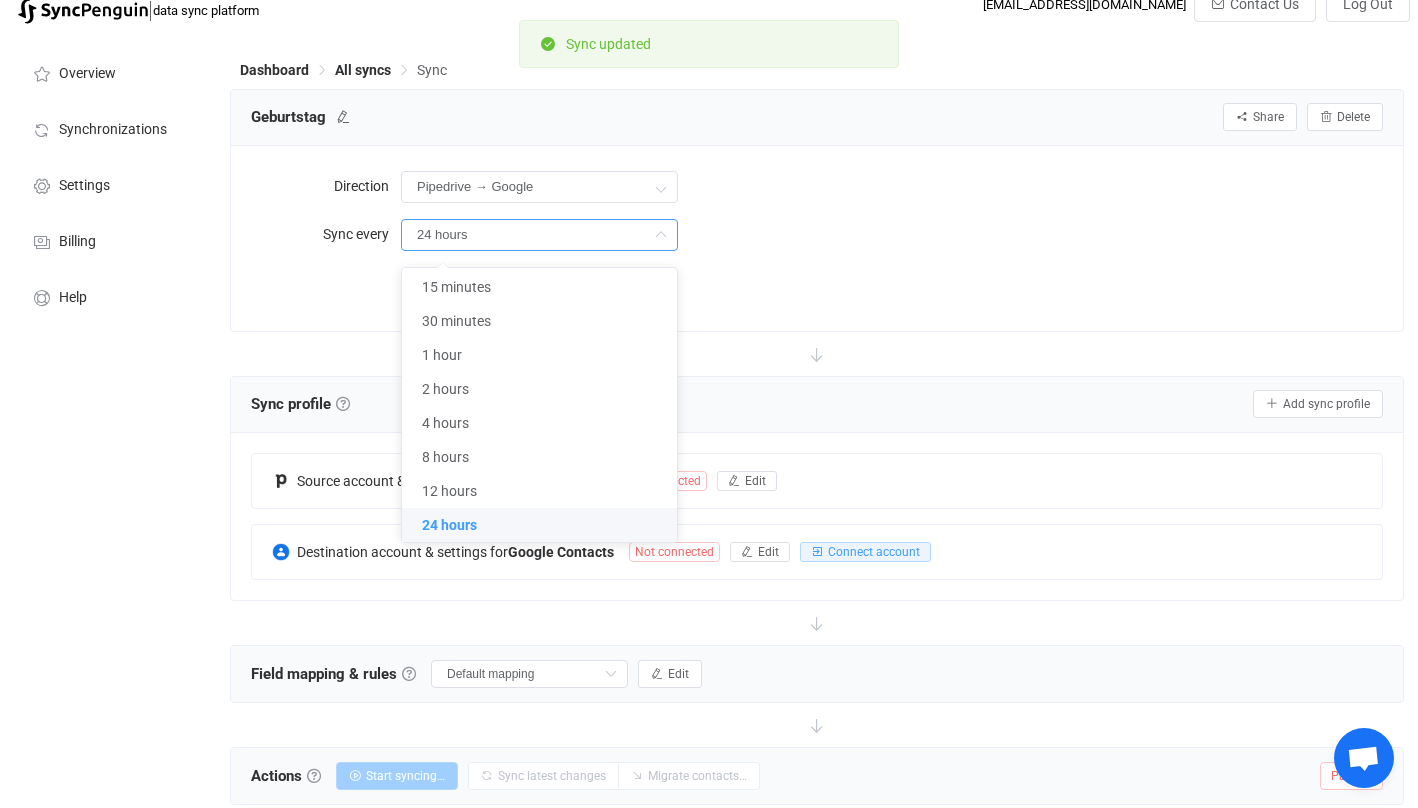 click on "24 hours" at bounding box center [539, 235] 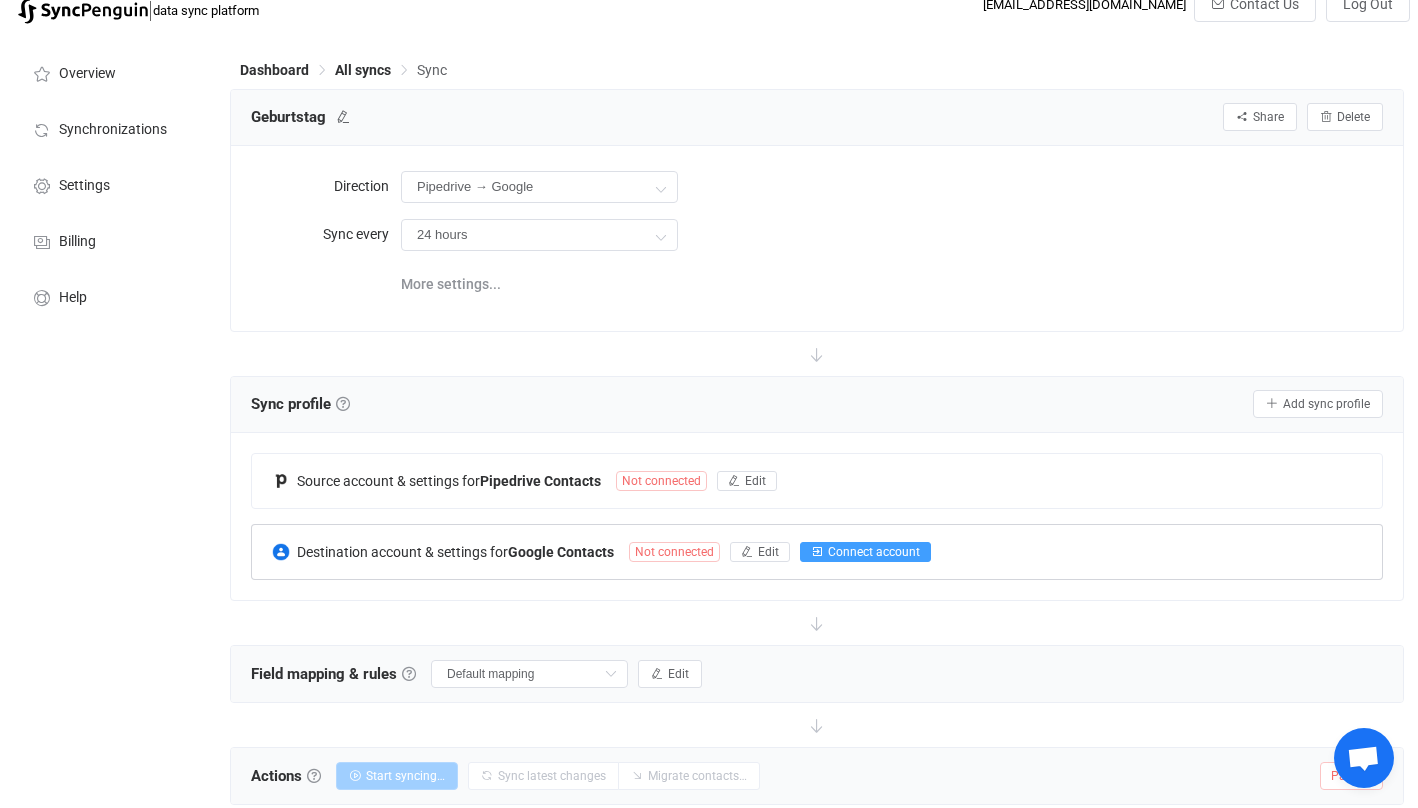 click on "Connect account" at bounding box center [874, 552] 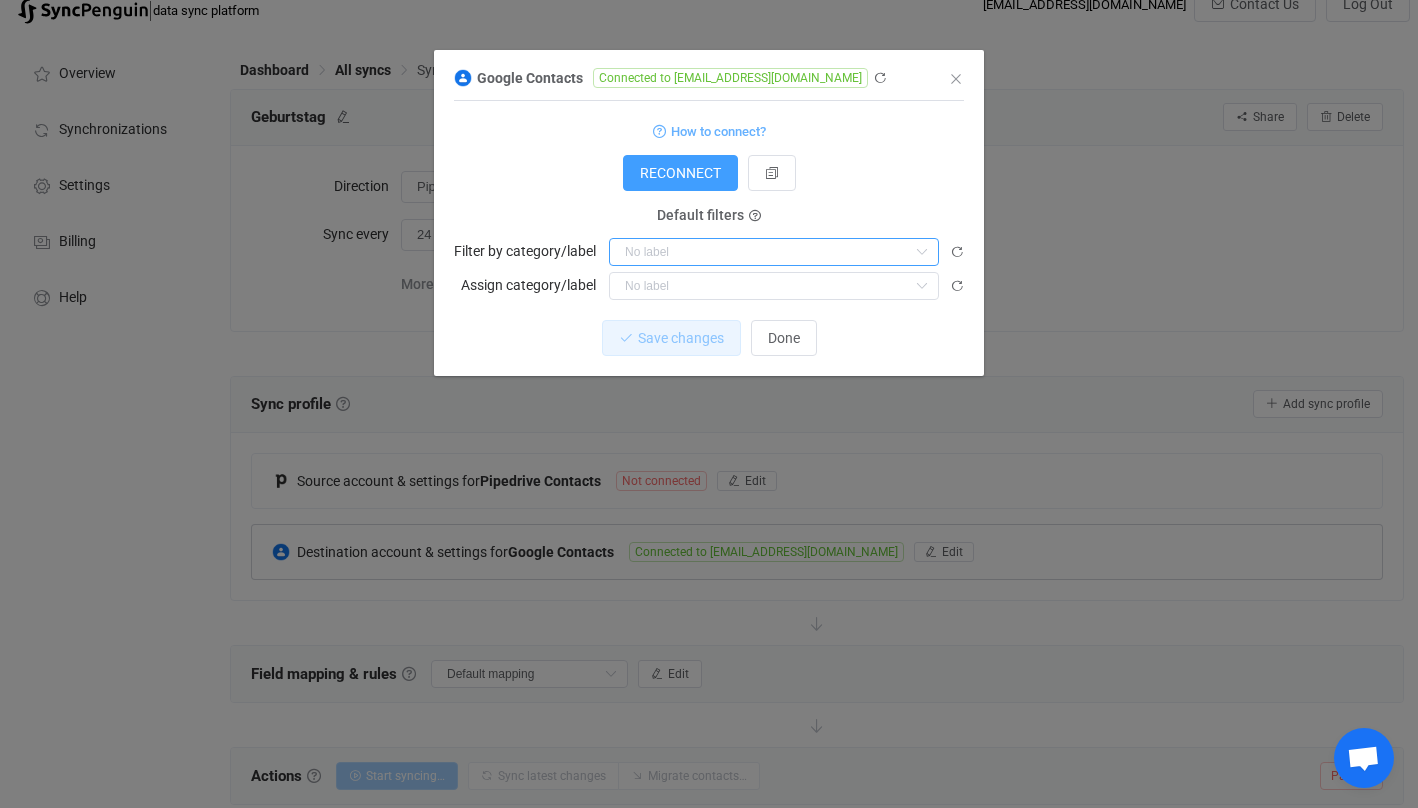 click at bounding box center (774, 252) 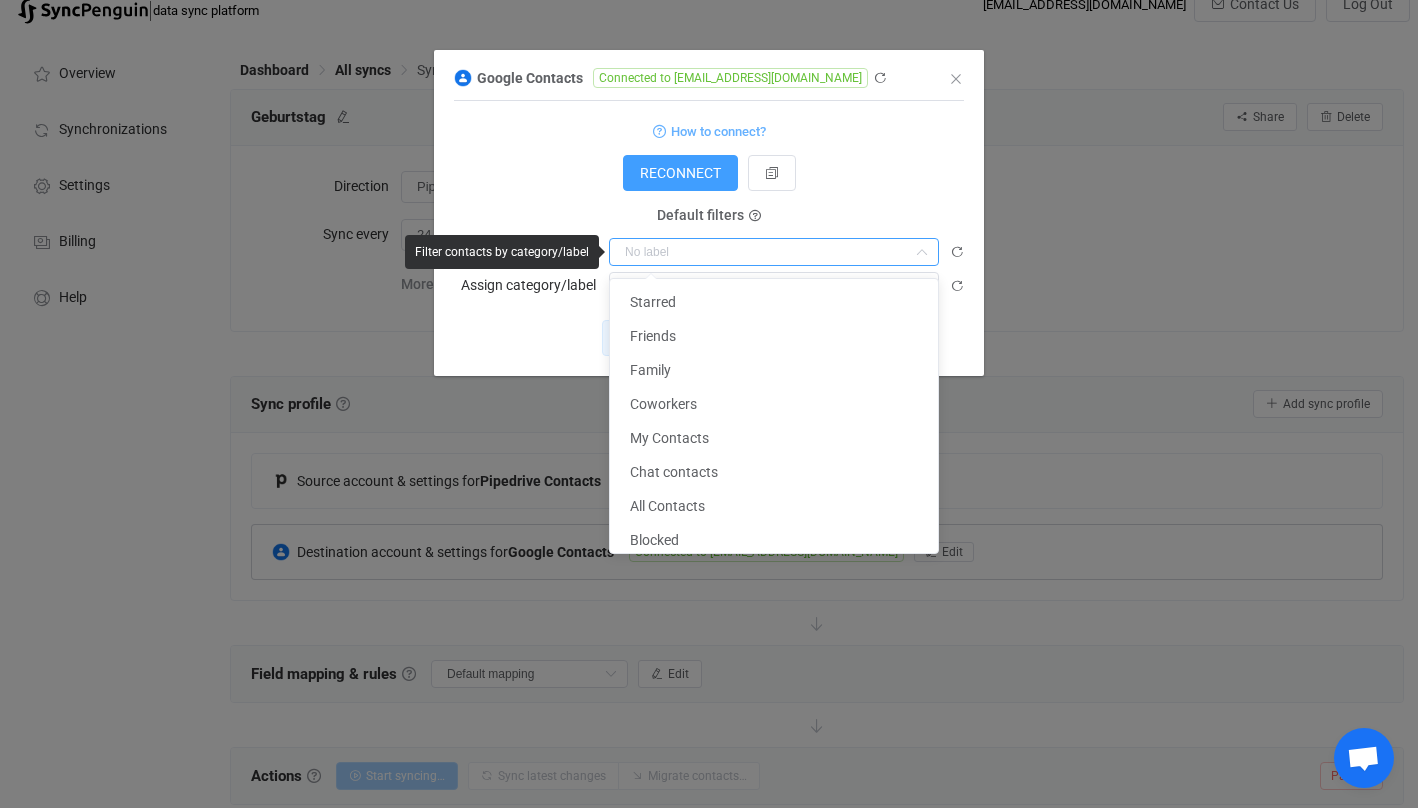 click at bounding box center (774, 252) 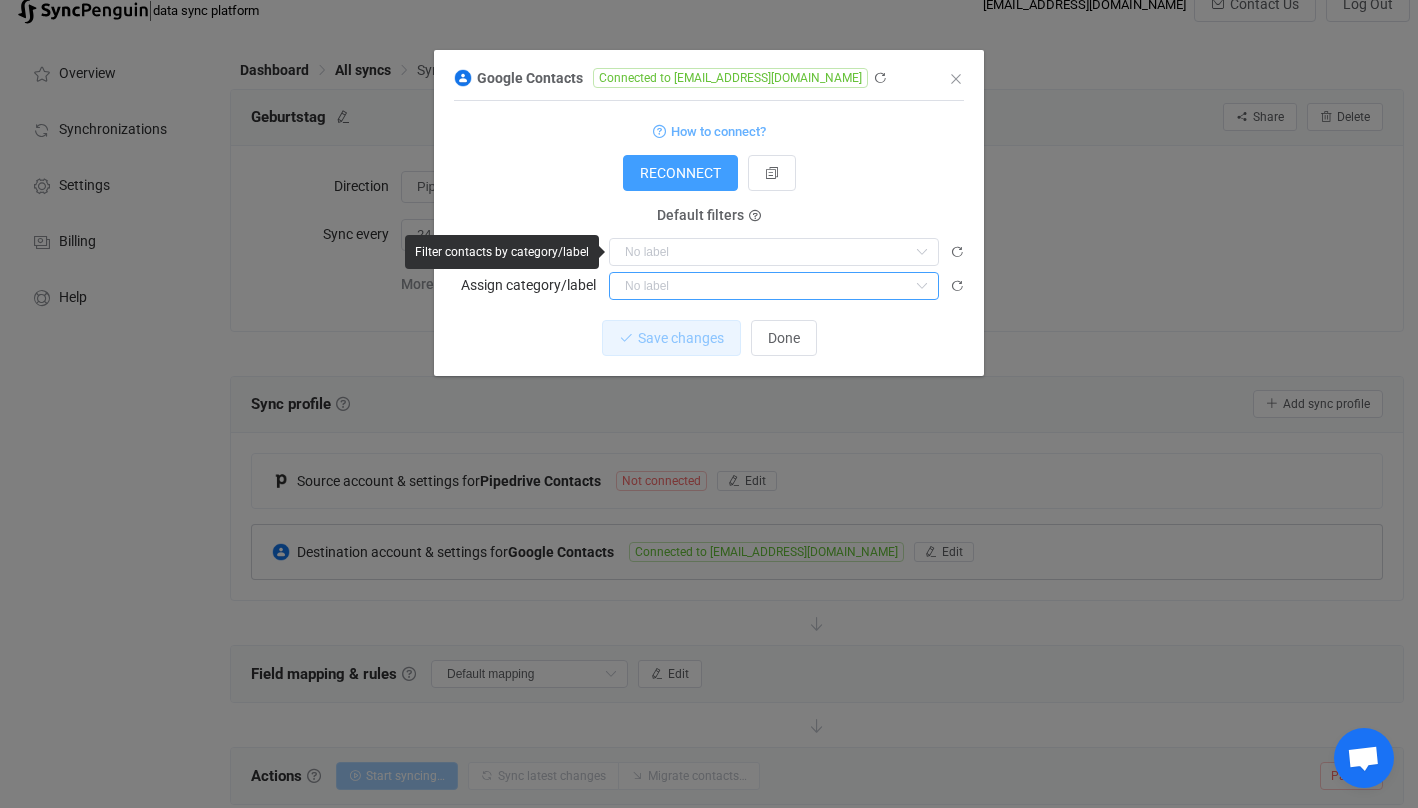click at bounding box center (774, 286) 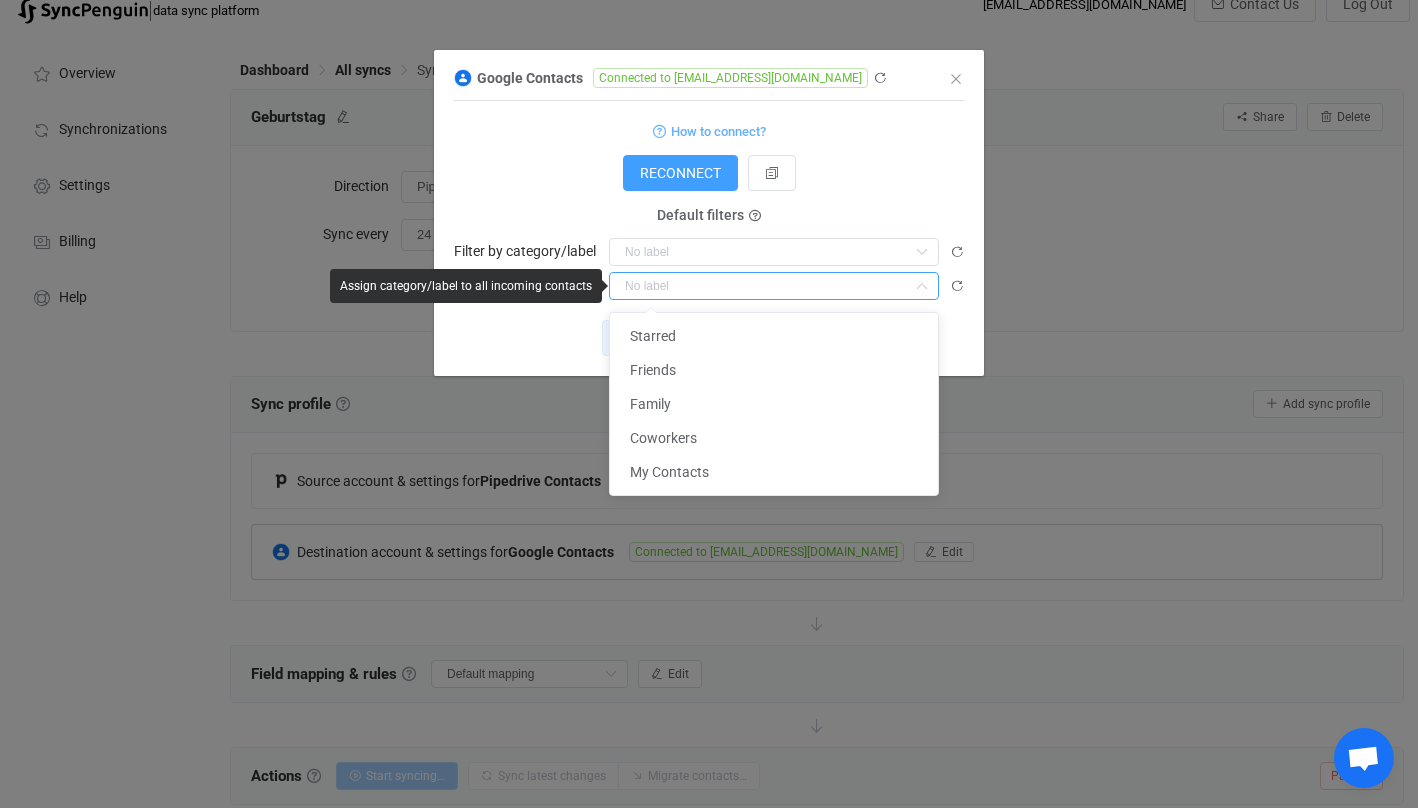 click at bounding box center [774, 286] 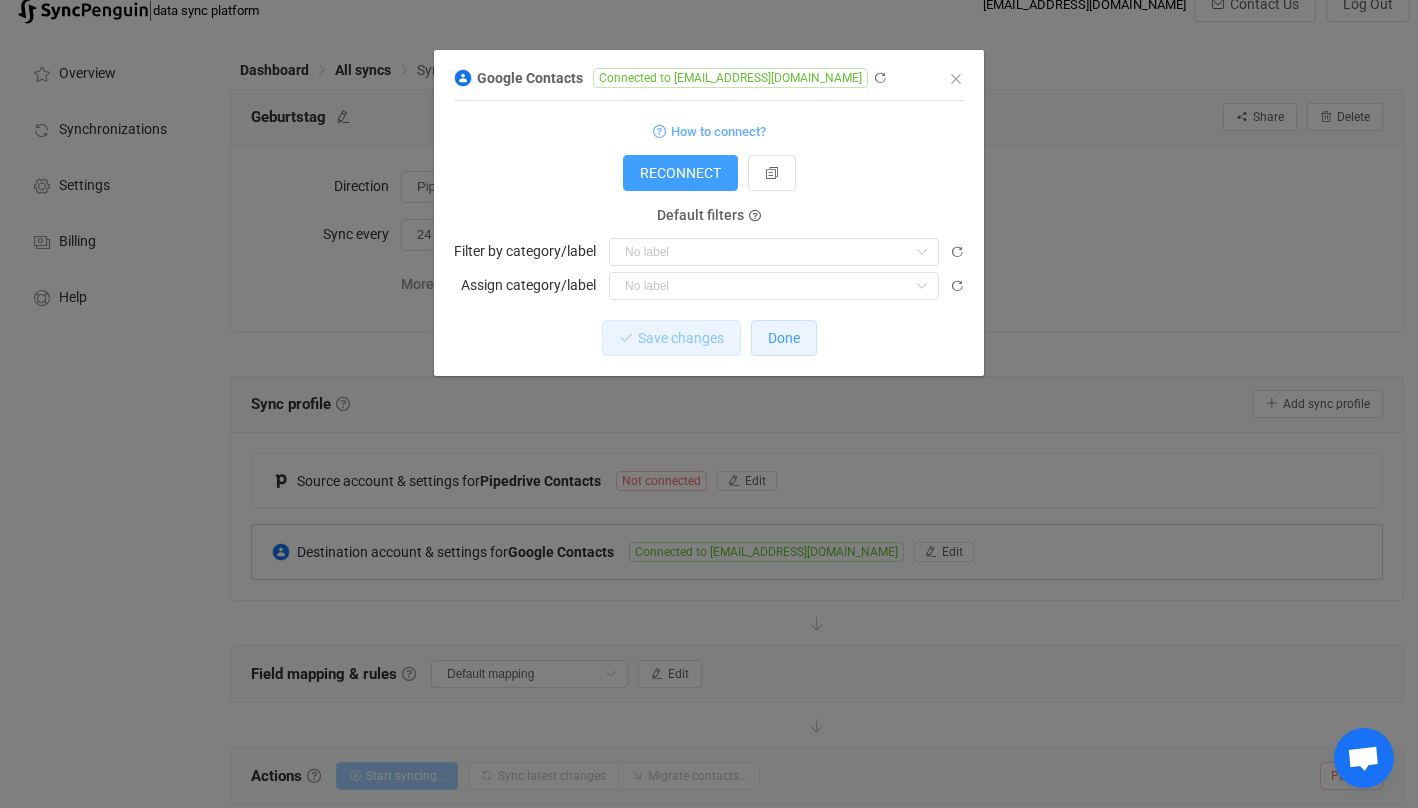 click on "Done" at bounding box center [784, 338] 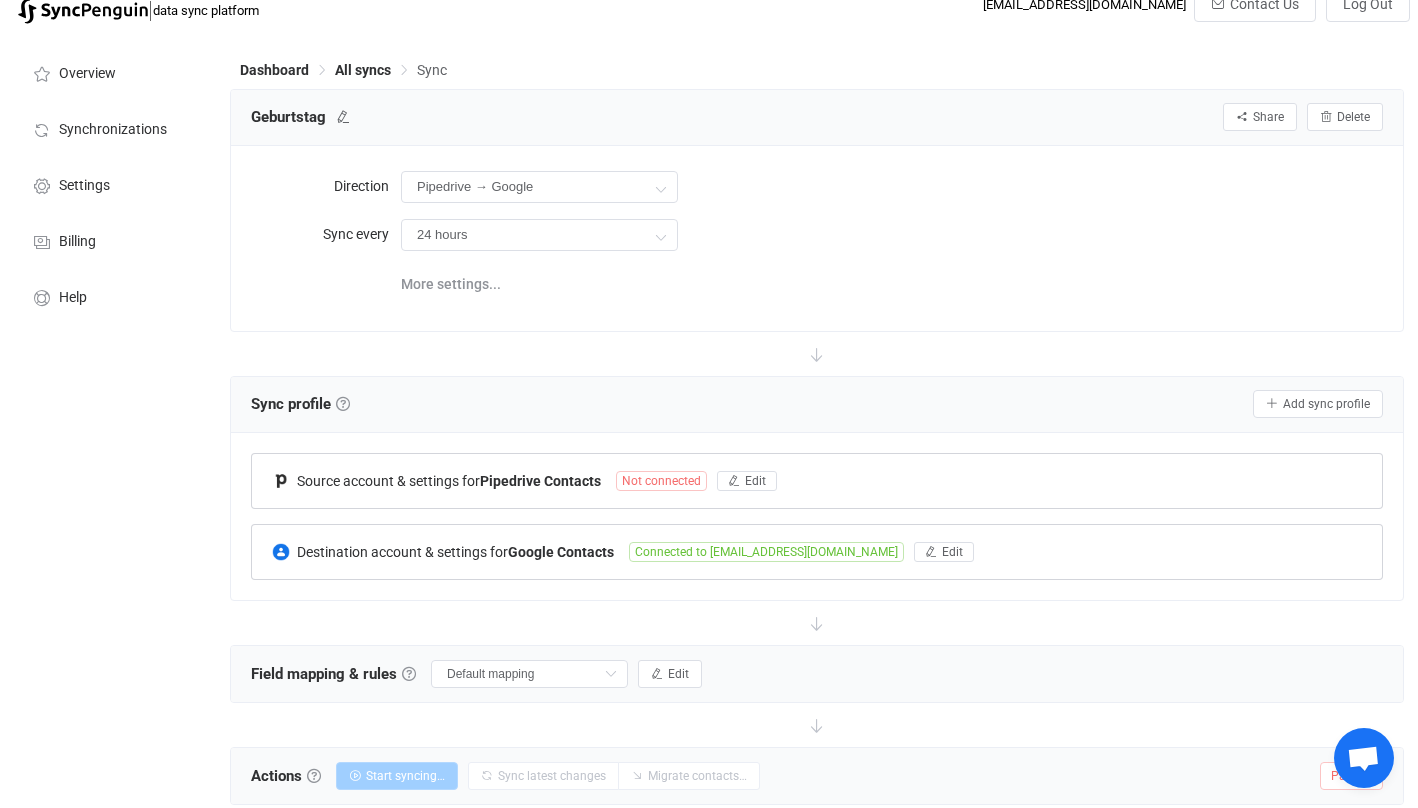 click on "Not connected" at bounding box center [661, 481] 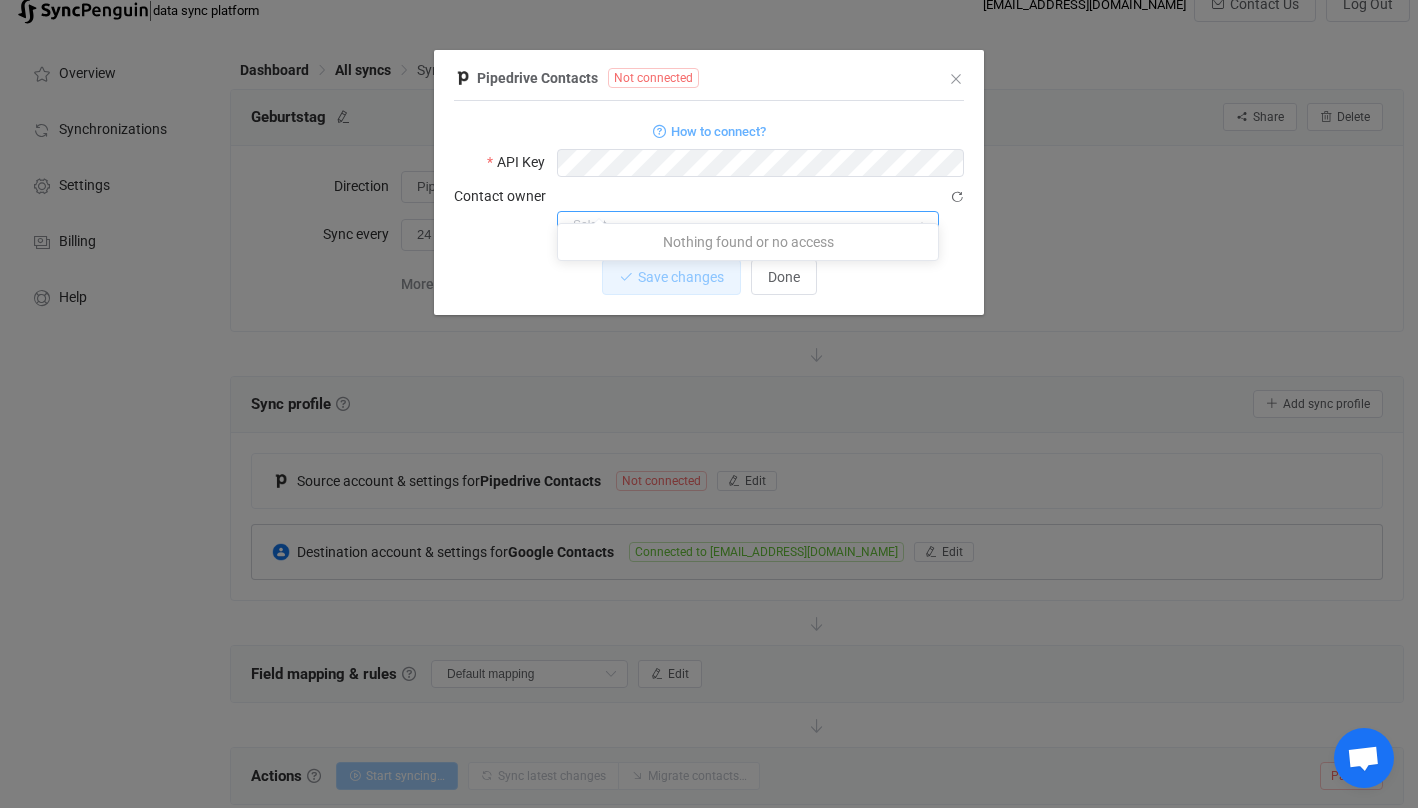 click at bounding box center [748, 225] 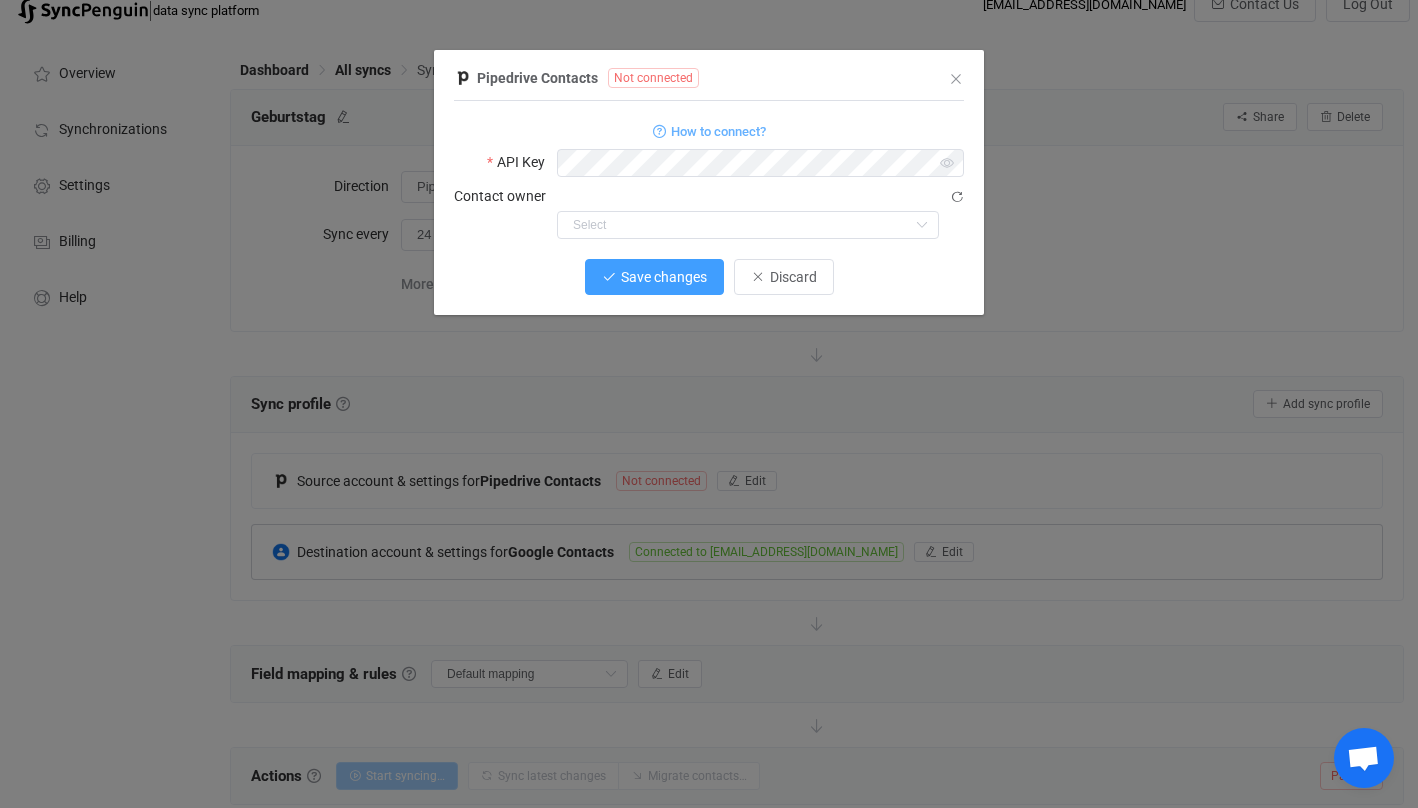click on "Pipedrive Contacts Not connected 1 { {
"apiKey": "7bcbc4c7176017e6dac5f5924e9adb700754faba",
"userId": null
} Standard output:
Output saved to the file
How to connect?
API Key Contact owner Save changes Discard" at bounding box center (709, 190) 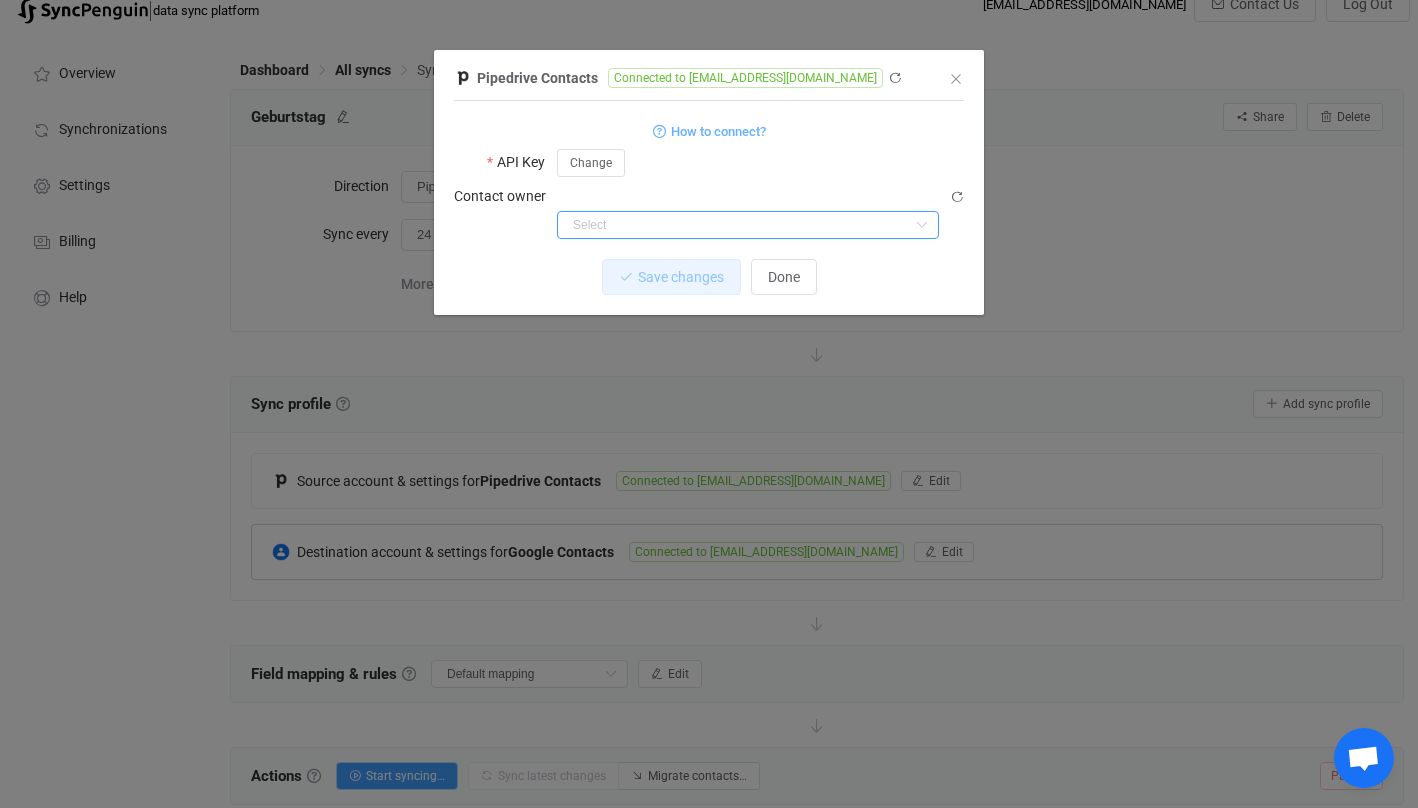 click at bounding box center [748, 225] 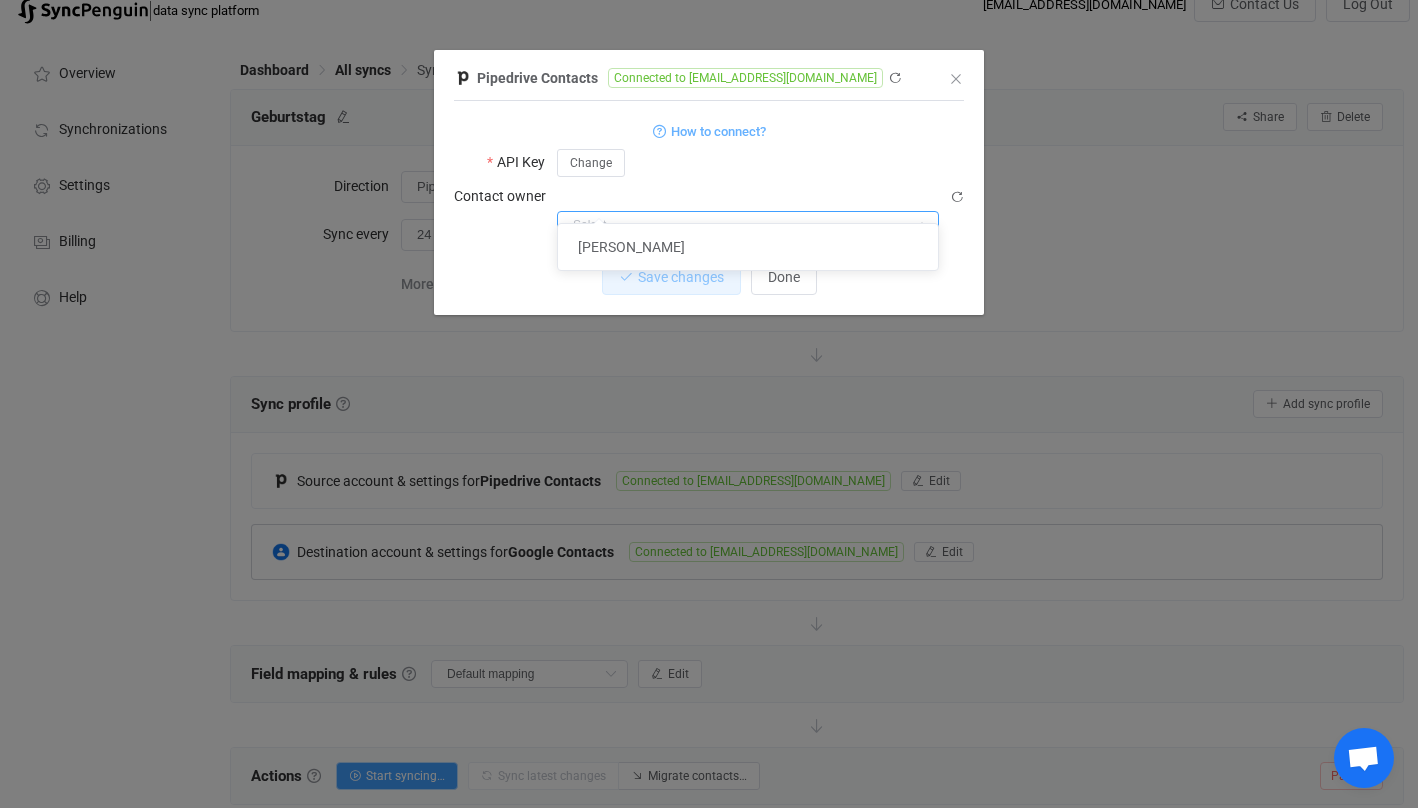 click at bounding box center [748, 225] 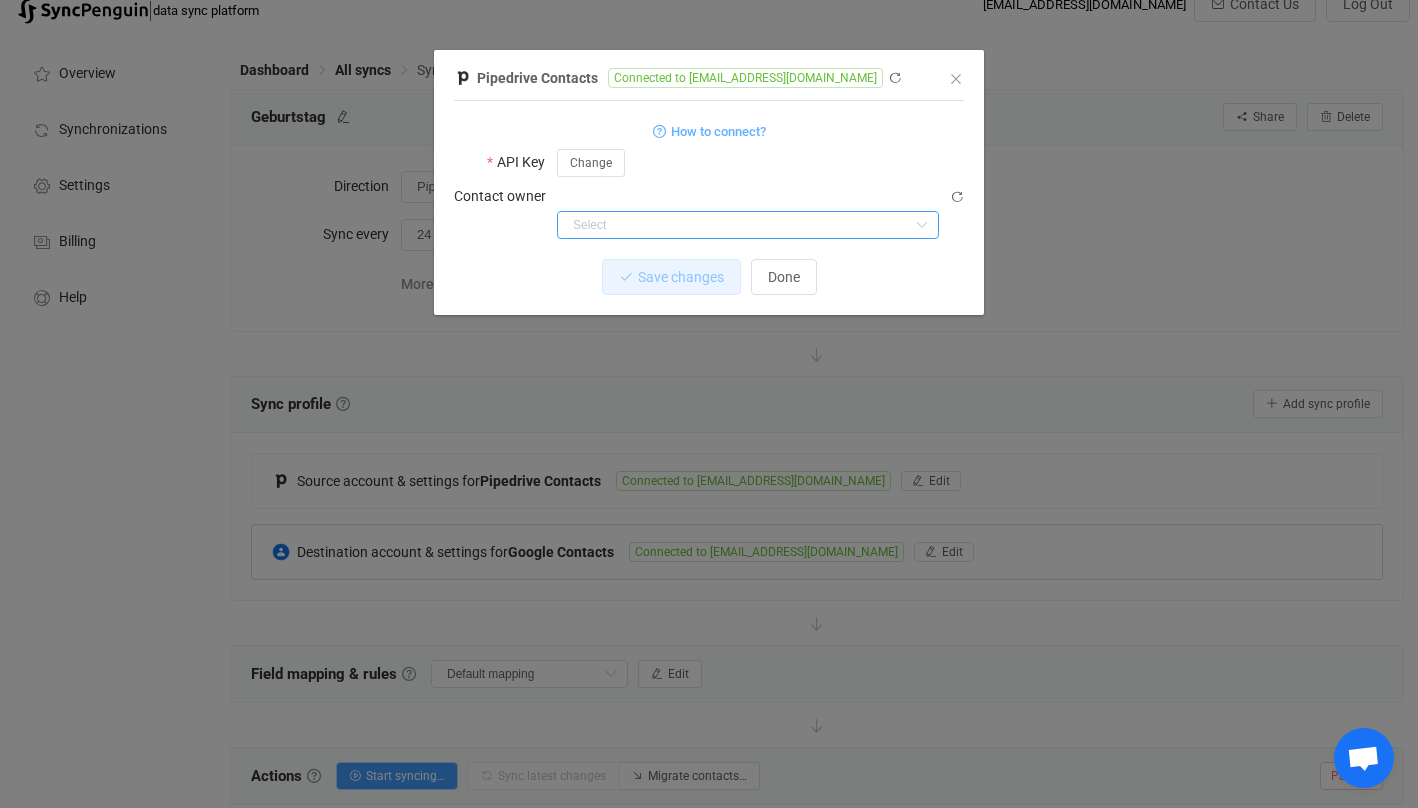 click at bounding box center [748, 225] 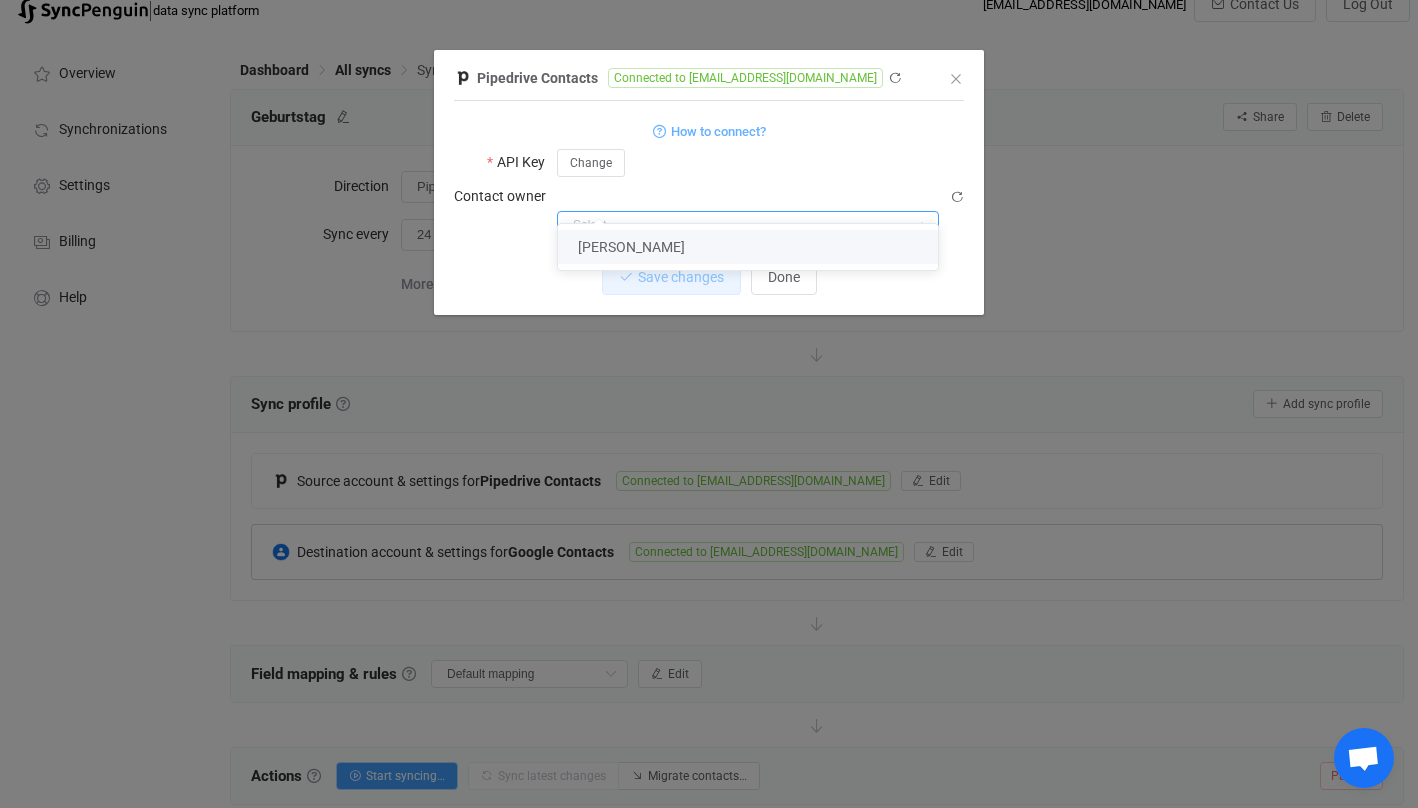click at bounding box center [748, 225] 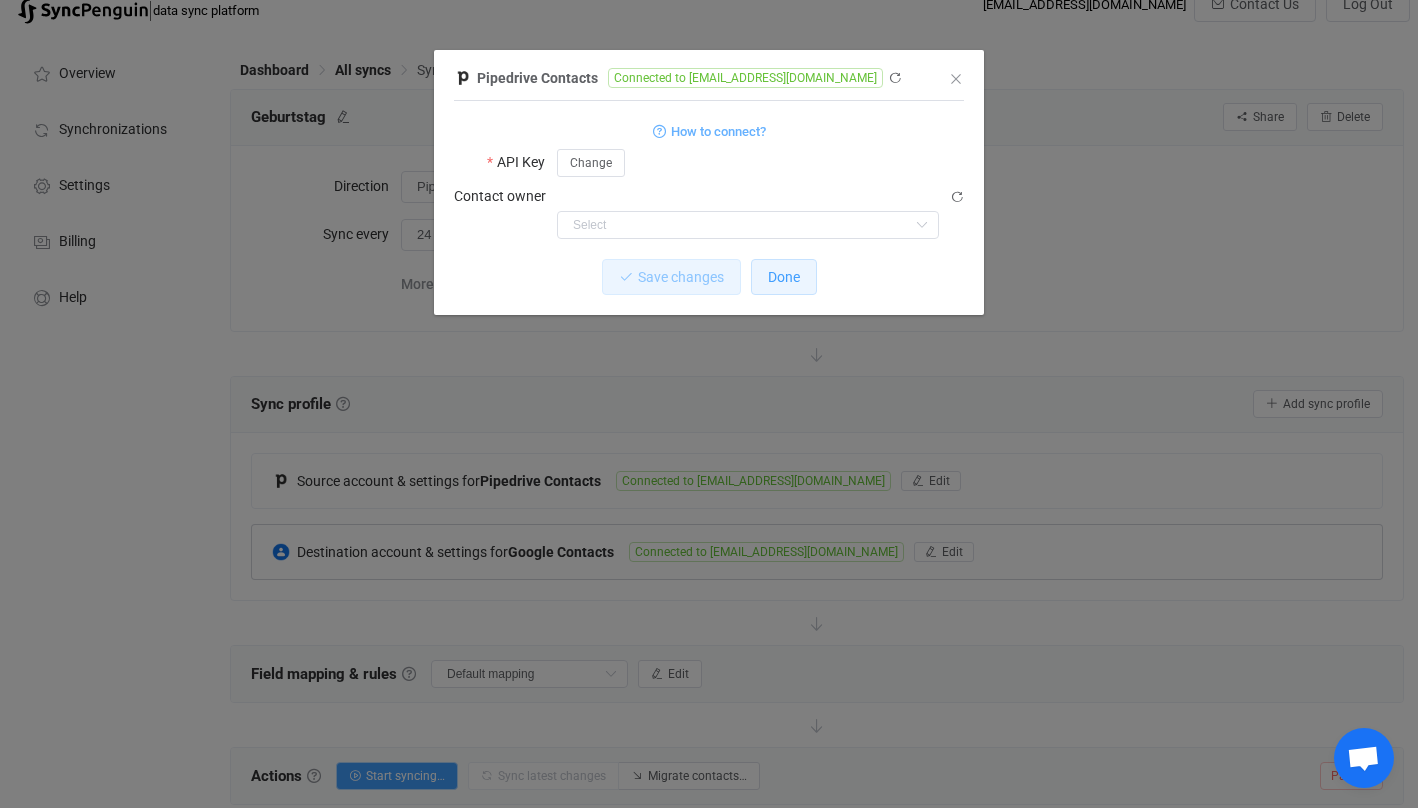 click on "Done" at bounding box center [784, 277] 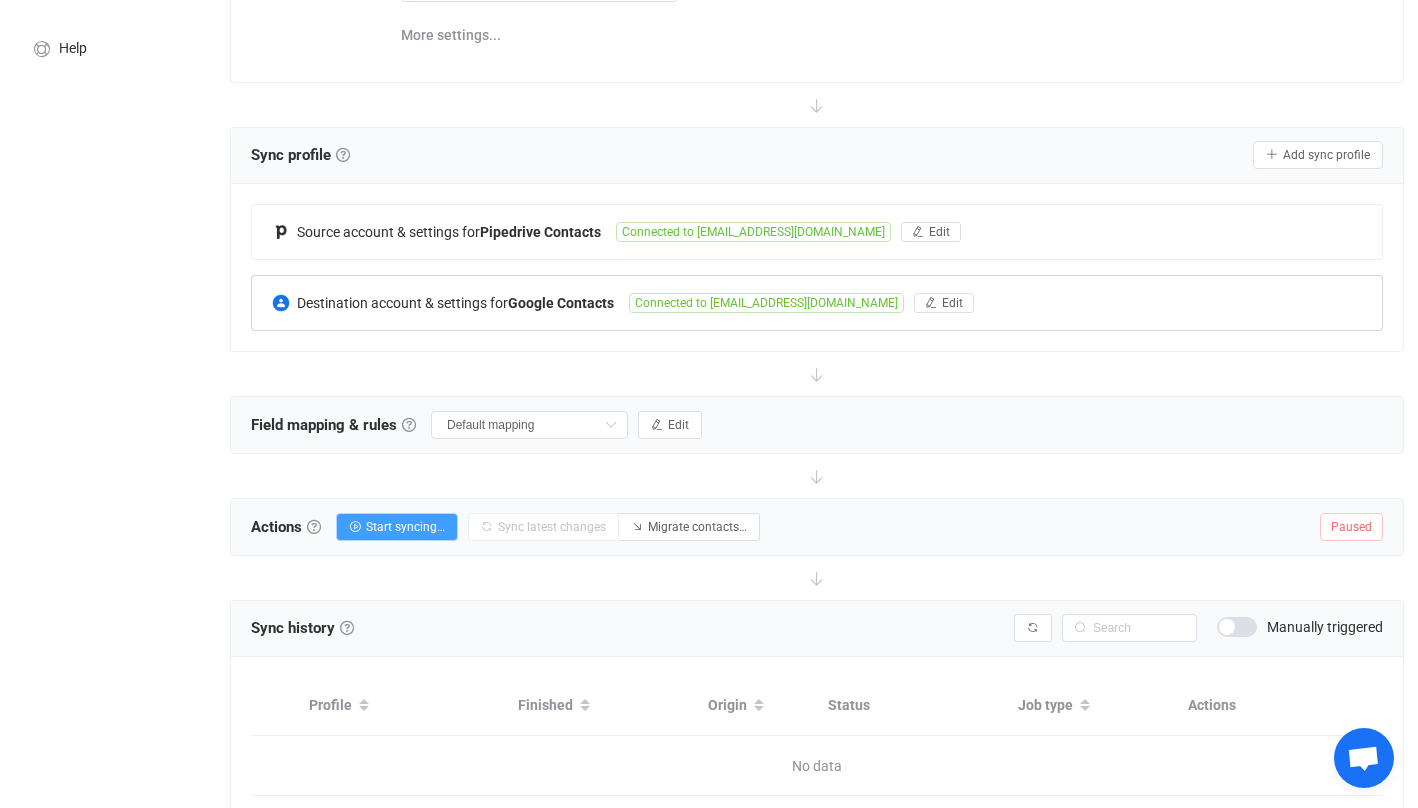 scroll, scrollTop: 351, scrollLeft: 0, axis: vertical 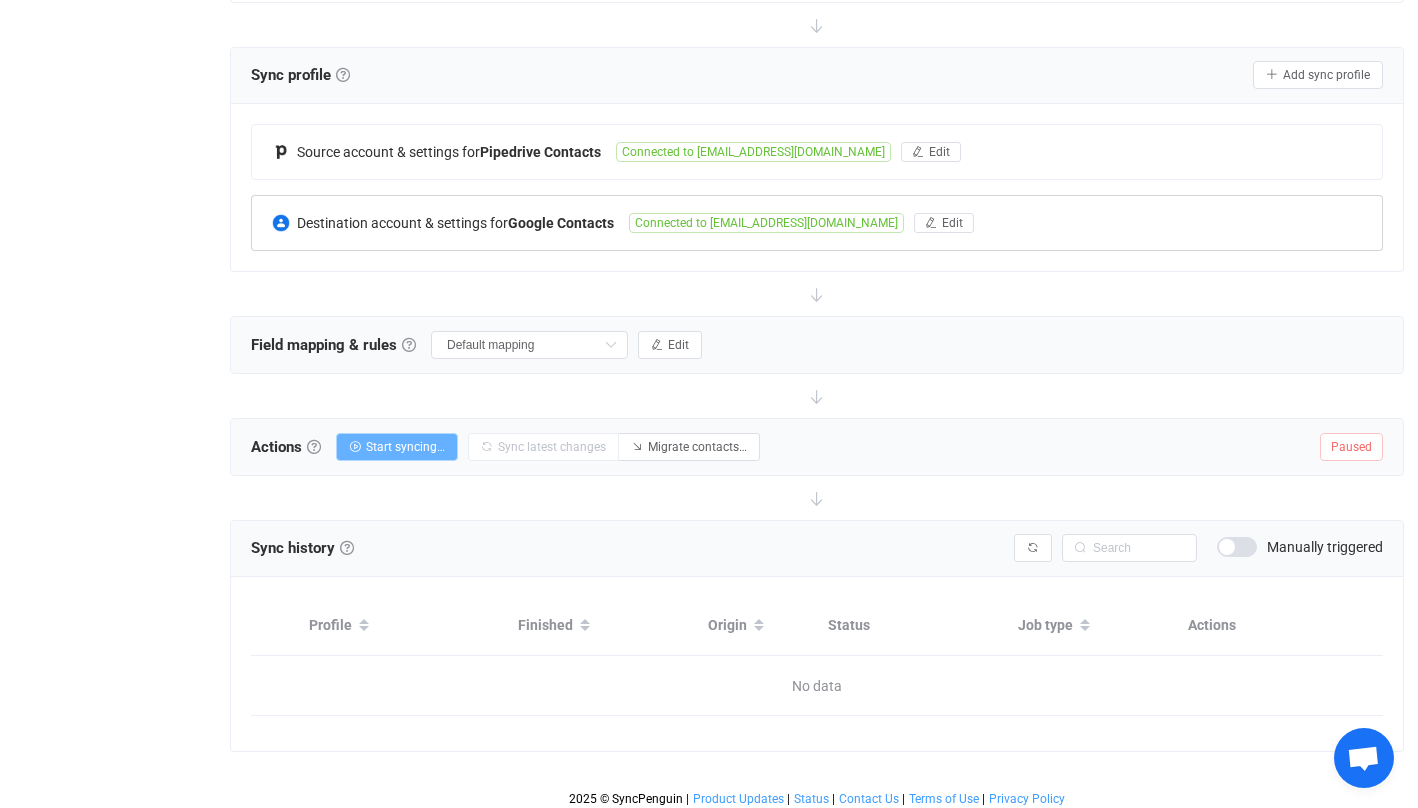 click on "Start syncing…" at bounding box center (405, 447) 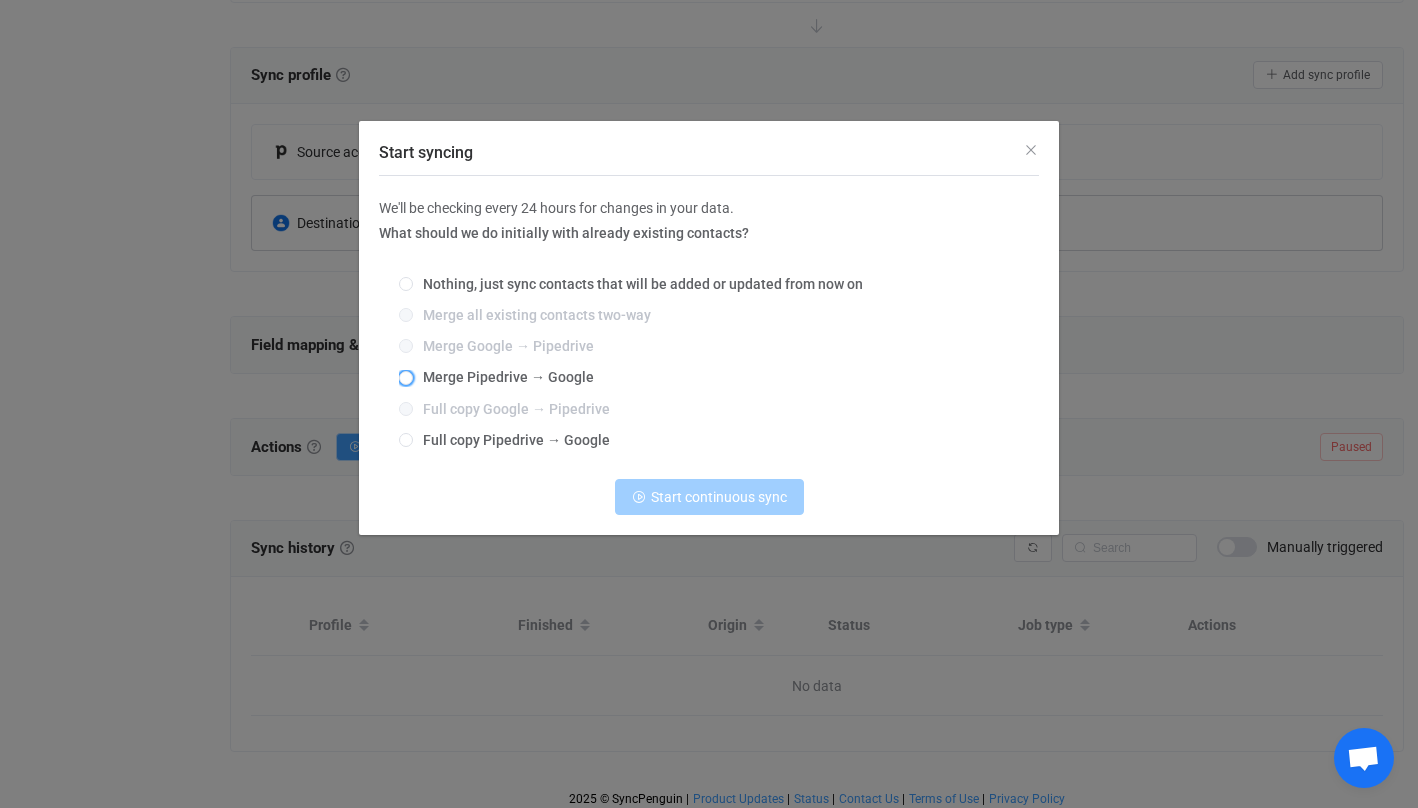 click on "Merge Pipedrive → Google" at bounding box center [503, 377] 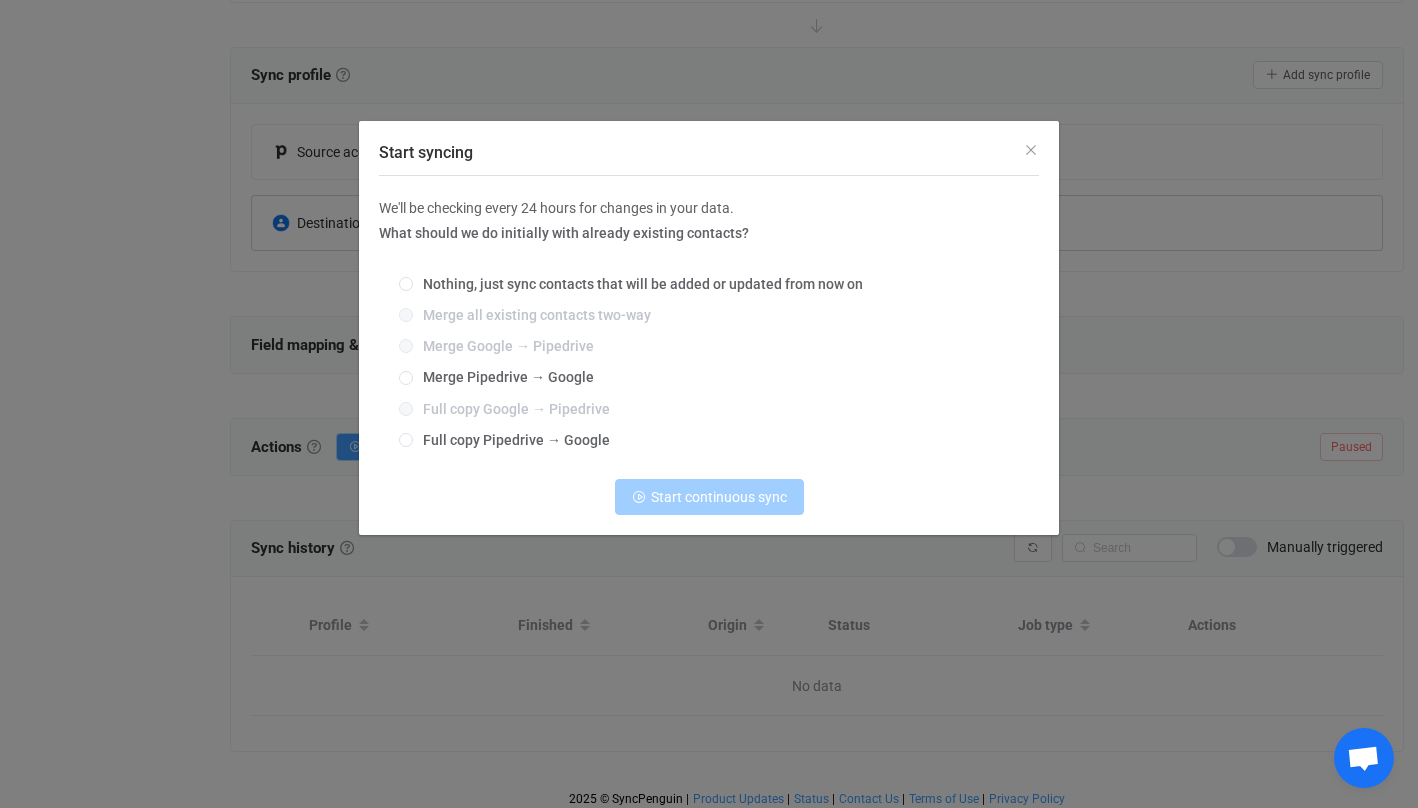 radio on "true" 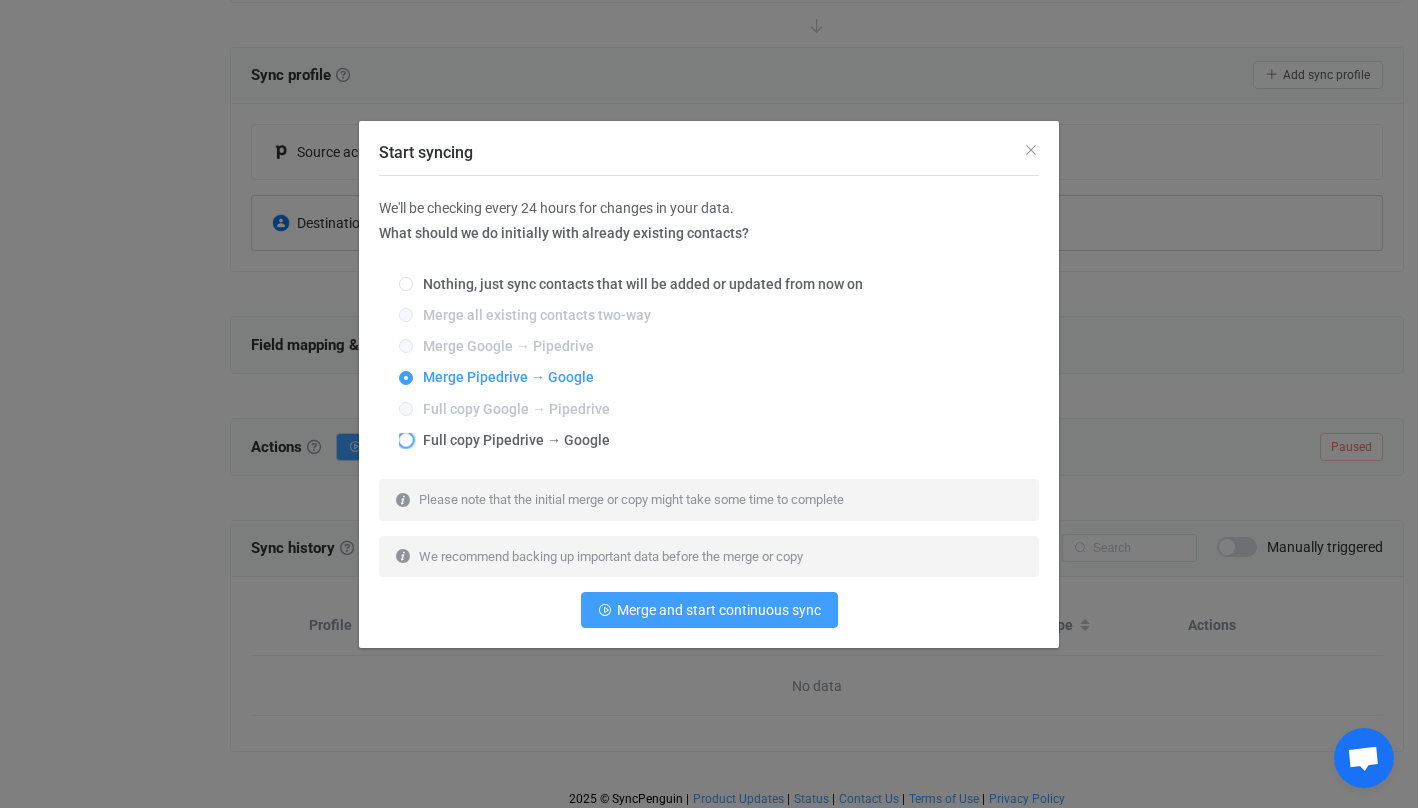 click on "Full copy Pipedrive → Google" at bounding box center (511, 440) 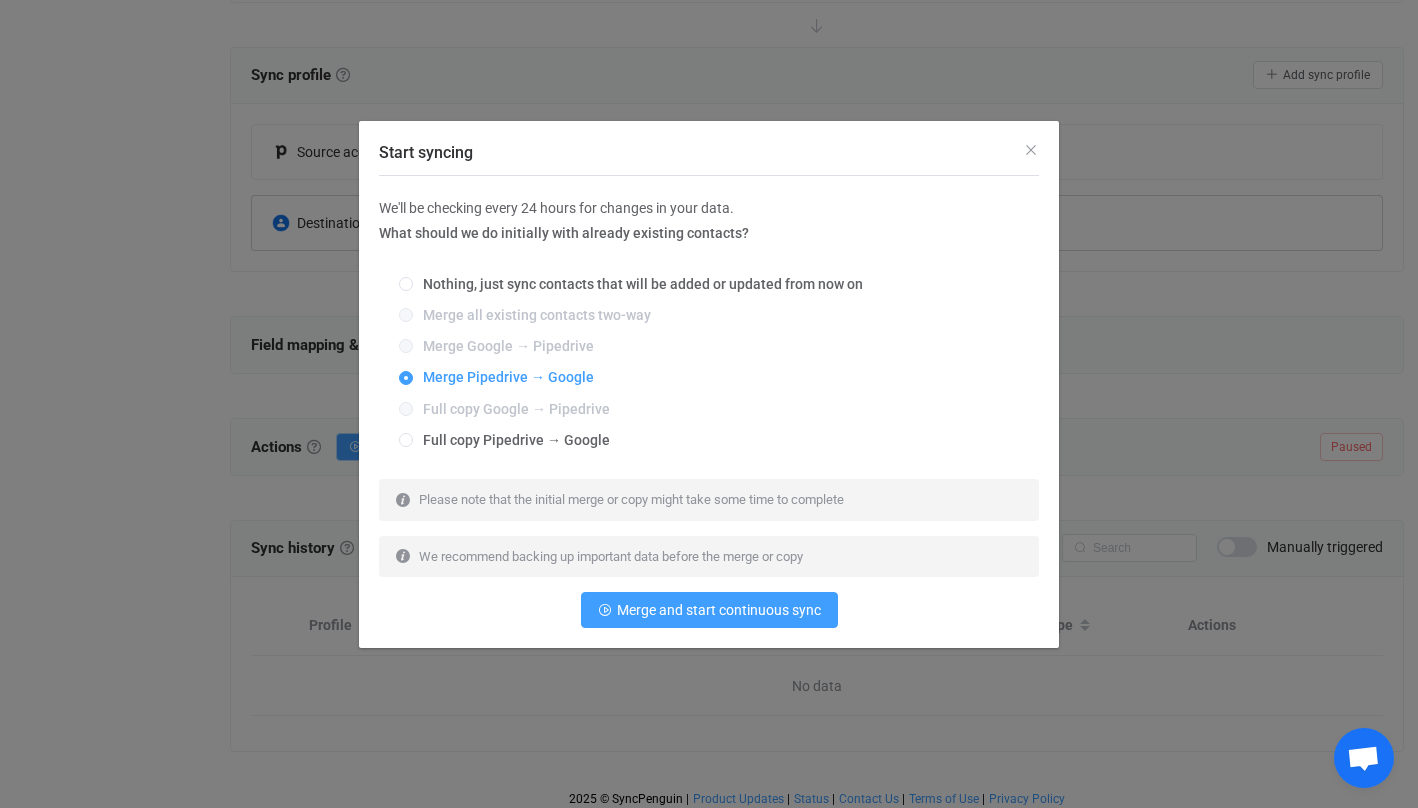 radio on "false" 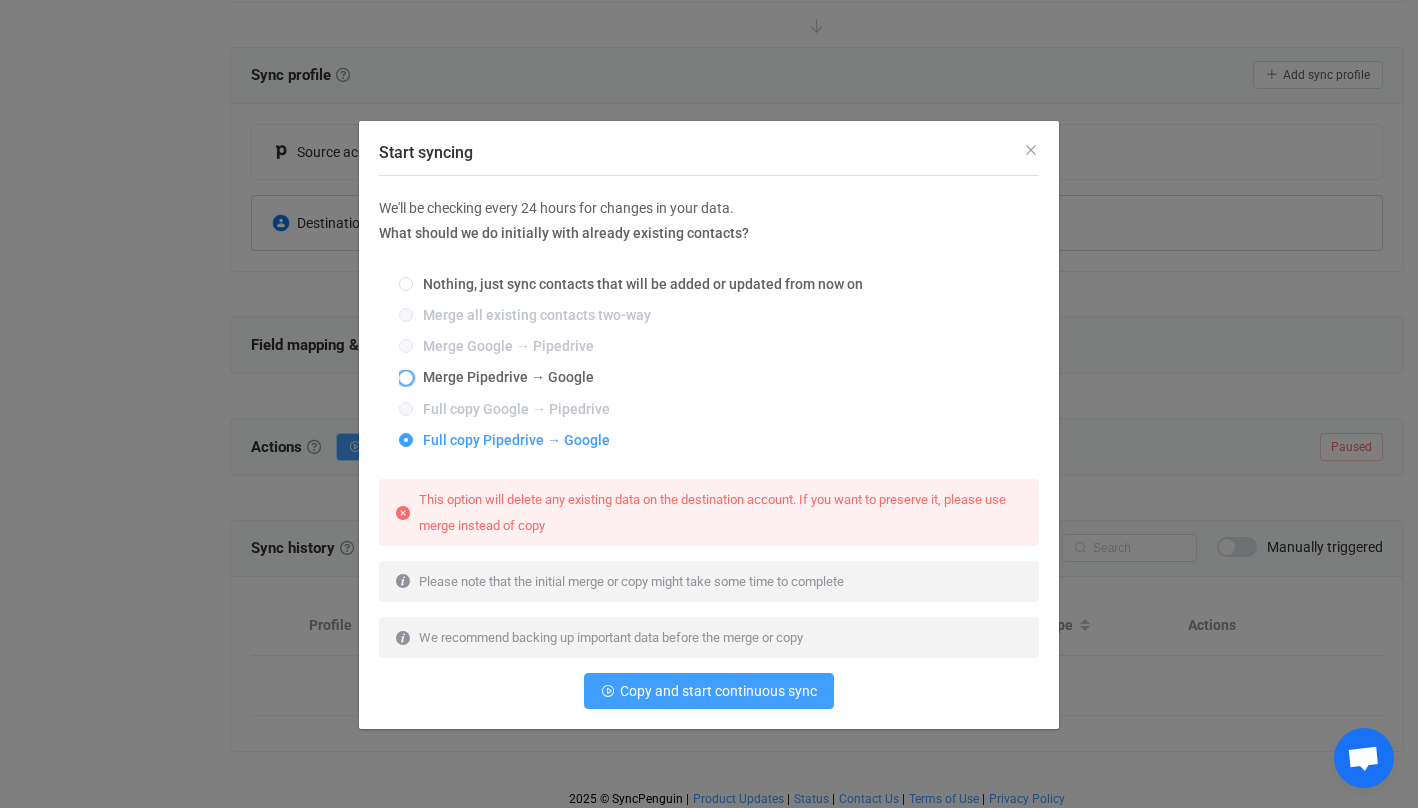 click on "Merge Pipedrive → Google" at bounding box center [503, 377] 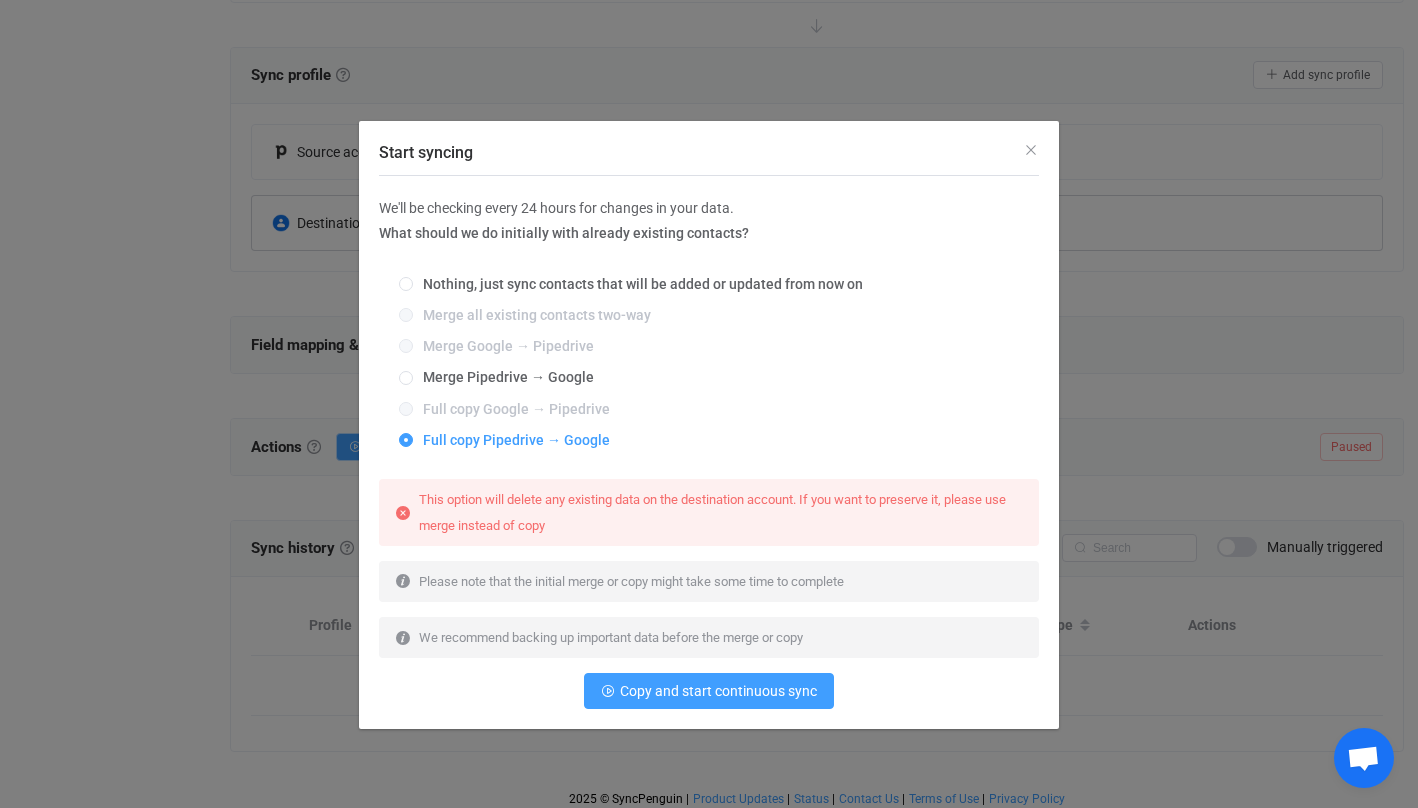 radio on "true" 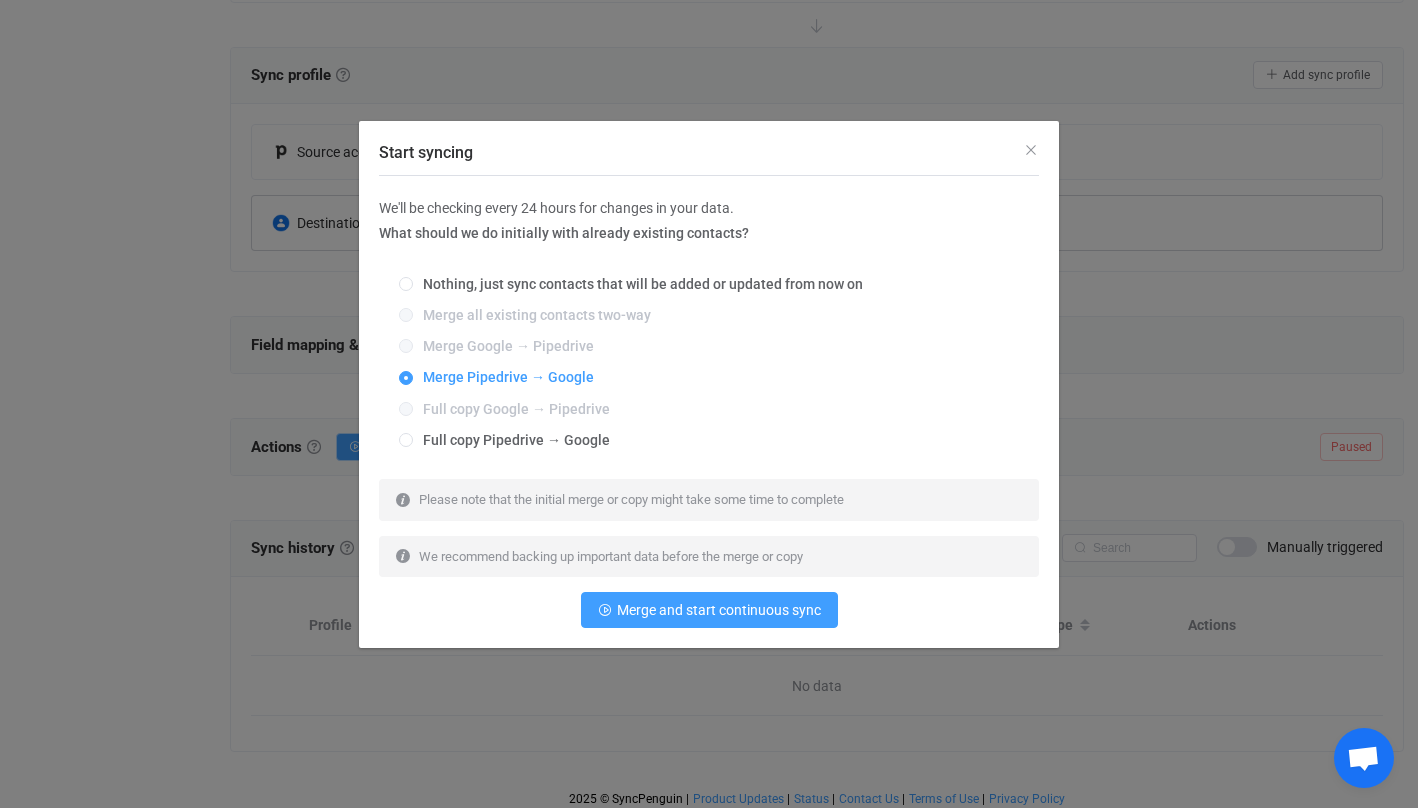 click on "We recommend backing up important data before the merge or copy" at bounding box center (611, 556) 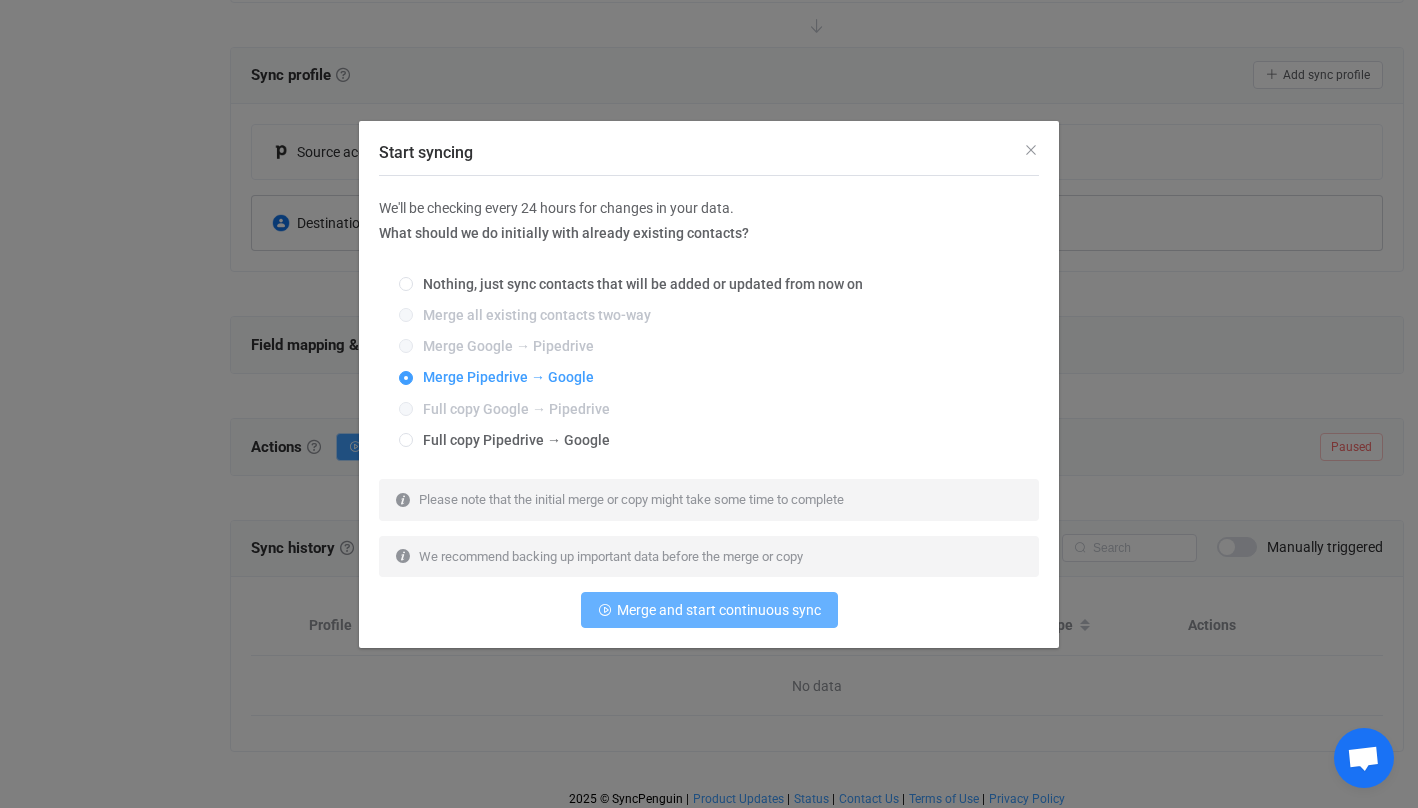 click on "Merge and start continuous sync" at bounding box center (719, 610) 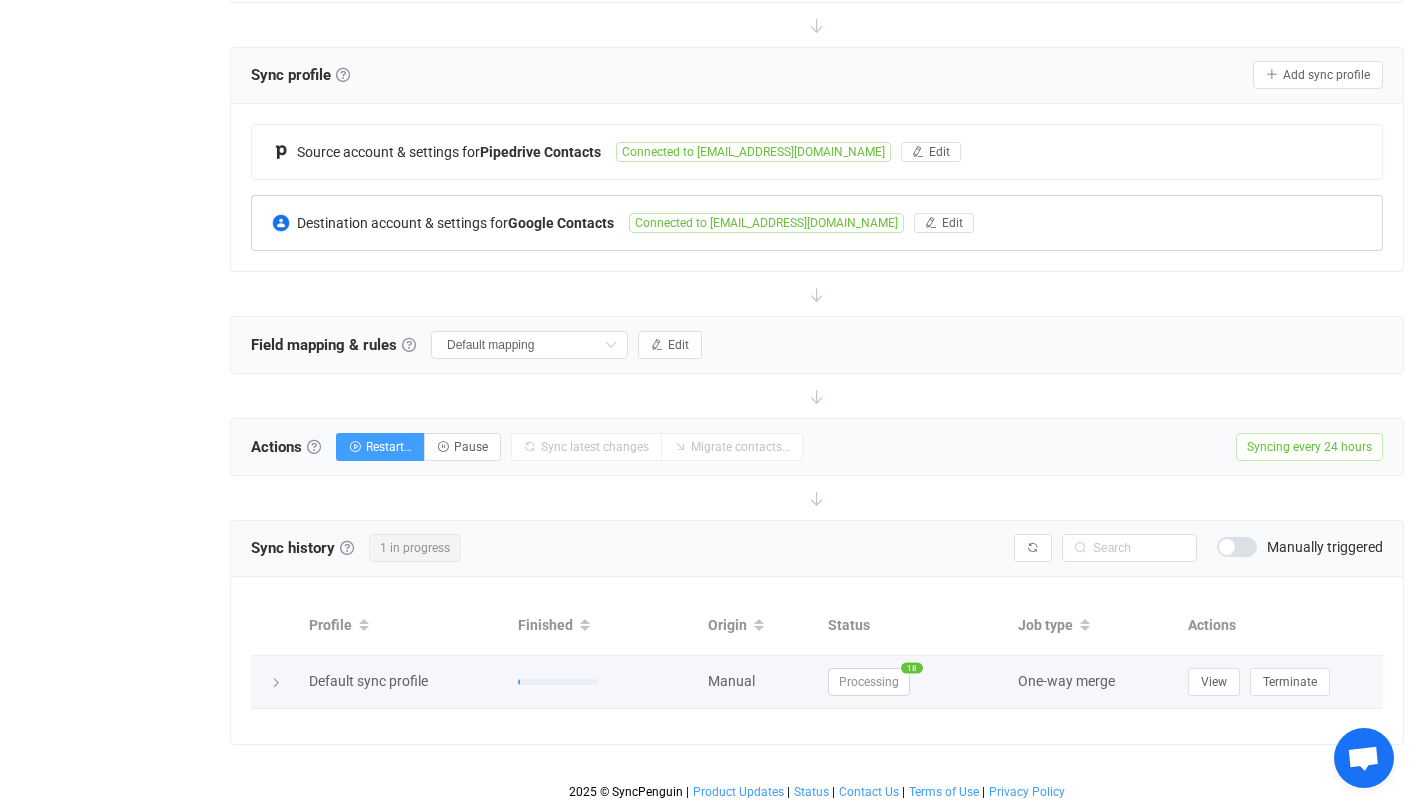click at bounding box center [275, 682] 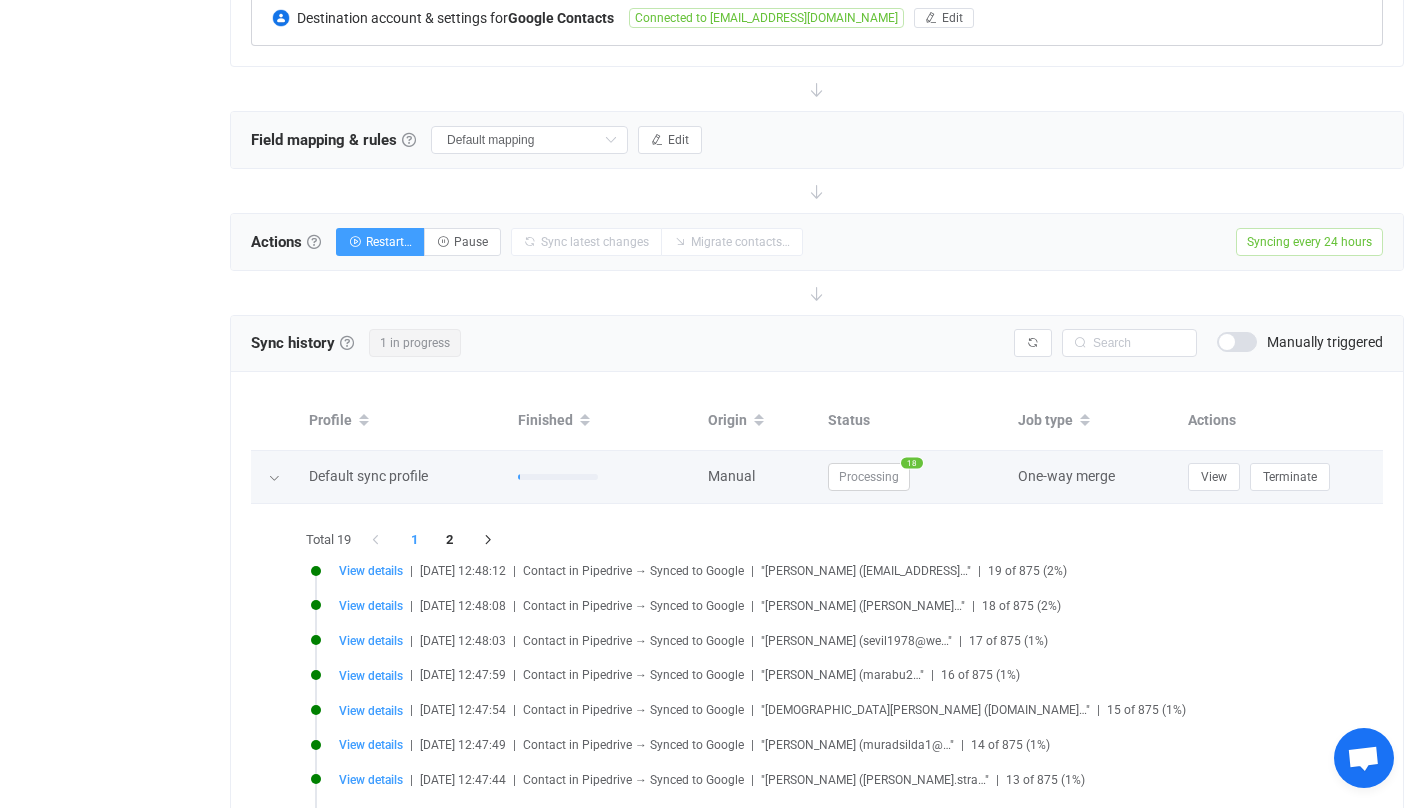 scroll, scrollTop: 558, scrollLeft: 0, axis: vertical 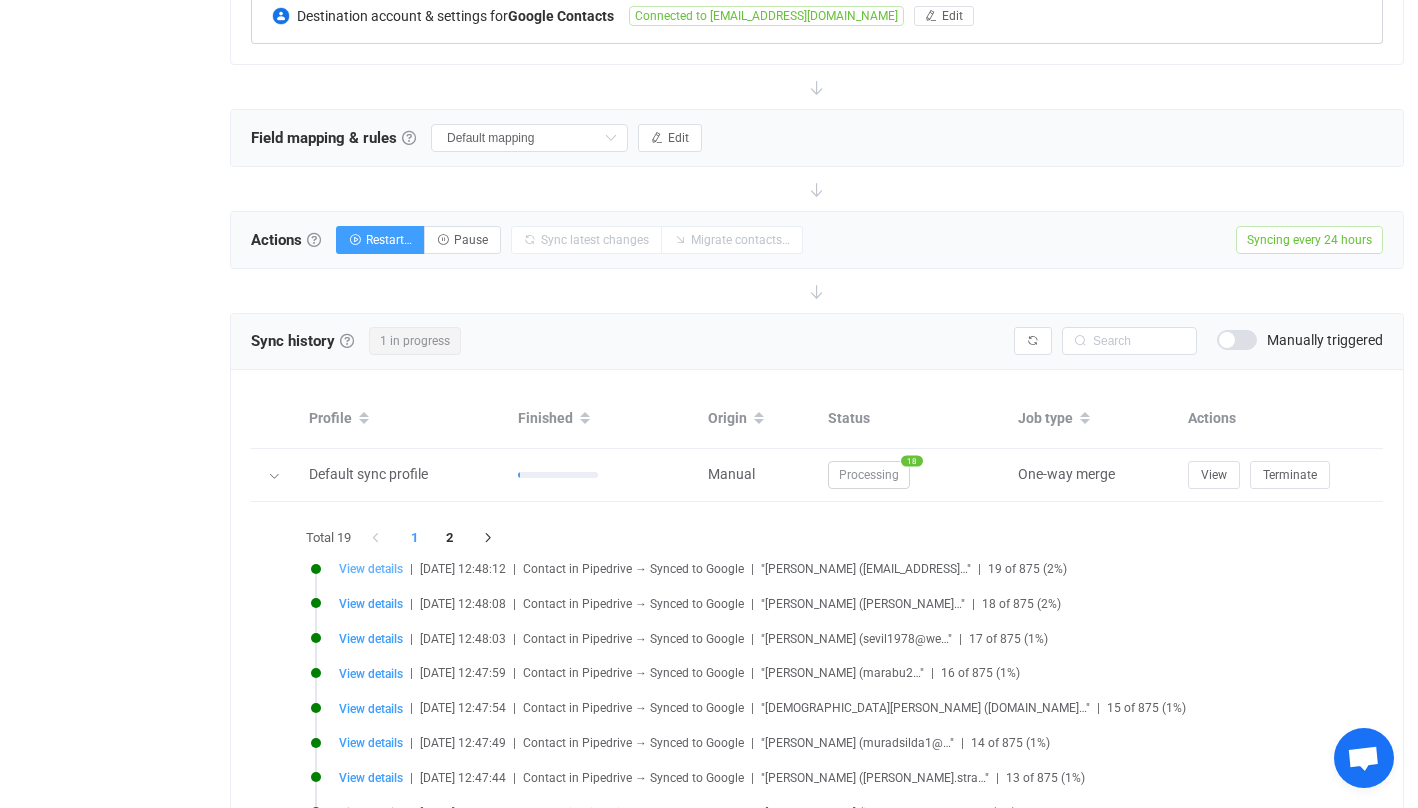 click on "View details" at bounding box center [371, 569] 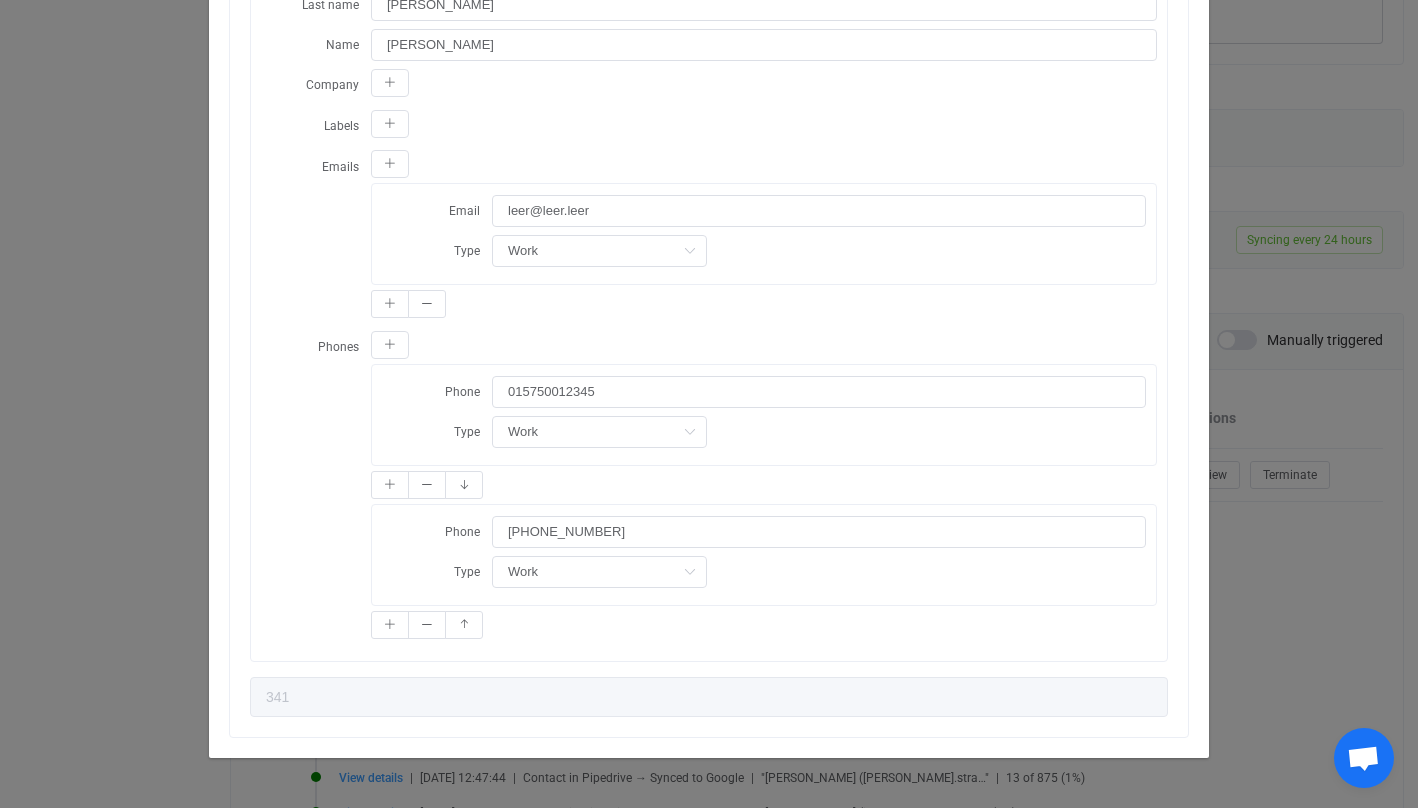 scroll, scrollTop: 261, scrollLeft: 0, axis: vertical 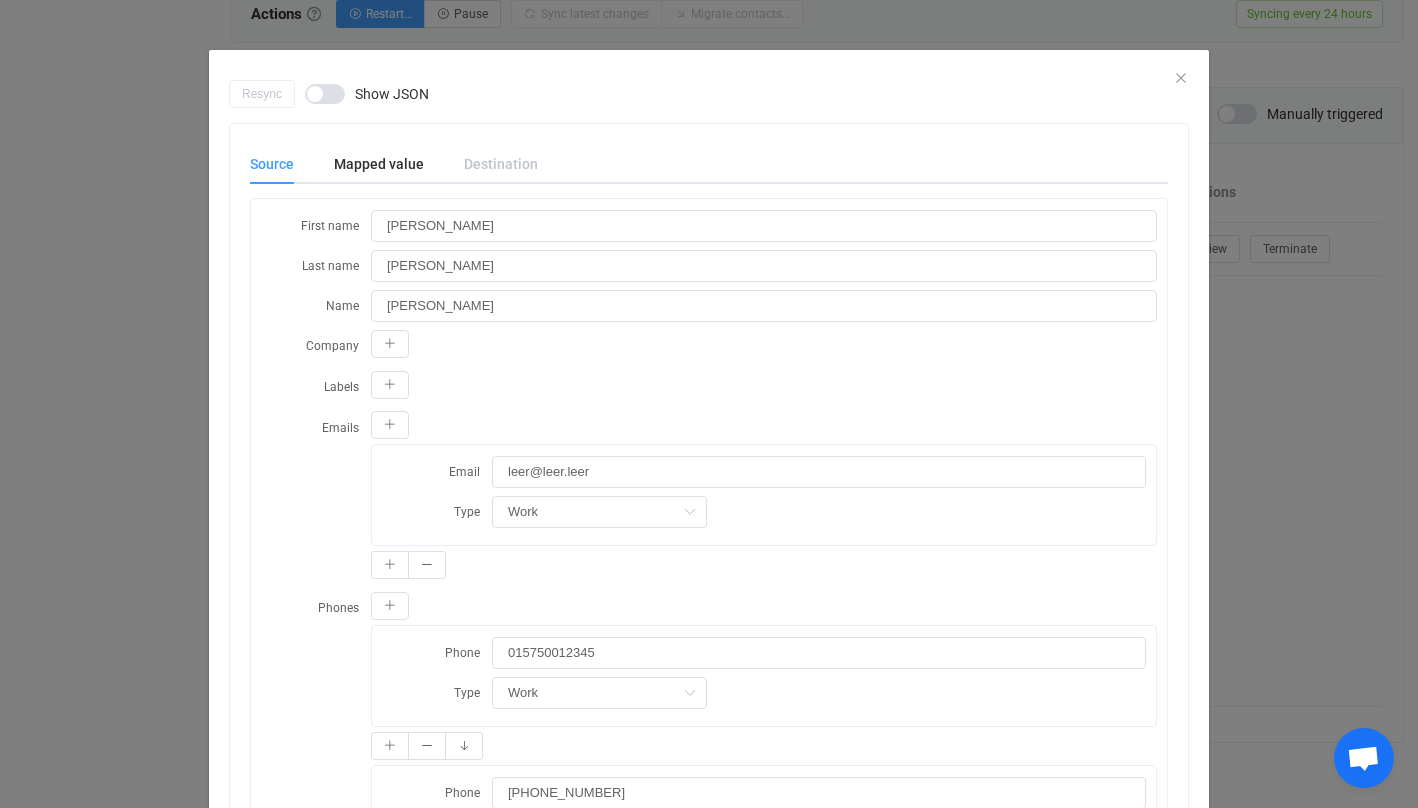 click on "Destination" at bounding box center (491, 164) 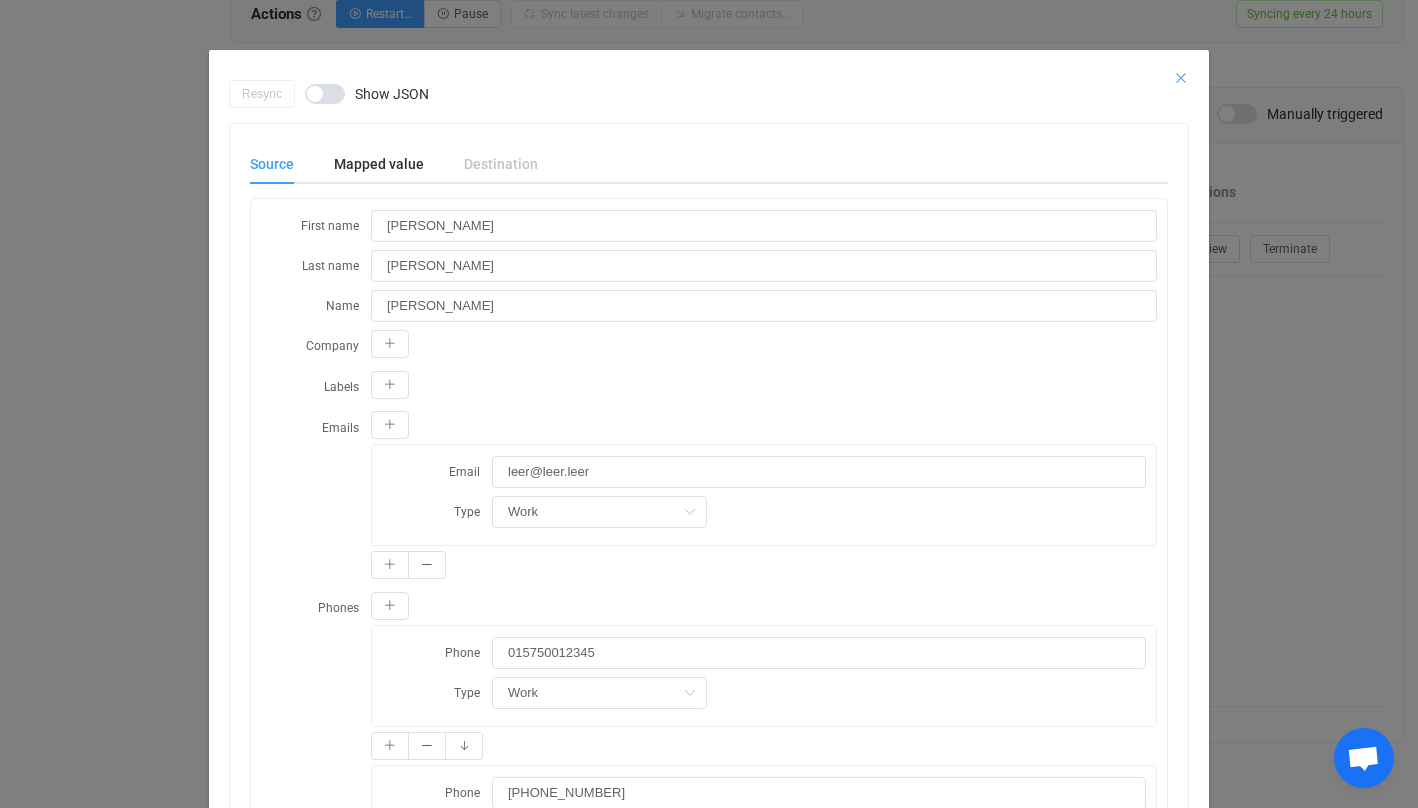 click at bounding box center [1181, 78] 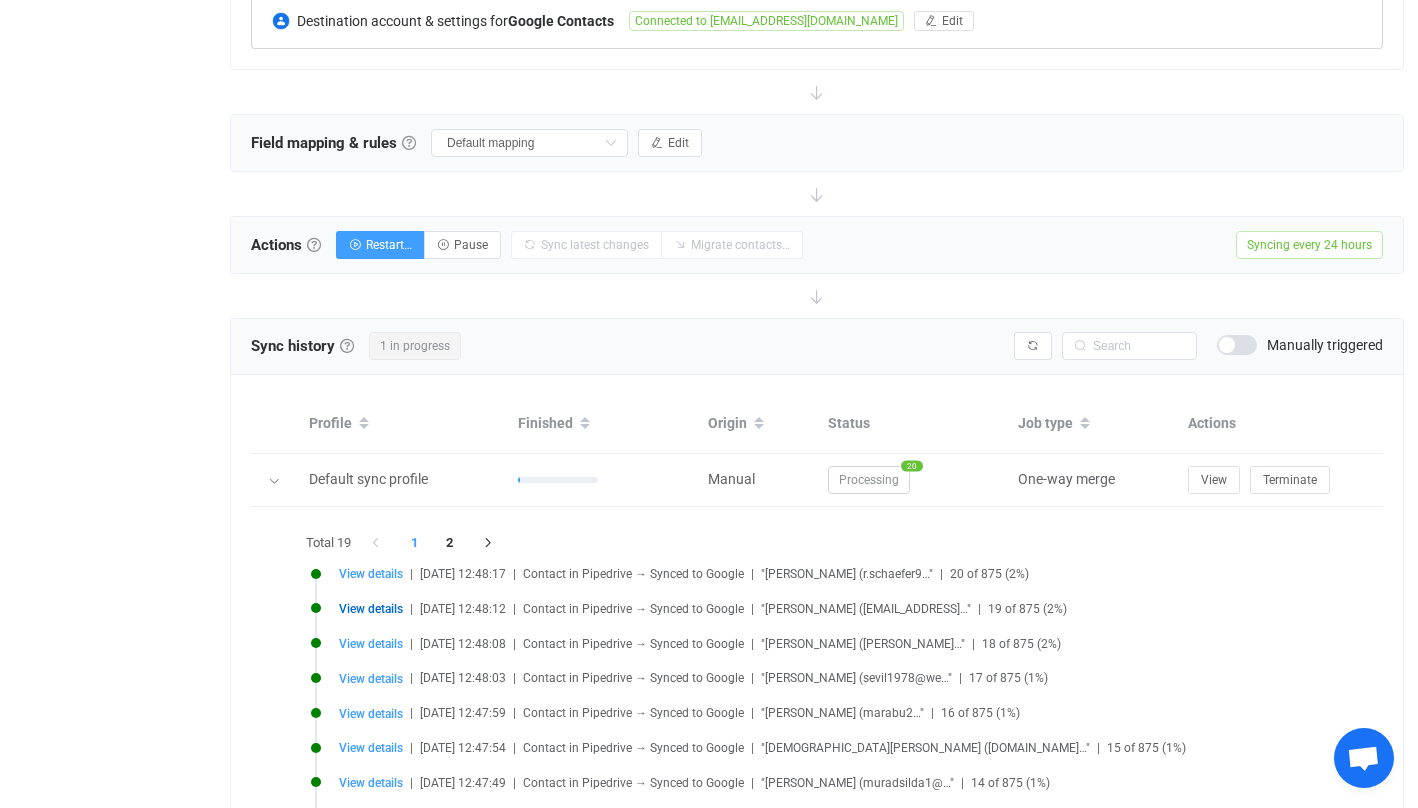 scroll, scrollTop: 465, scrollLeft: 0, axis: vertical 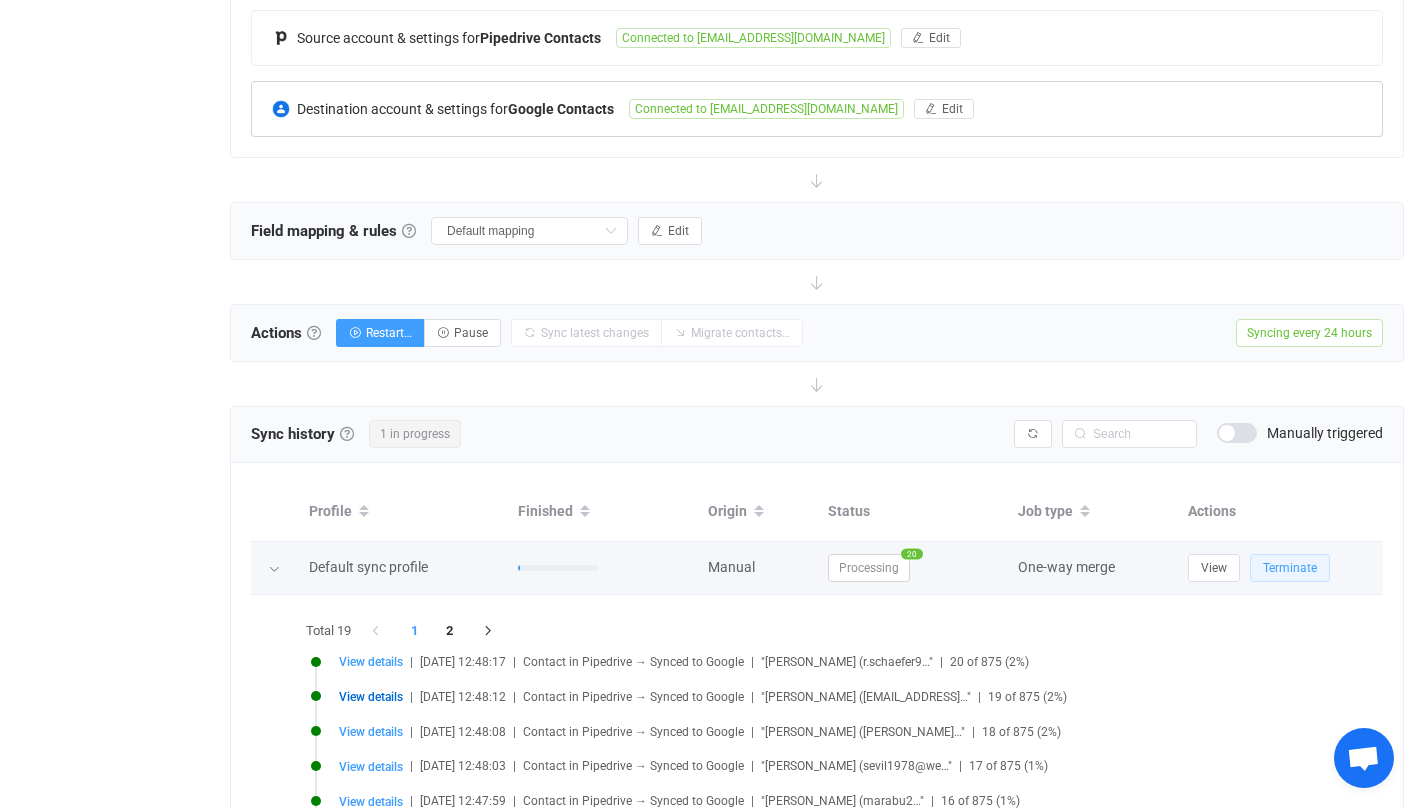 click on "Terminate" at bounding box center (1290, 568) 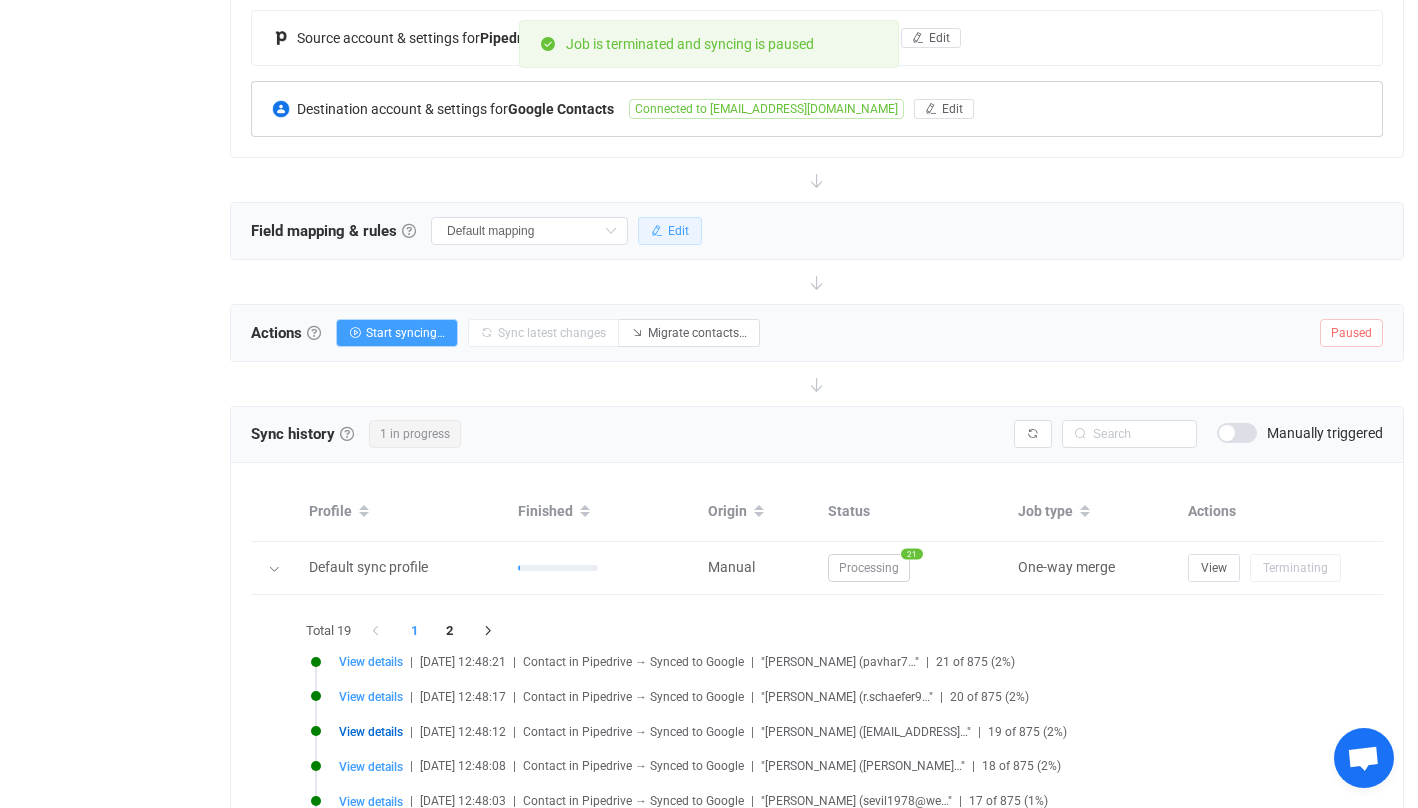 click on "Edit" at bounding box center [678, 231] 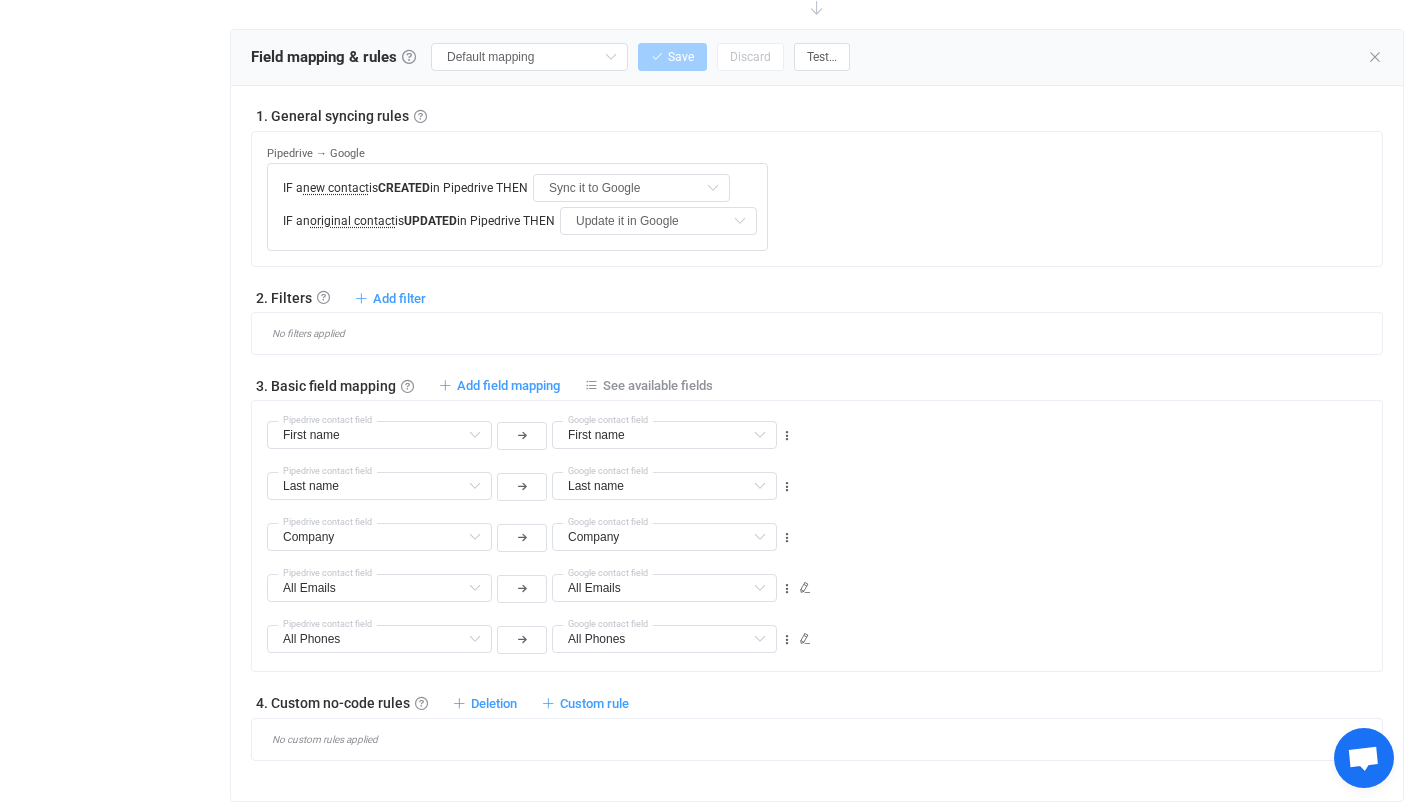 scroll, scrollTop: 644, scrollLeft: 0, axis: vertical 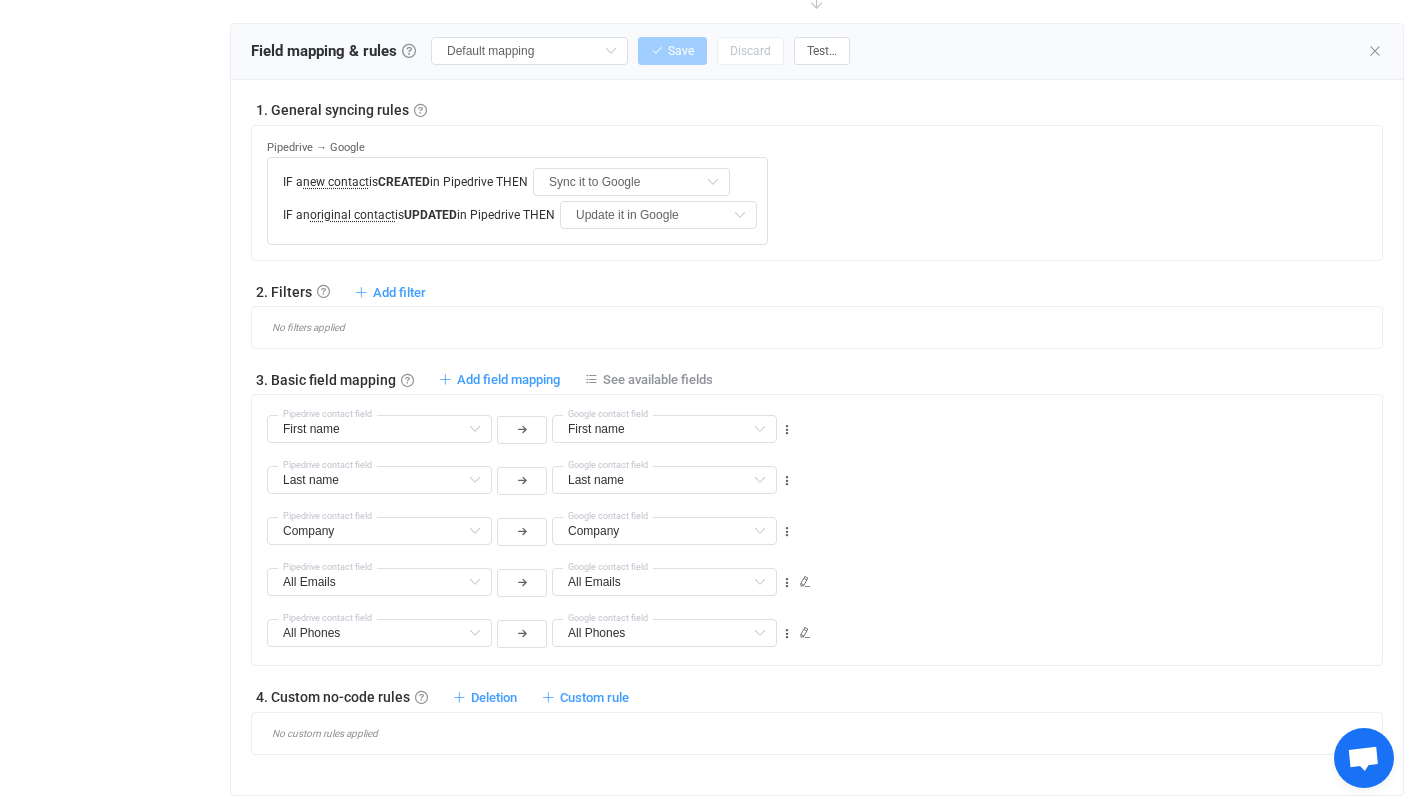 click on "1. General syncing rules General syncing rules Control how SyncPengin reacts to changes in your data. You can override or further adjust these rules in the Filters and Custom rules sections below.   Note that the rules also apply to the initial sync. Google → Pipedrive
IF a  new contact  is  CREATED  in Google THEN
Sync it to Pipedrive Do nothing Sync it to Pipedrive
IF an  original contact  is  UPDATED  in Google THEN
Update it in Pipedrive Do nothing Update it in Pipedrive Update it in Pipedrive if it's a copy
IF an  original contact  is  DELETED  in Google THEN
Delete it from Pipedrive Do nothing Delete it from Pipedrive Delete it from Pipedrive if it's a copy Pipedrive → Google
IF a  new contact  is  CREATED  in Pipedrive THEN
Sync it to Google Do nothing Sync it to Google
IF an  original contact  is  UPDATED  in Pipedrive THEN
Update it in Google Do nothing Update it in Google Update it in Google if it's a copy 2. Filters" at bounding box center (817, 427) 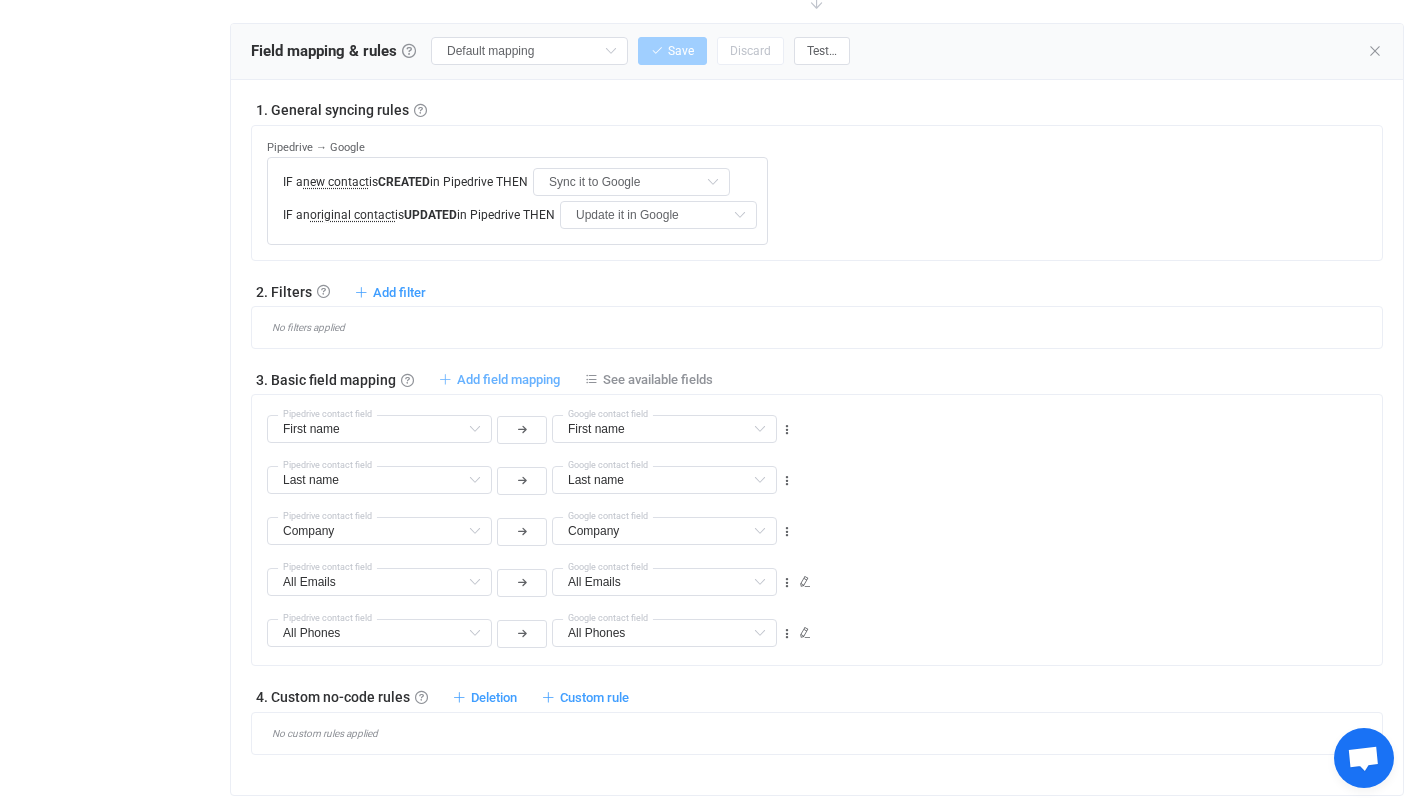 click on "Add field mapping" at bounding box center (508, 379) 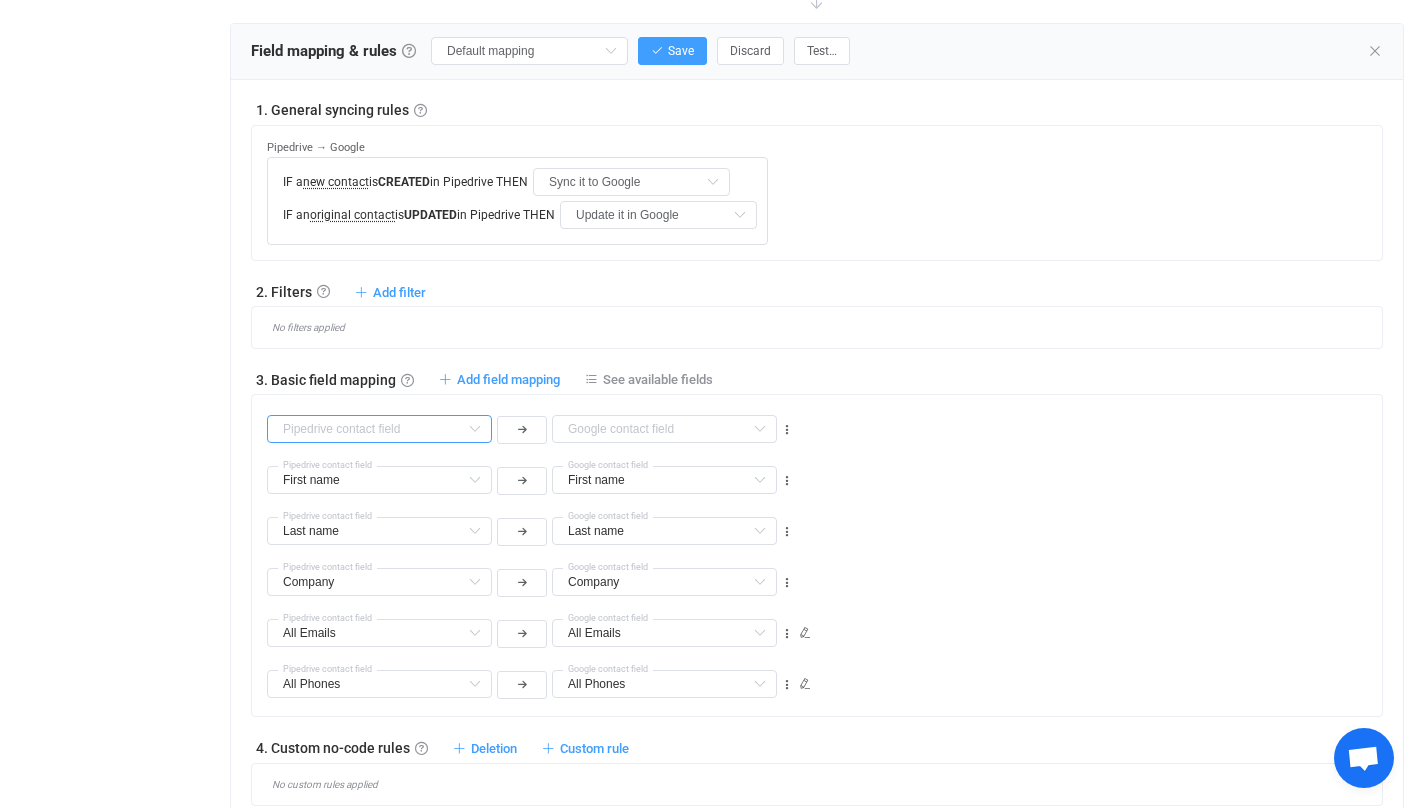 click at bounding box center (379, 429) 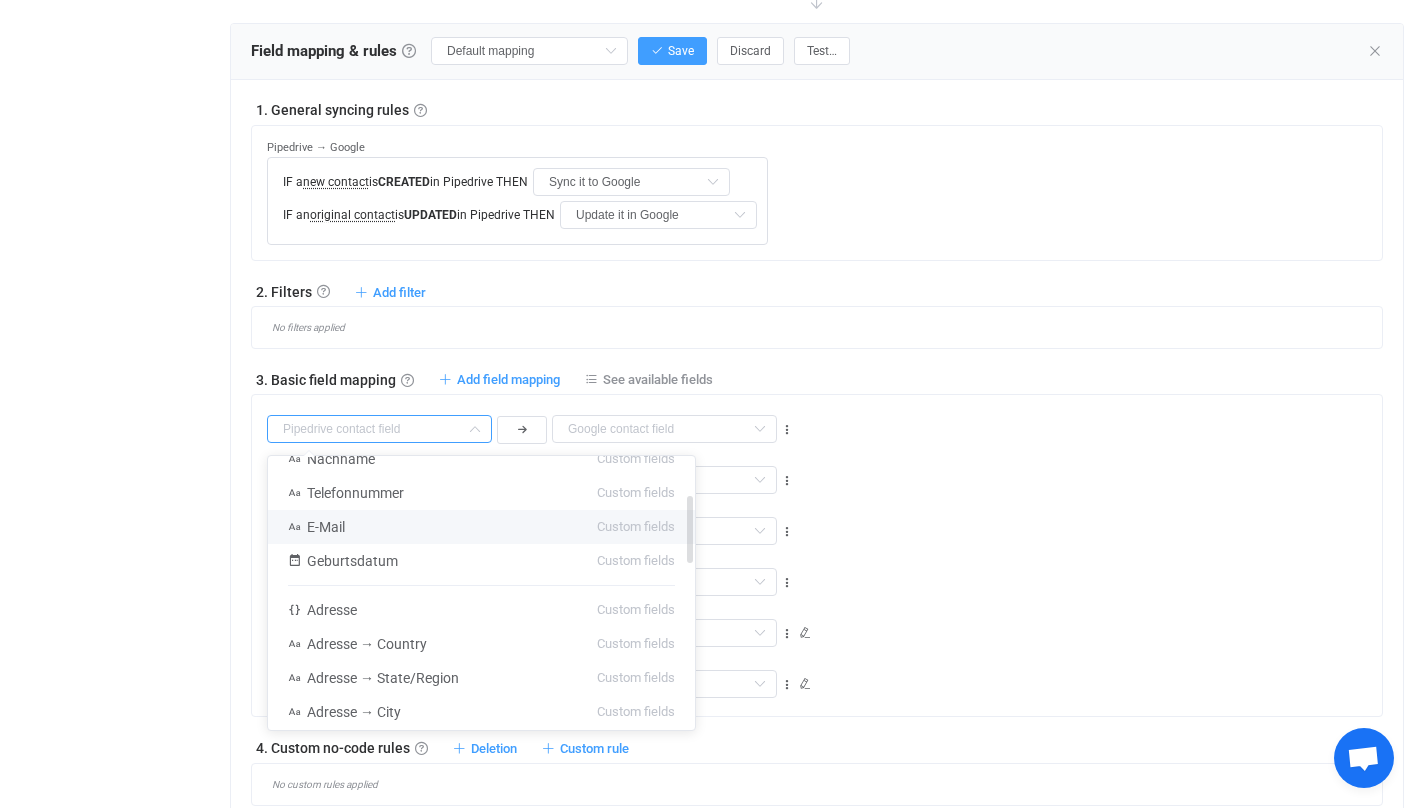 scroll, scrollTop: 154, scrollLeft: 0, axis: vertical 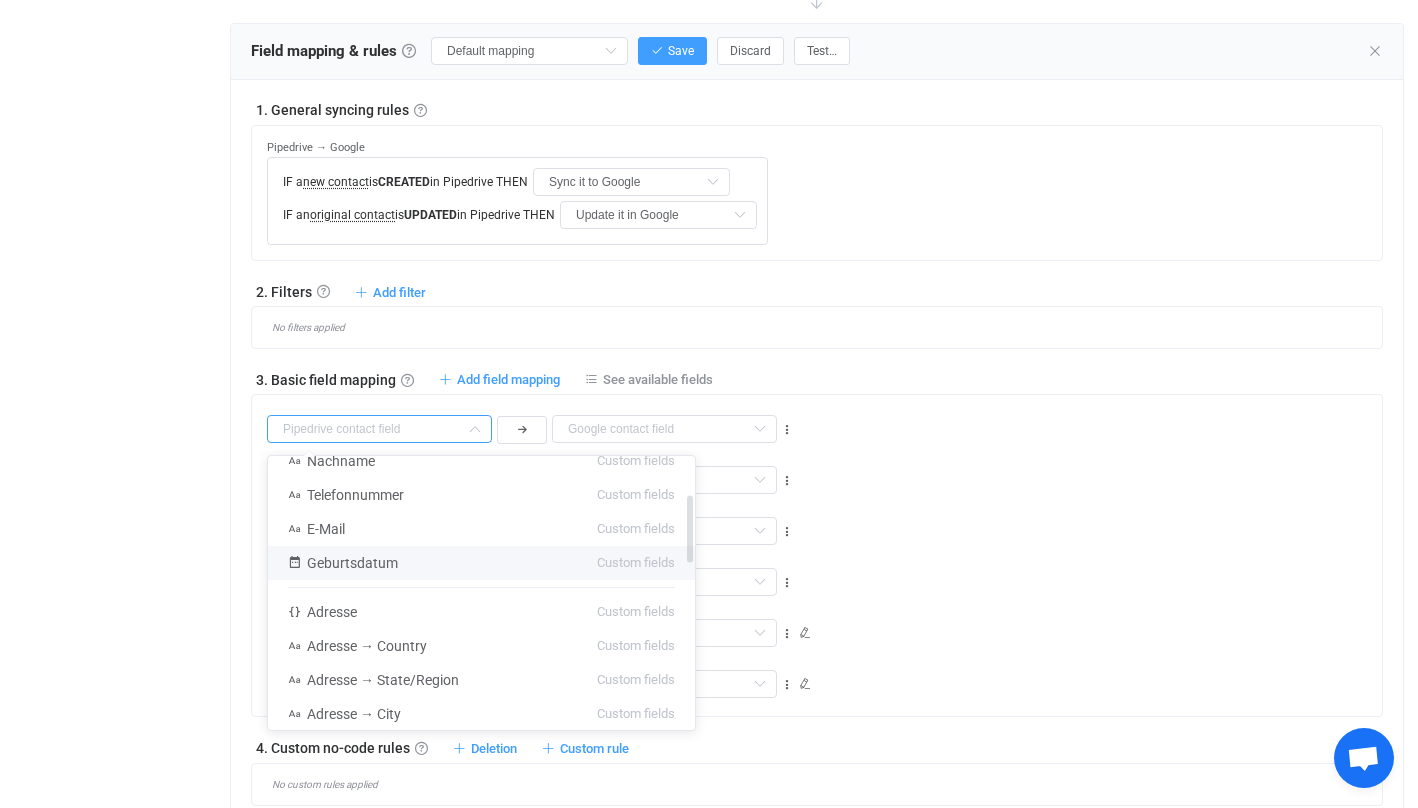 click on "Geburtsdatum Custom fields" at bounding box center (481, 563) 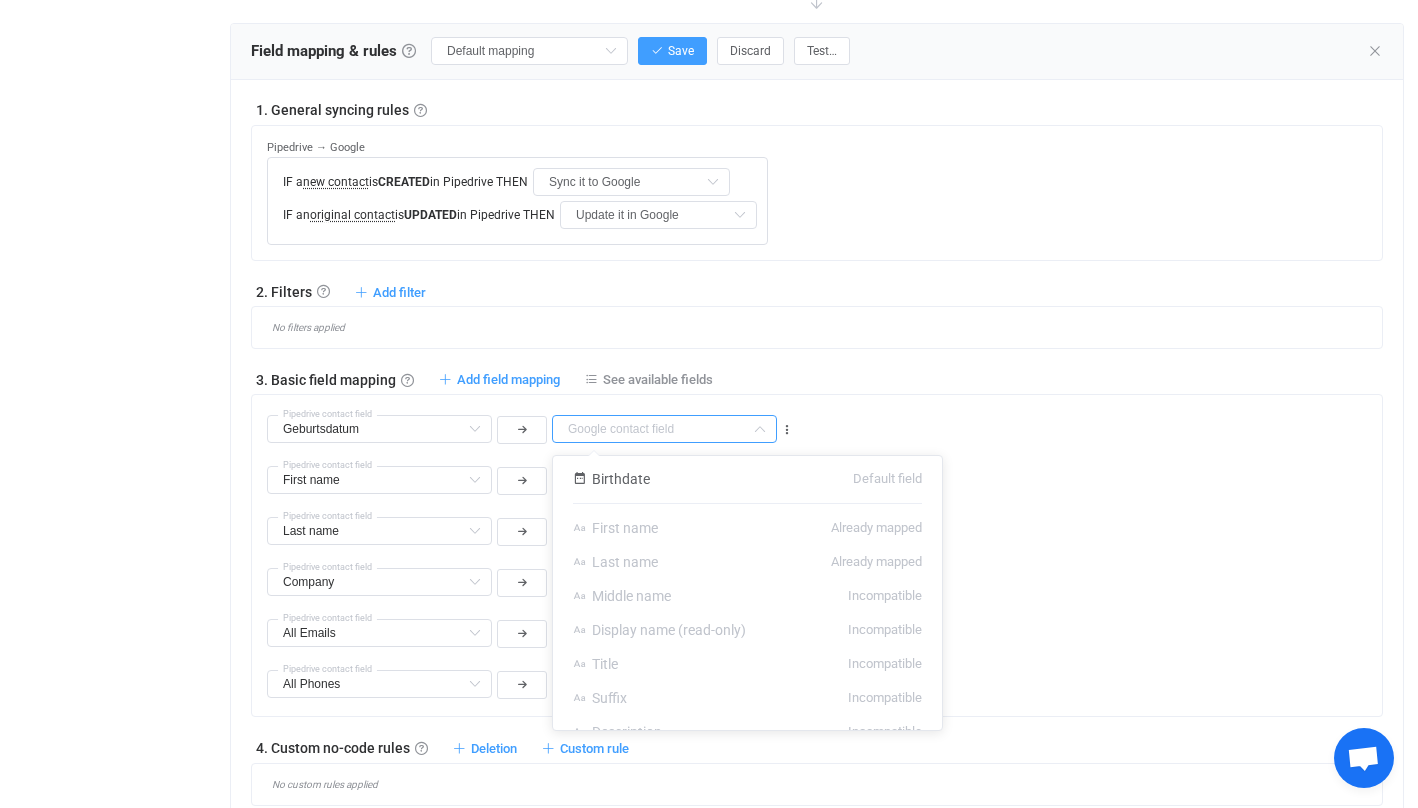 click at bounding box center (664, 429) 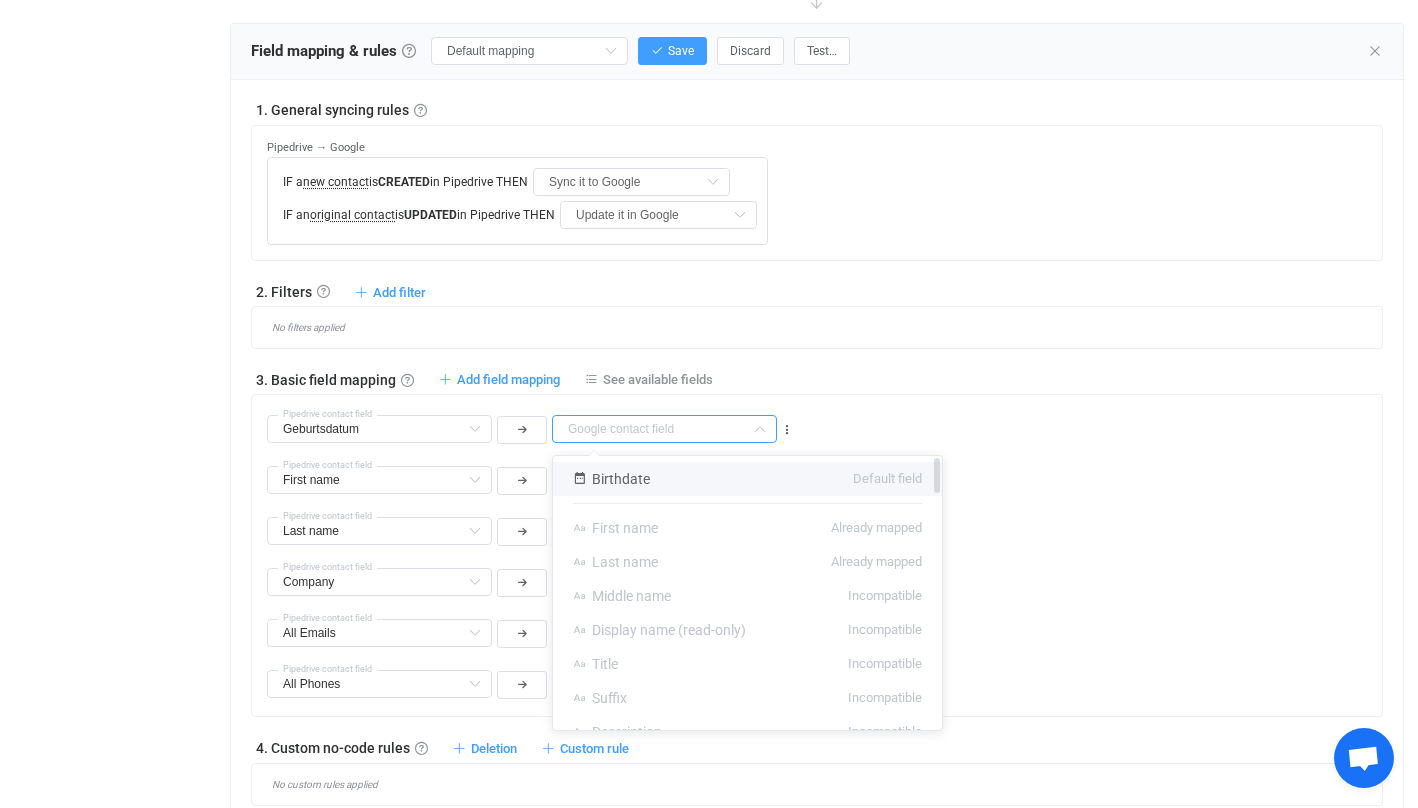 click on "Birthdate Default field" at bounding box center [747, 479] 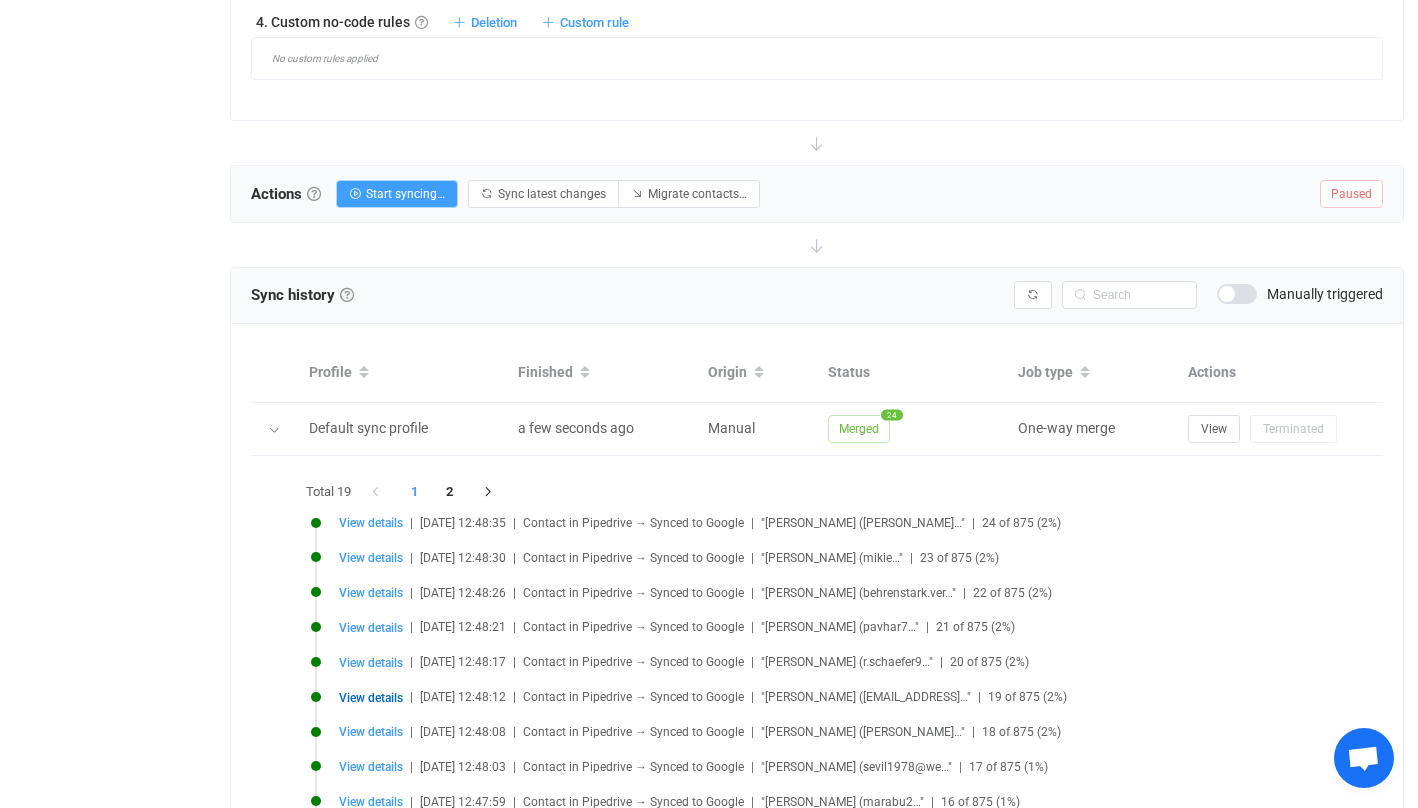 scroll, scrollTop: 1369, scrollLeft: 0, axis: vertical 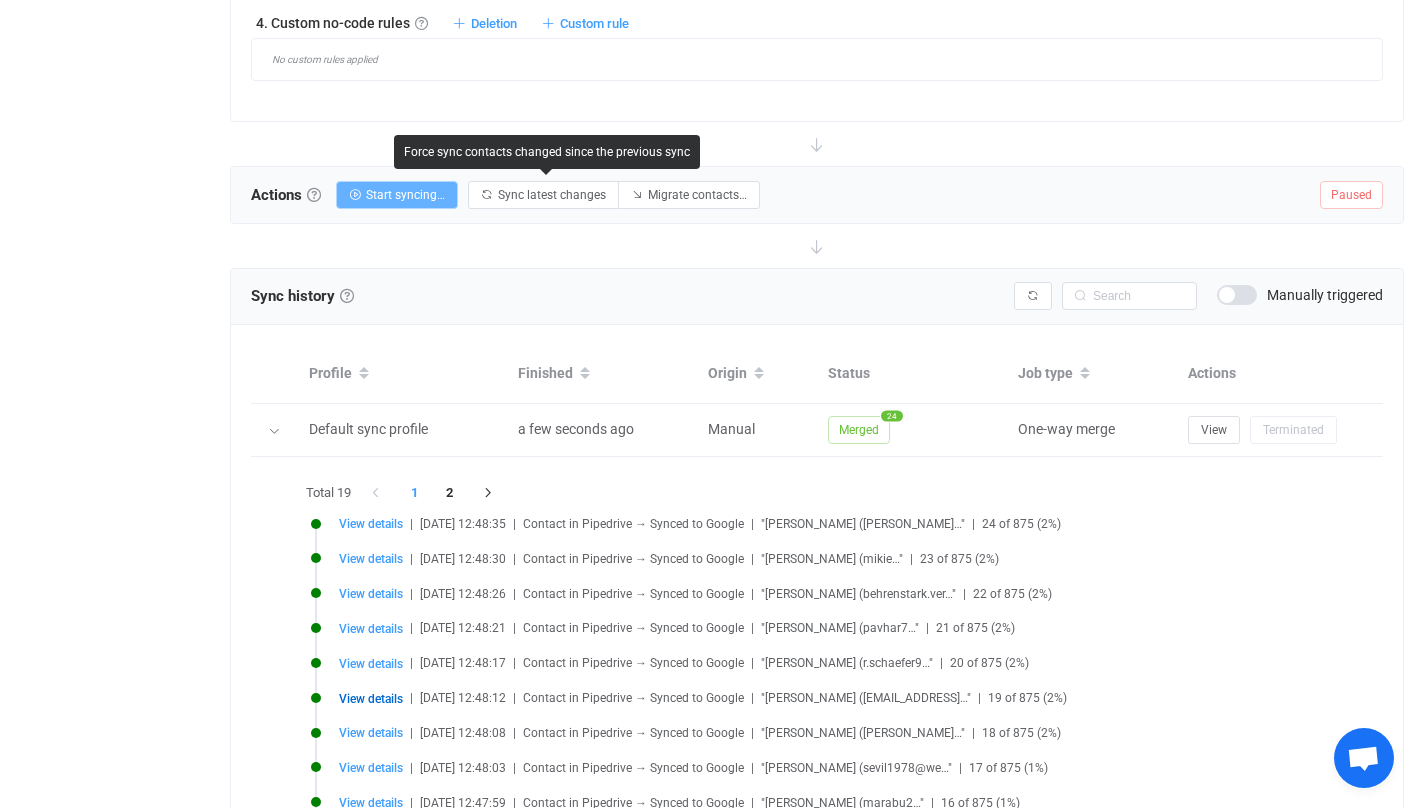 click on "Start syncing…" at bounding box center [405, 195] 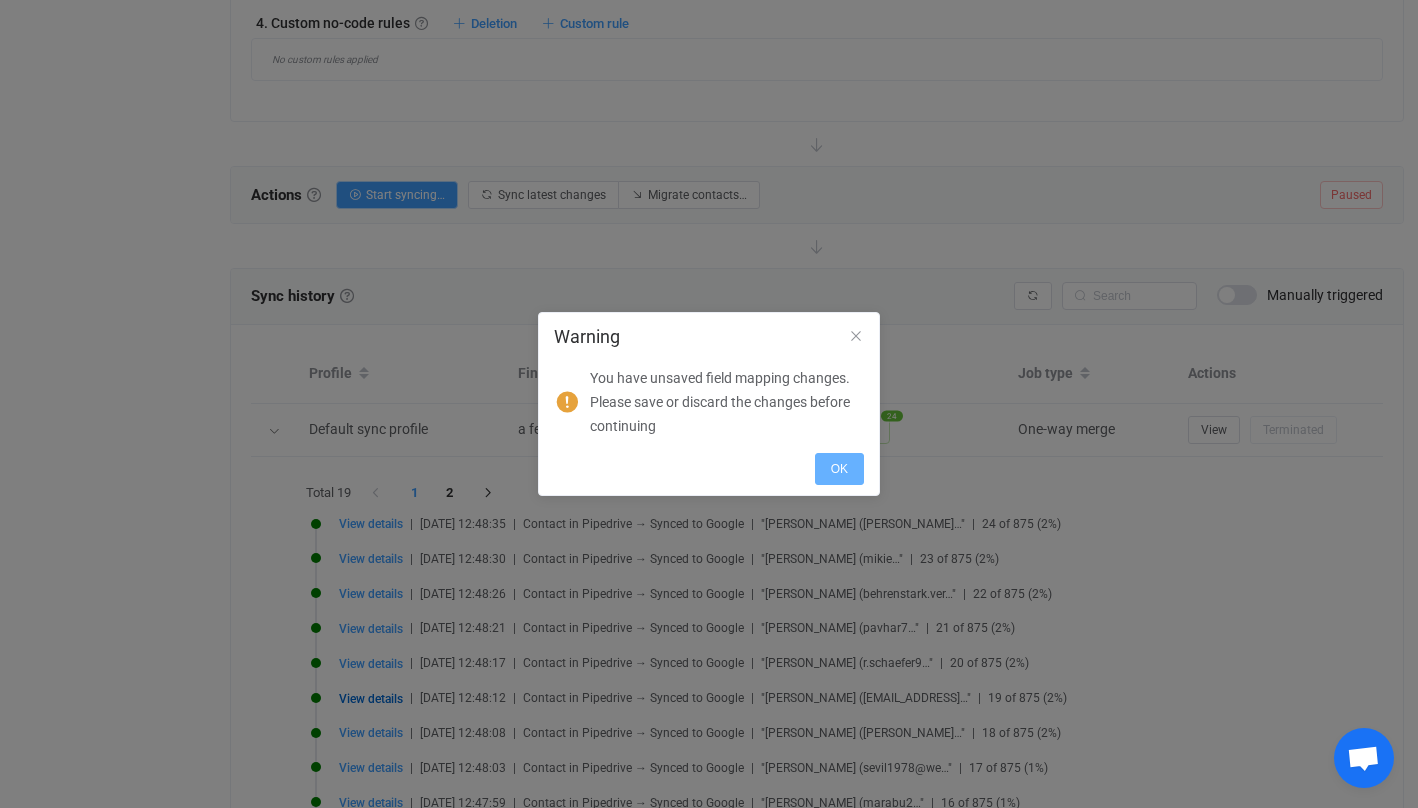 click on "OK" at bounding box center (839, 469) 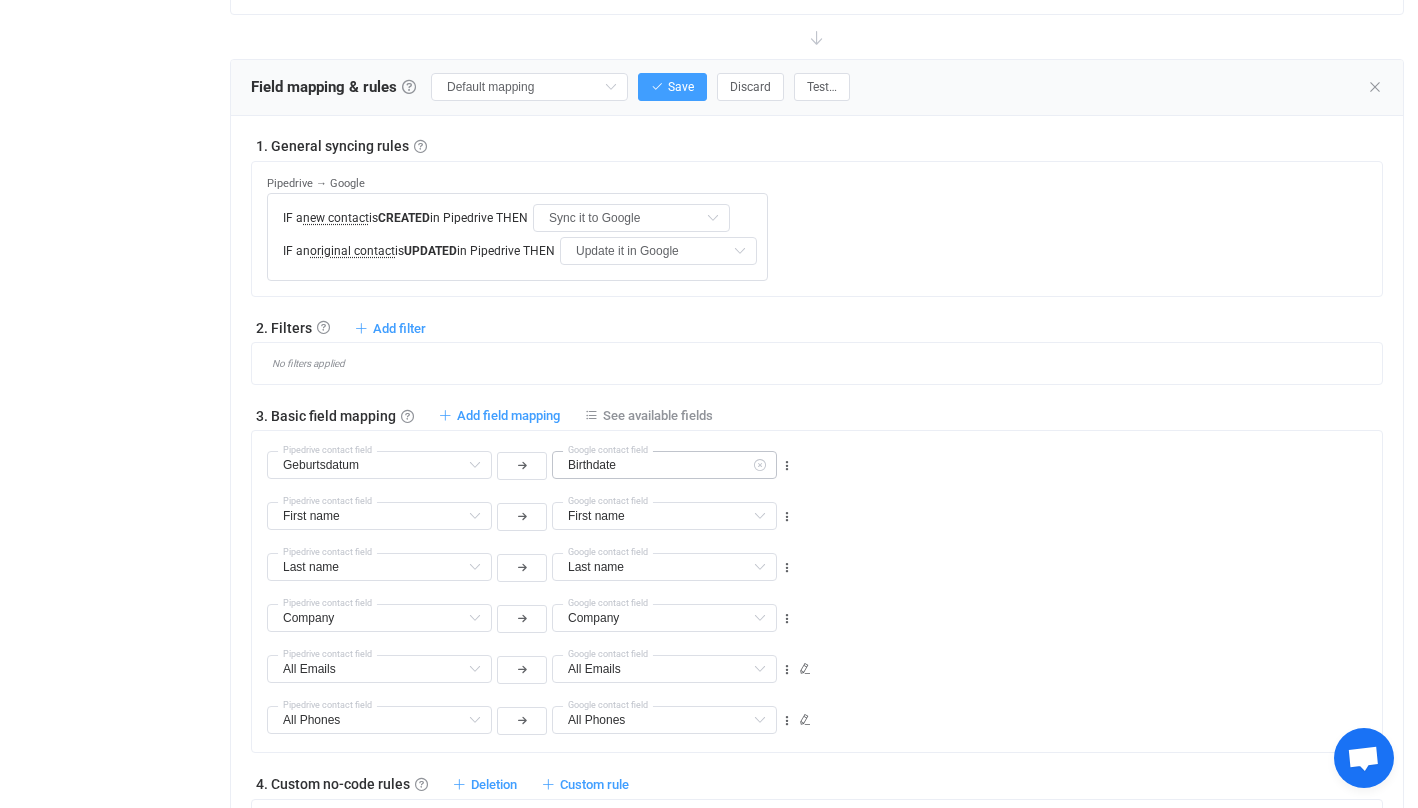 scroll, scrollTop: 604, scrollLeft: 0, axis: vertical 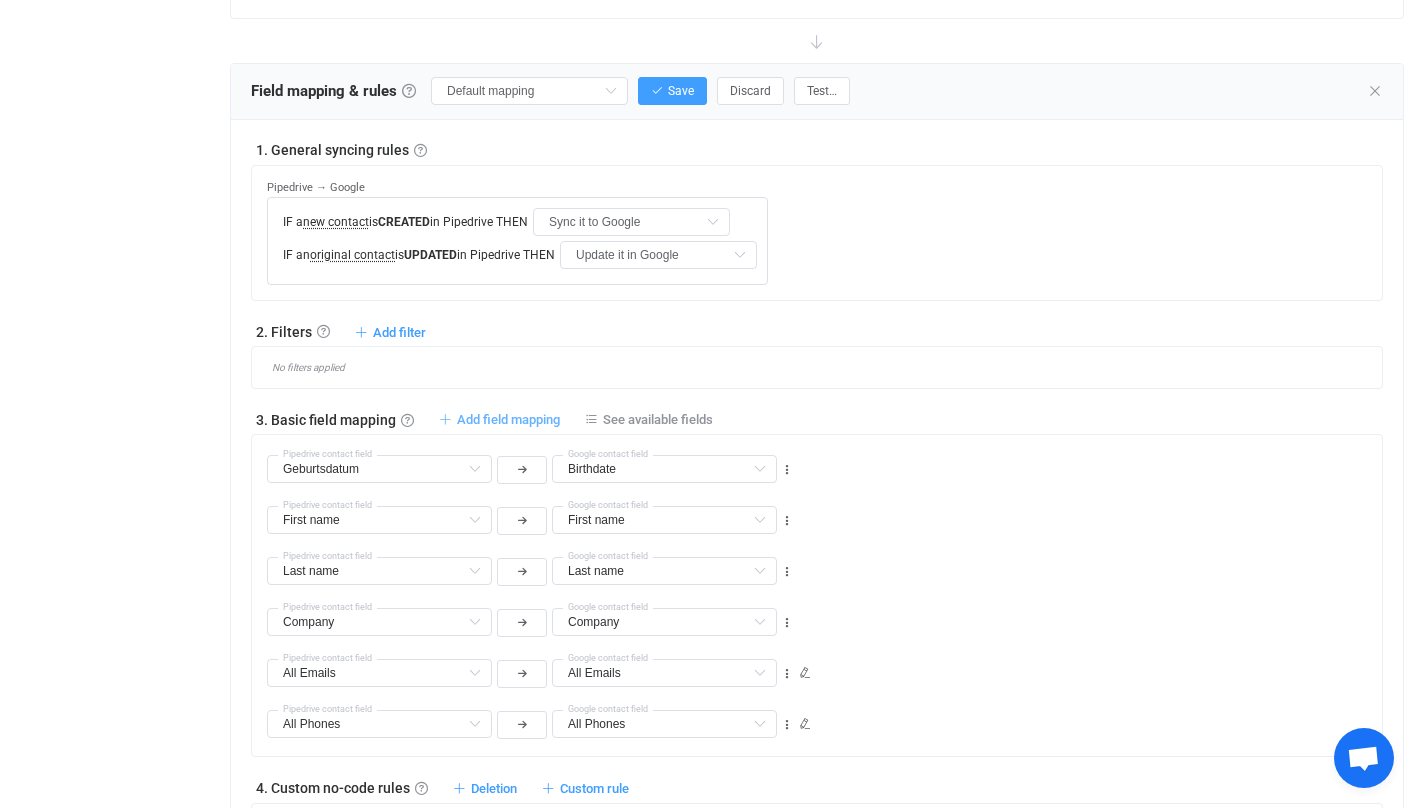 click on "Add field mapping" at bounding box center [508, 419] 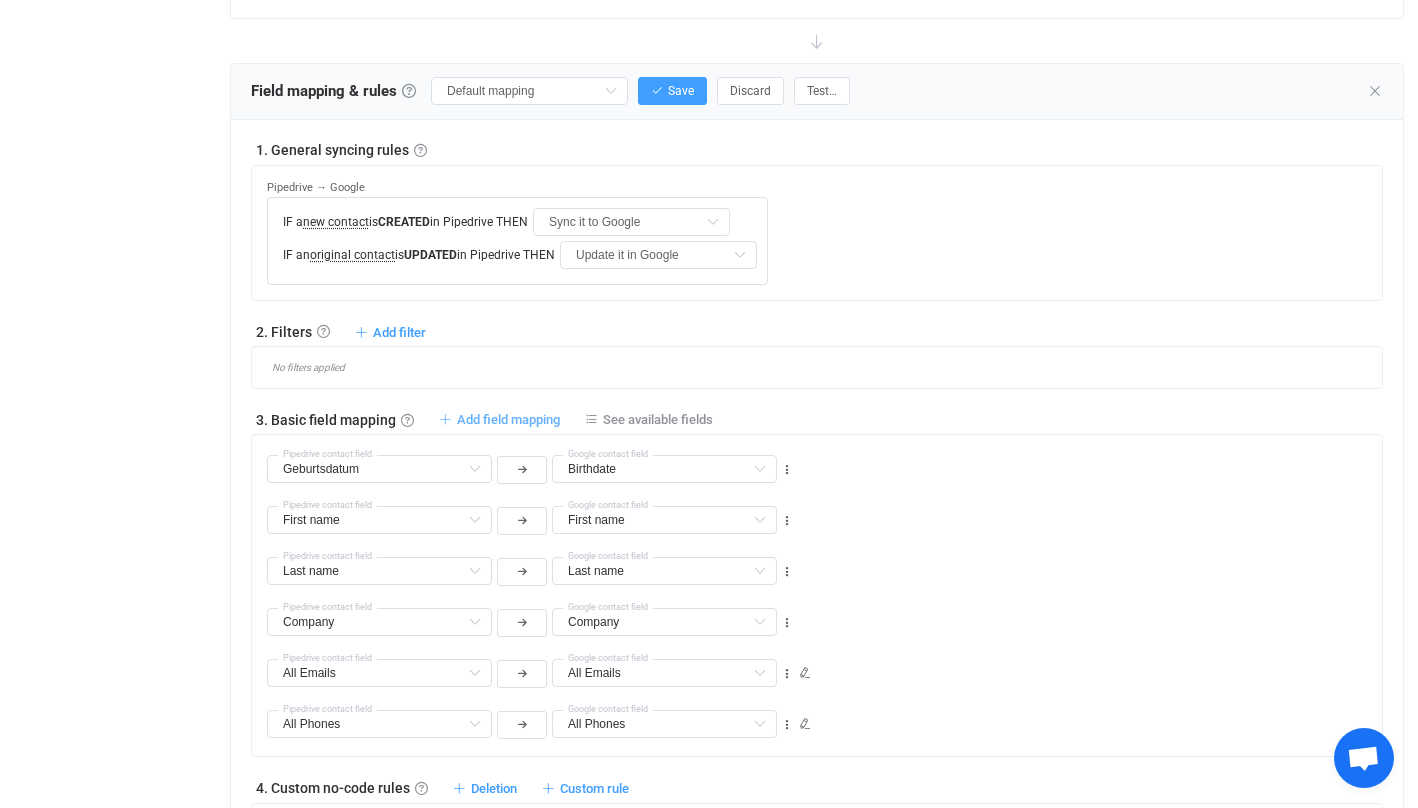 type 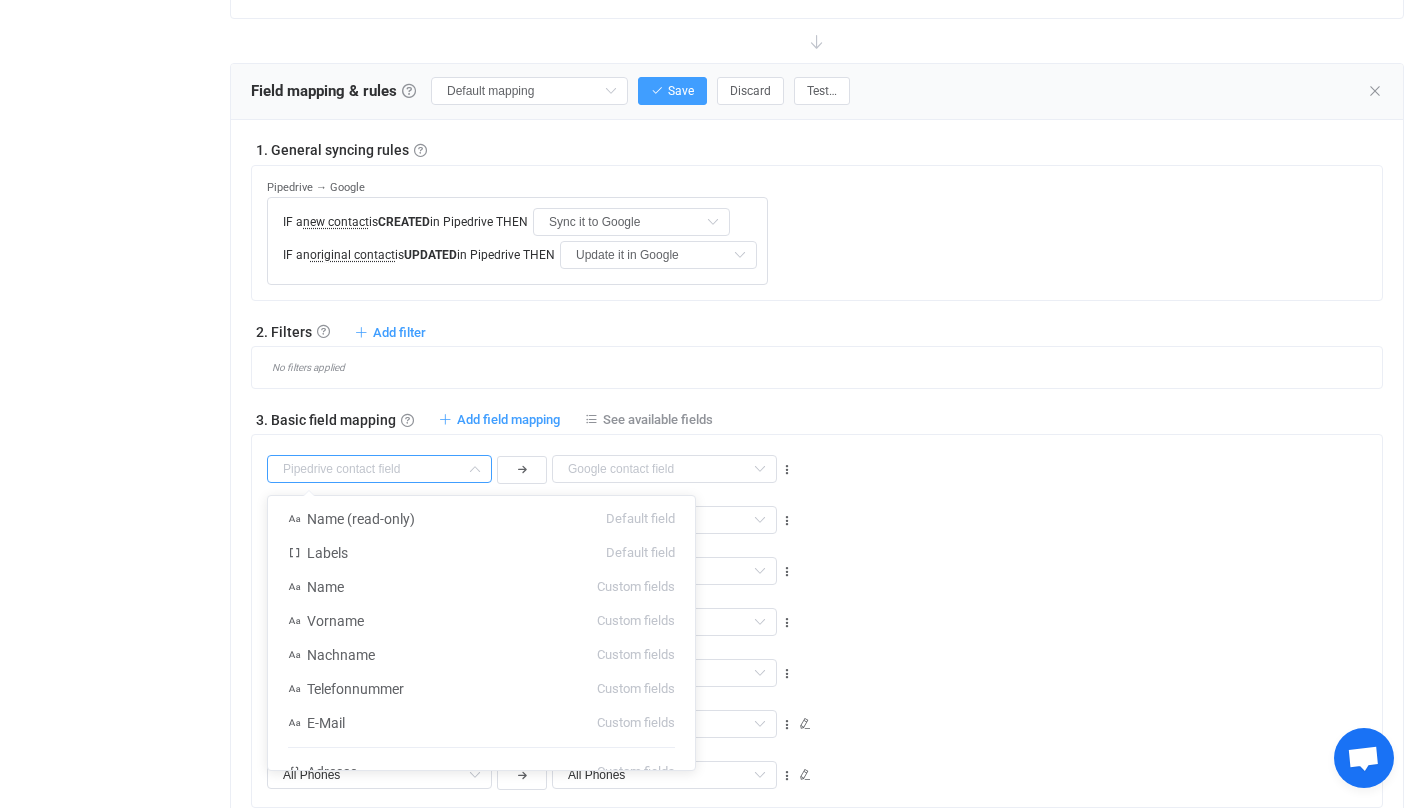click at bounding box center [379, 469] 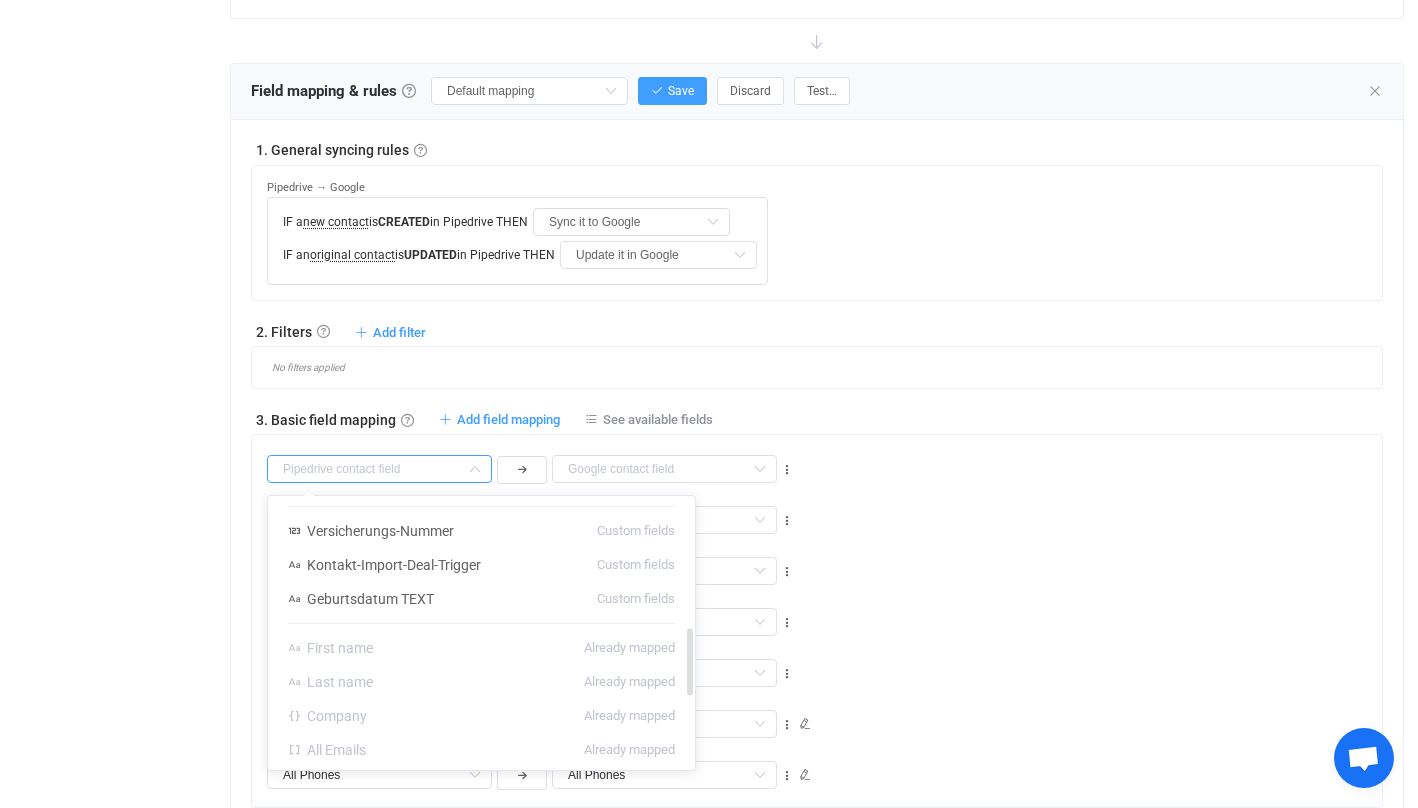 scroll, scrollTop: 472, scrollLeft: 0, axis: vertical 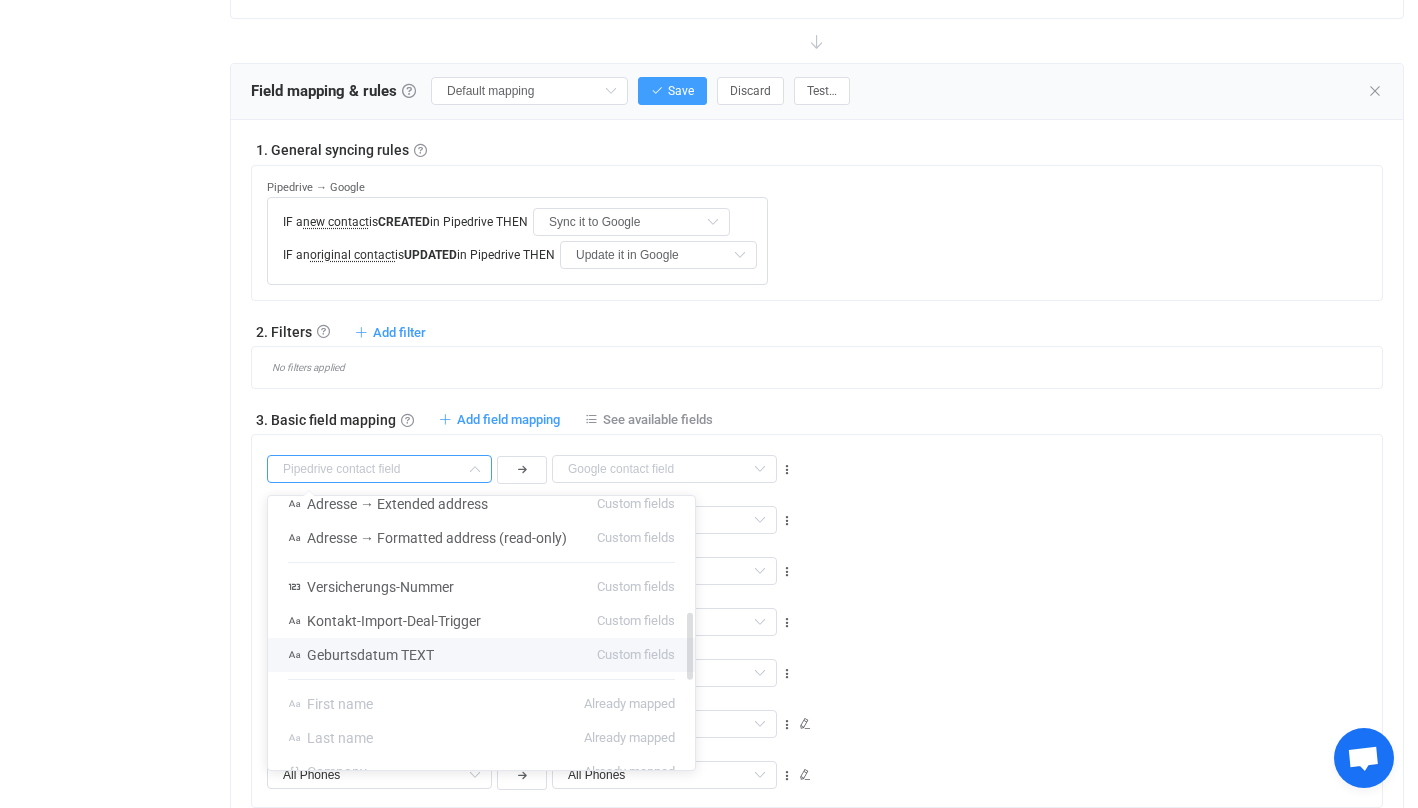 click on "Geburtsdatum TEXT Custom fields" at bounding box center (481, 659) 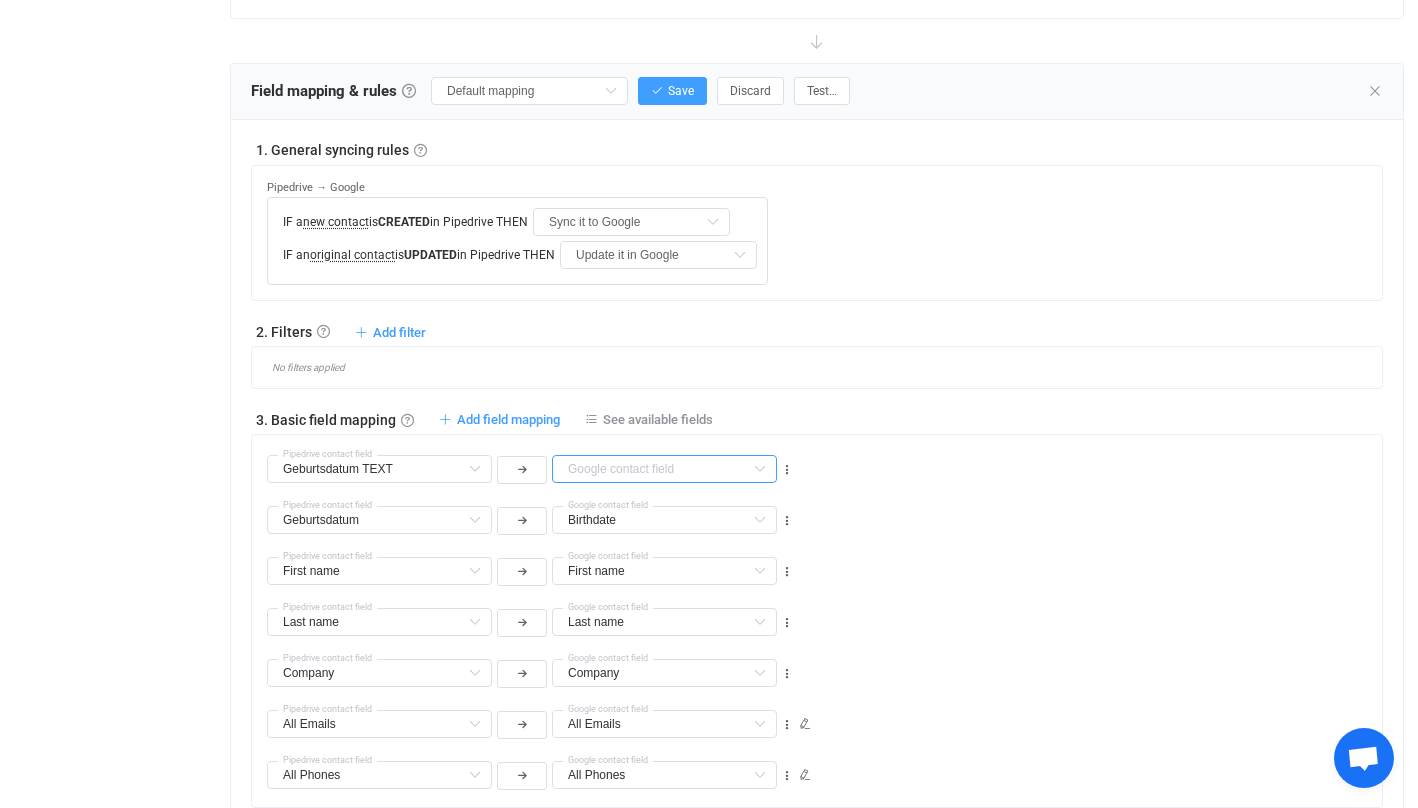 click at bounding box center (664, 469) 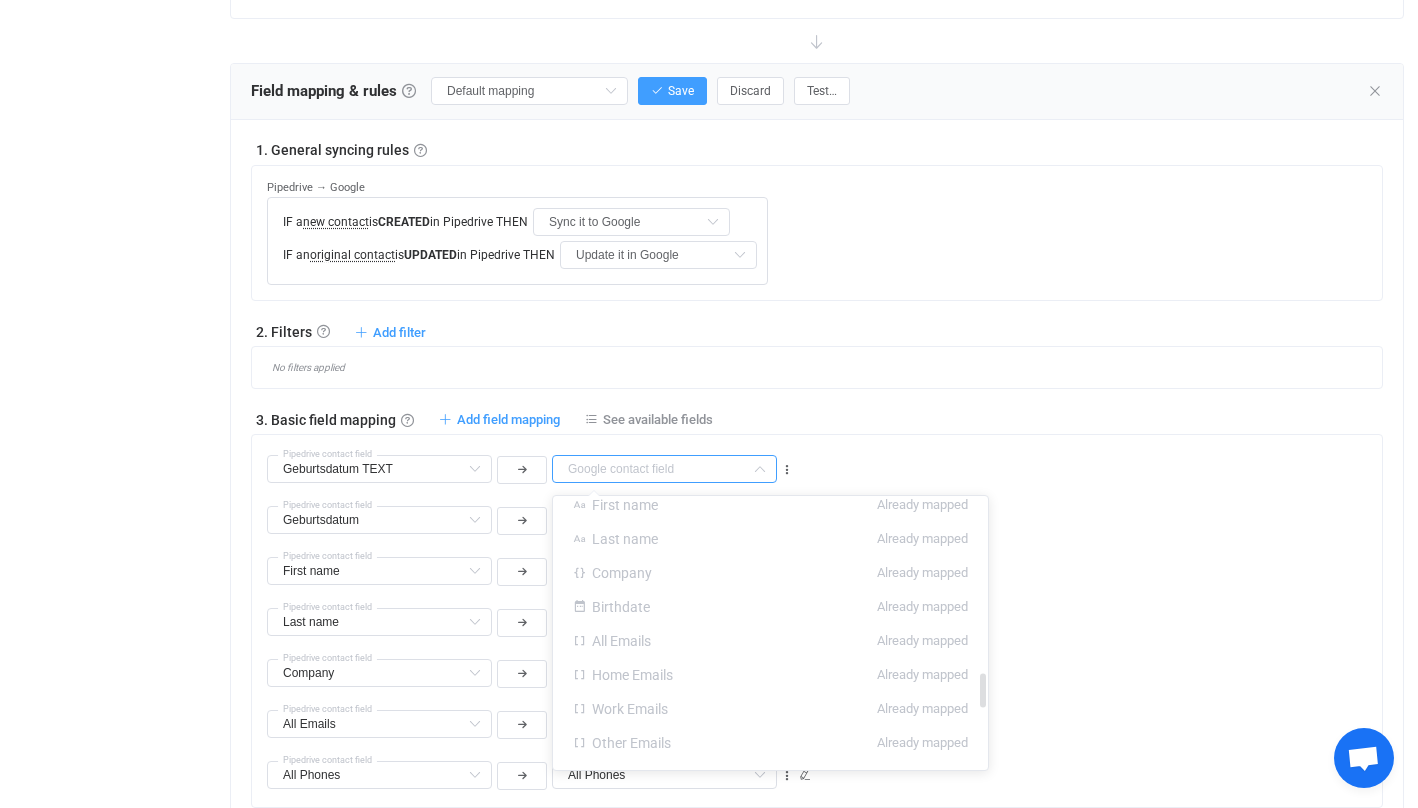 scroll, scrollTop: 1418, scrollLeft: 0, axis: vertical 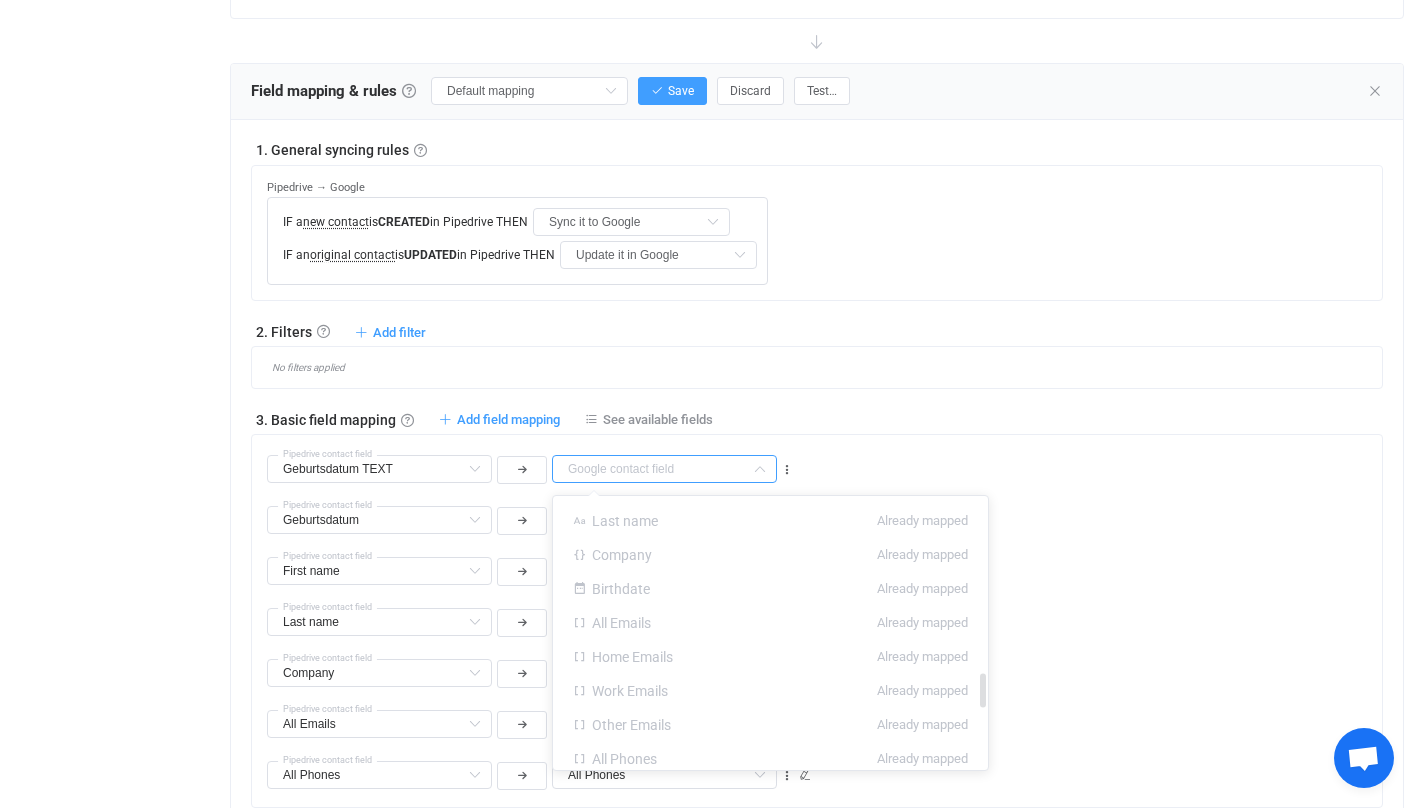 click on "Birthdate" at bounding box center [621, 589] 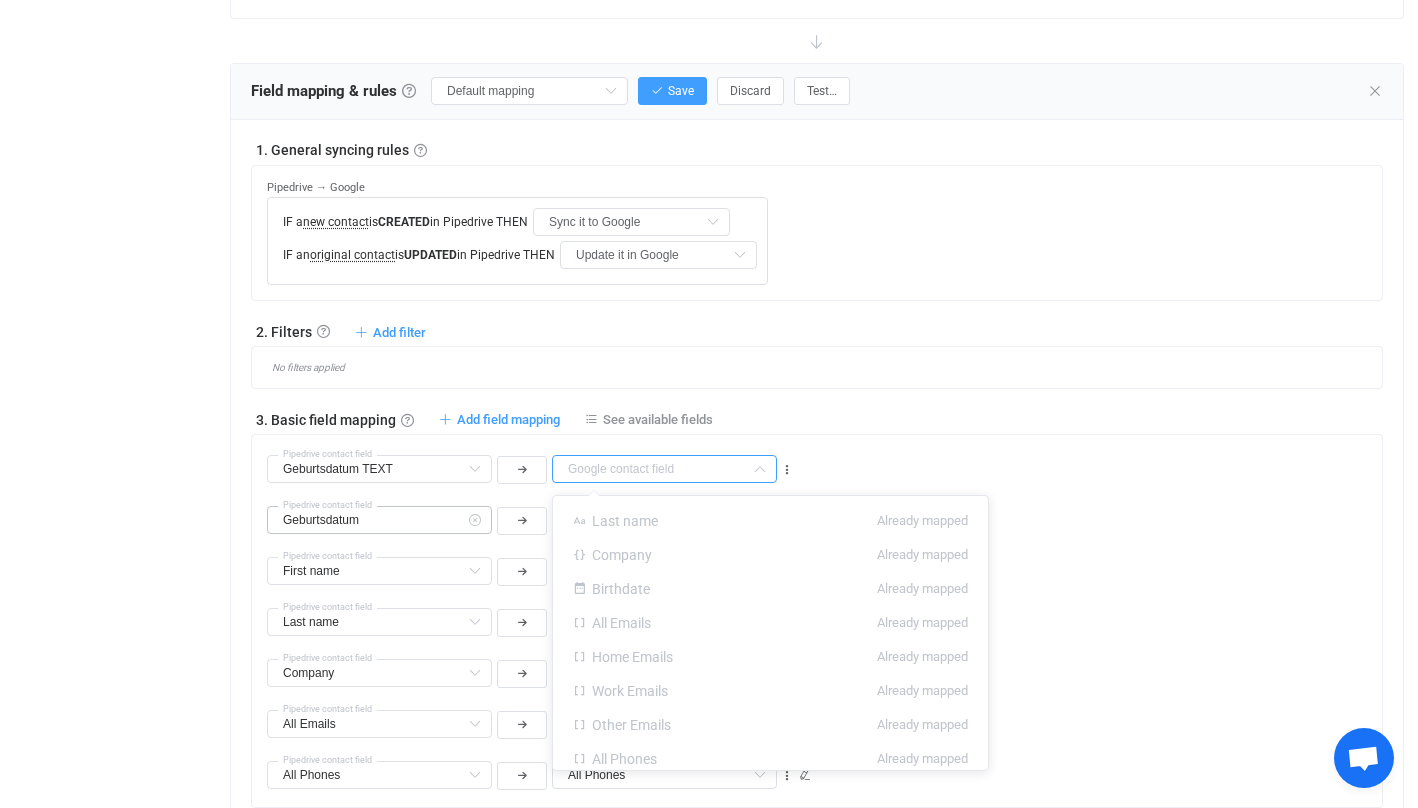 click at bounding box center [474, 520] 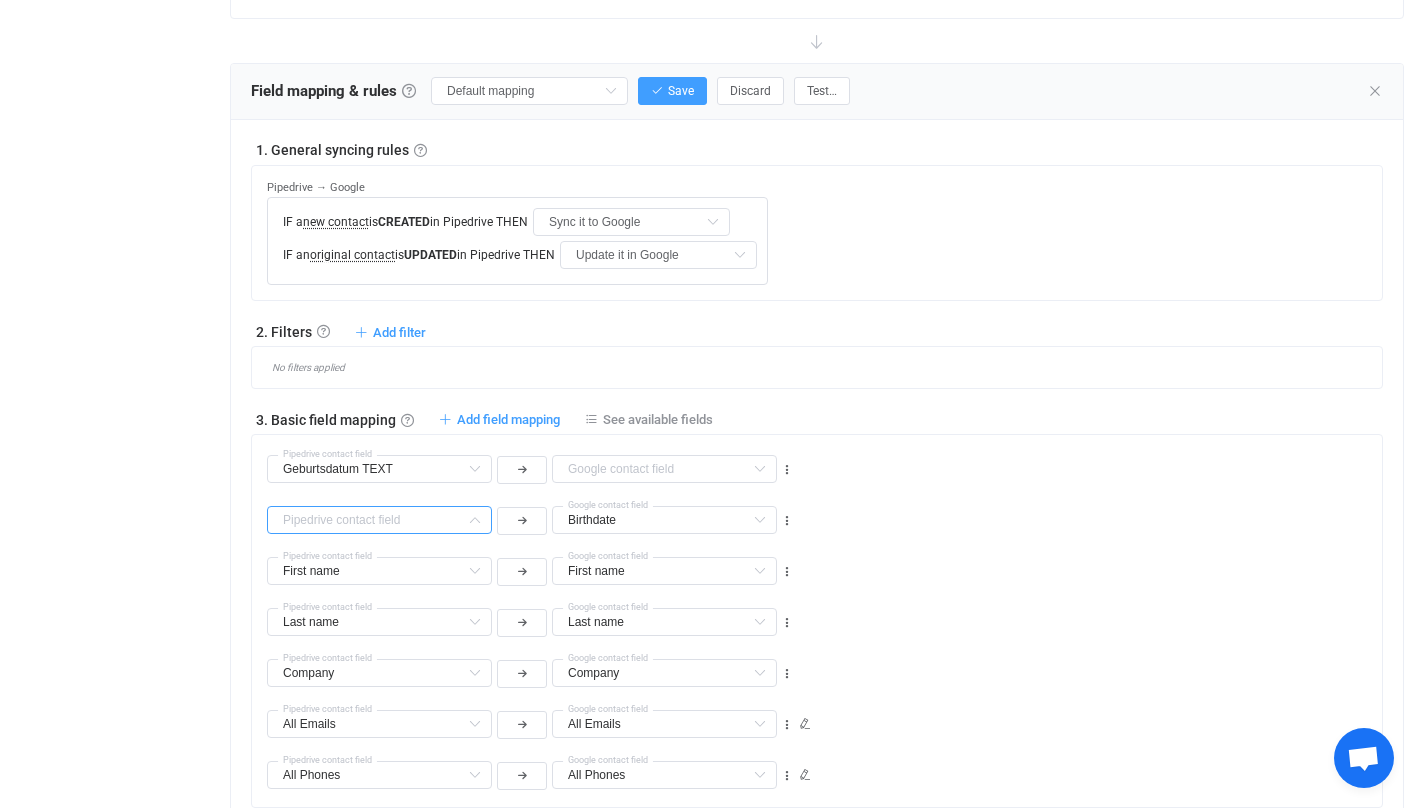 click at bounding box center [379, 520] 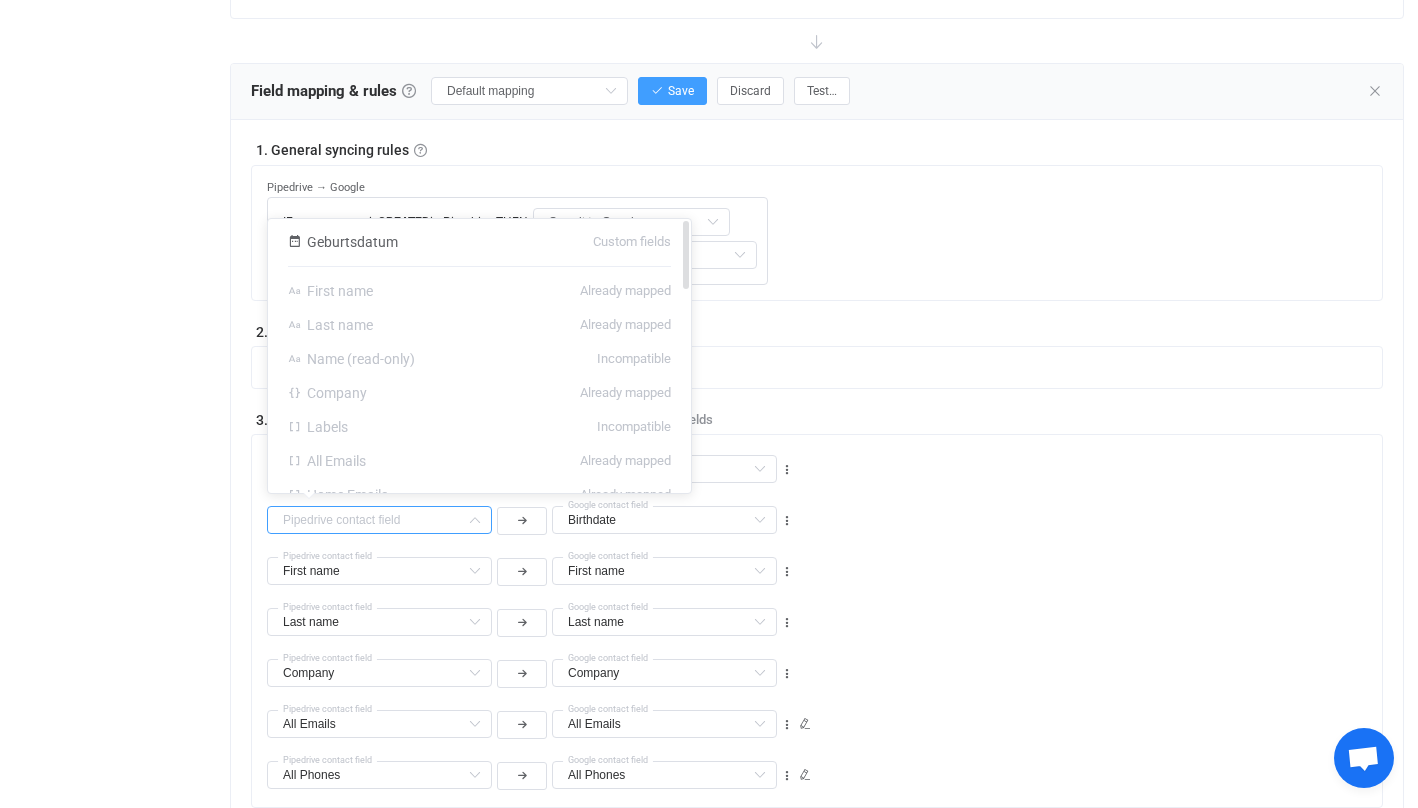 scroll, scrollTop: 0, scrollLeft: 0, axis: both 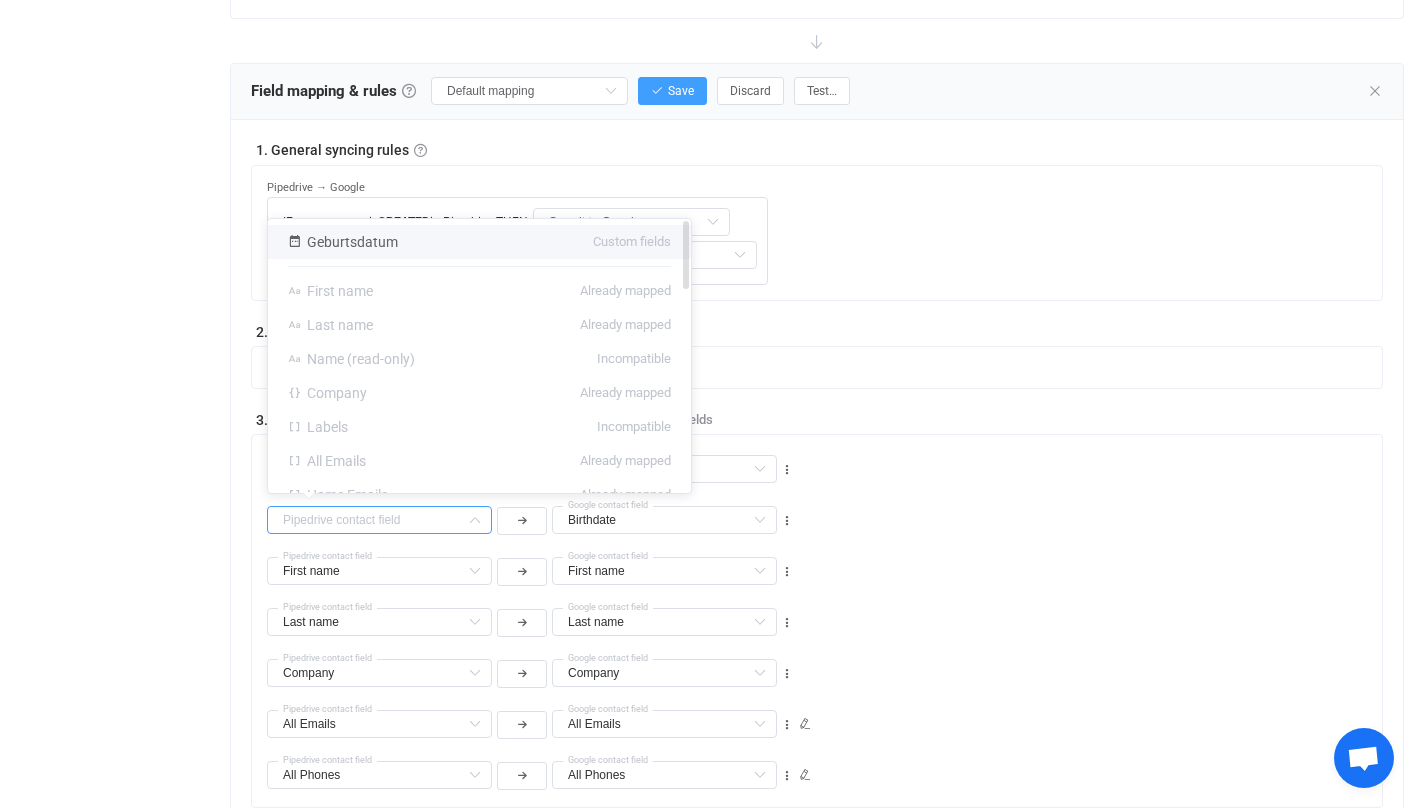 click on "Geburtsdatum Custom fields" at bounding box center (479, 242) 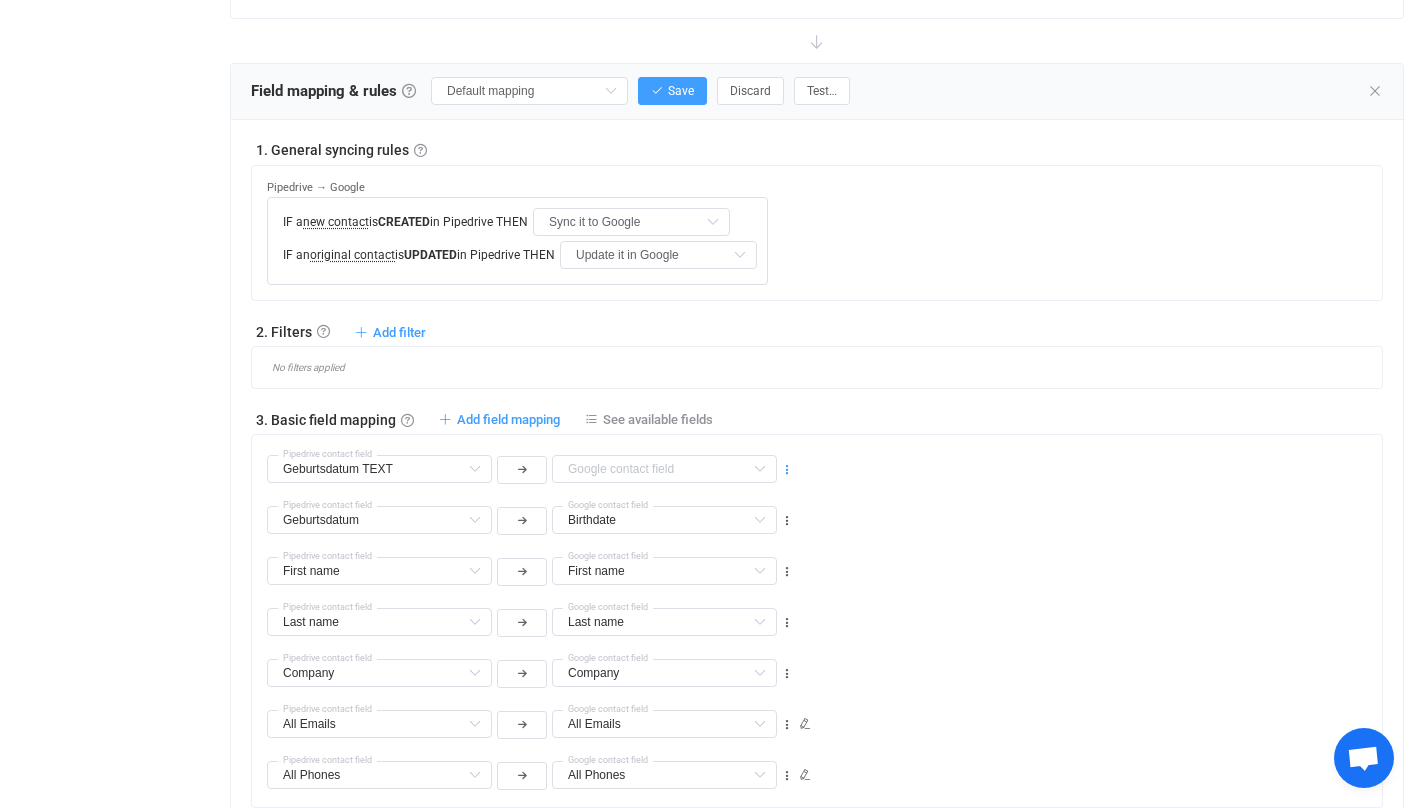 click at bounding box center (787, 470) 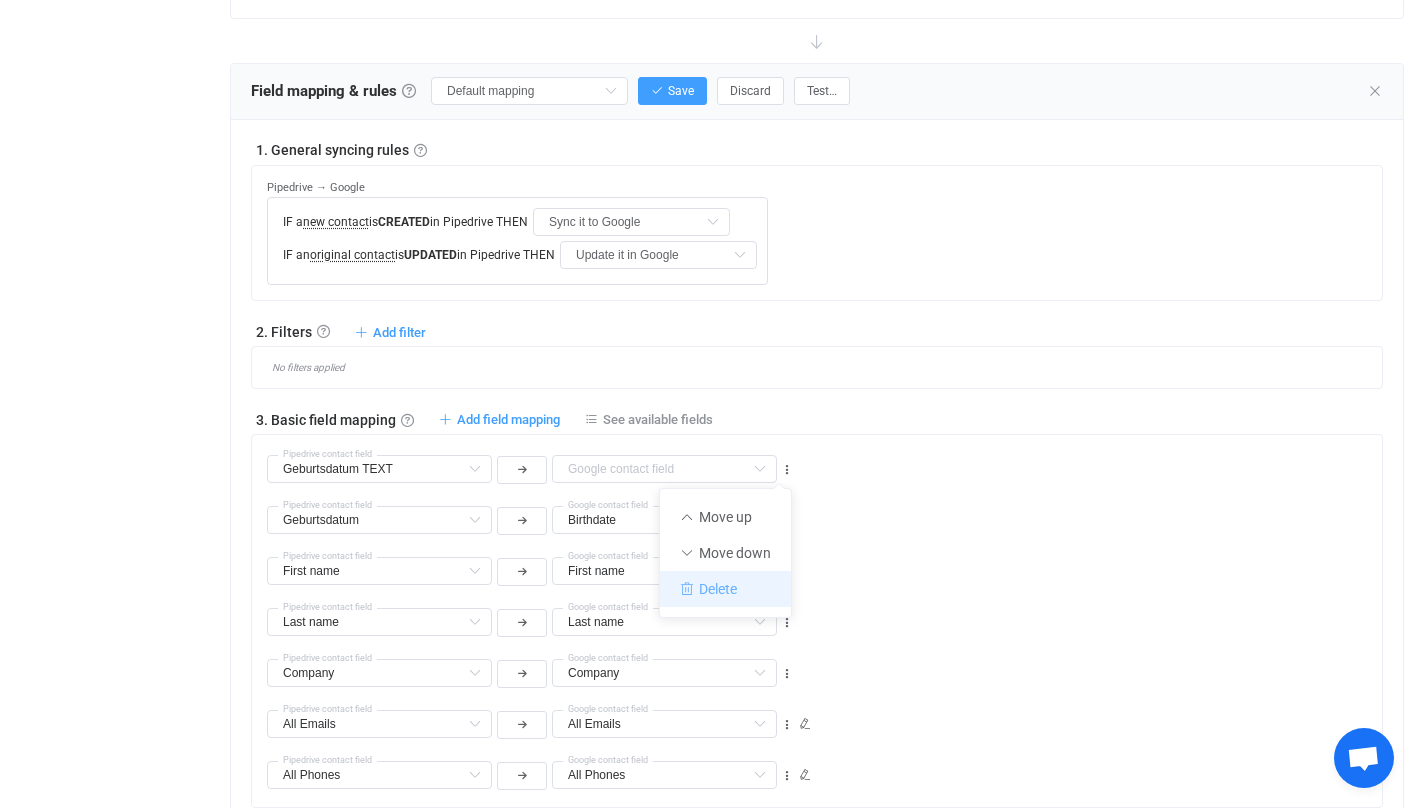 click on "Delete" at bounding box center (725, 589) 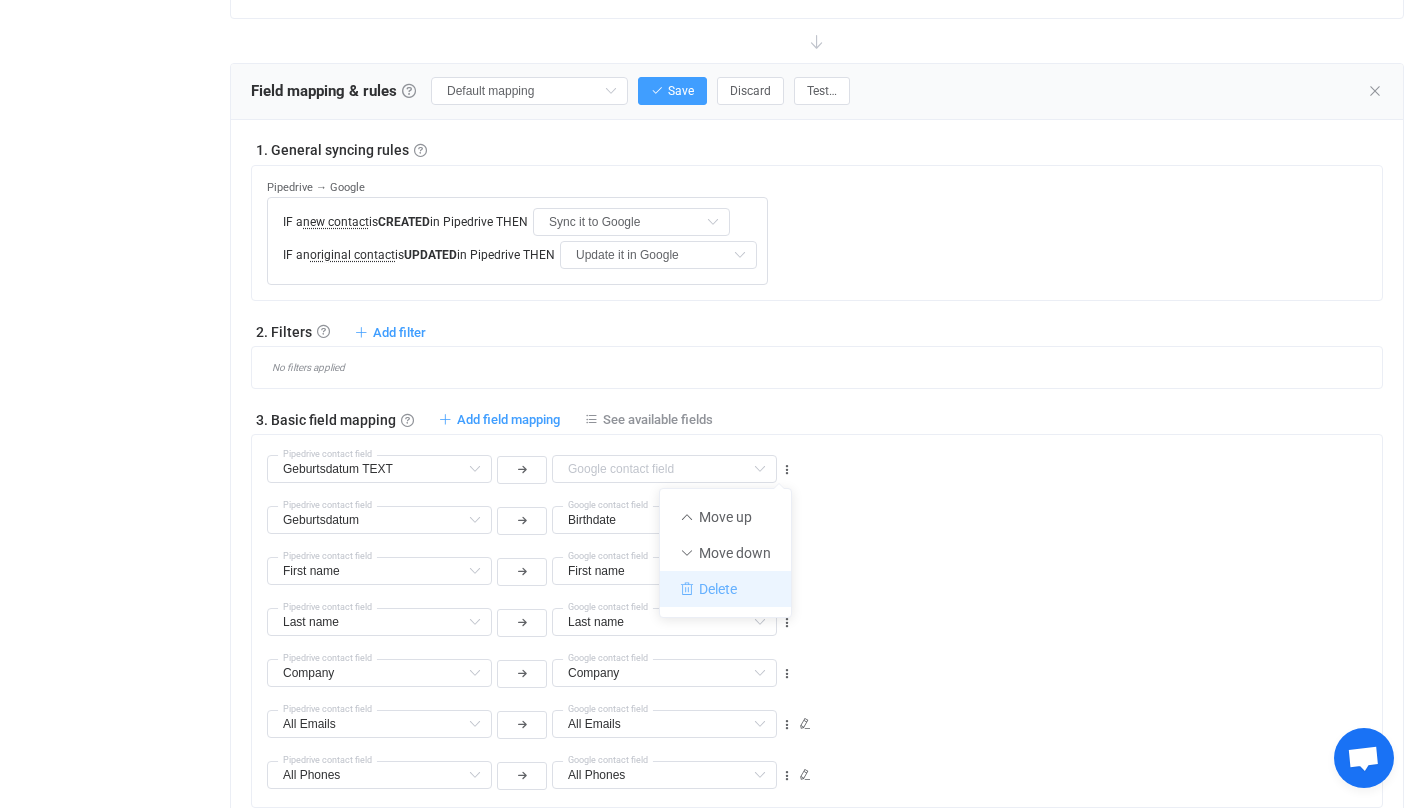 type on "All Emails" 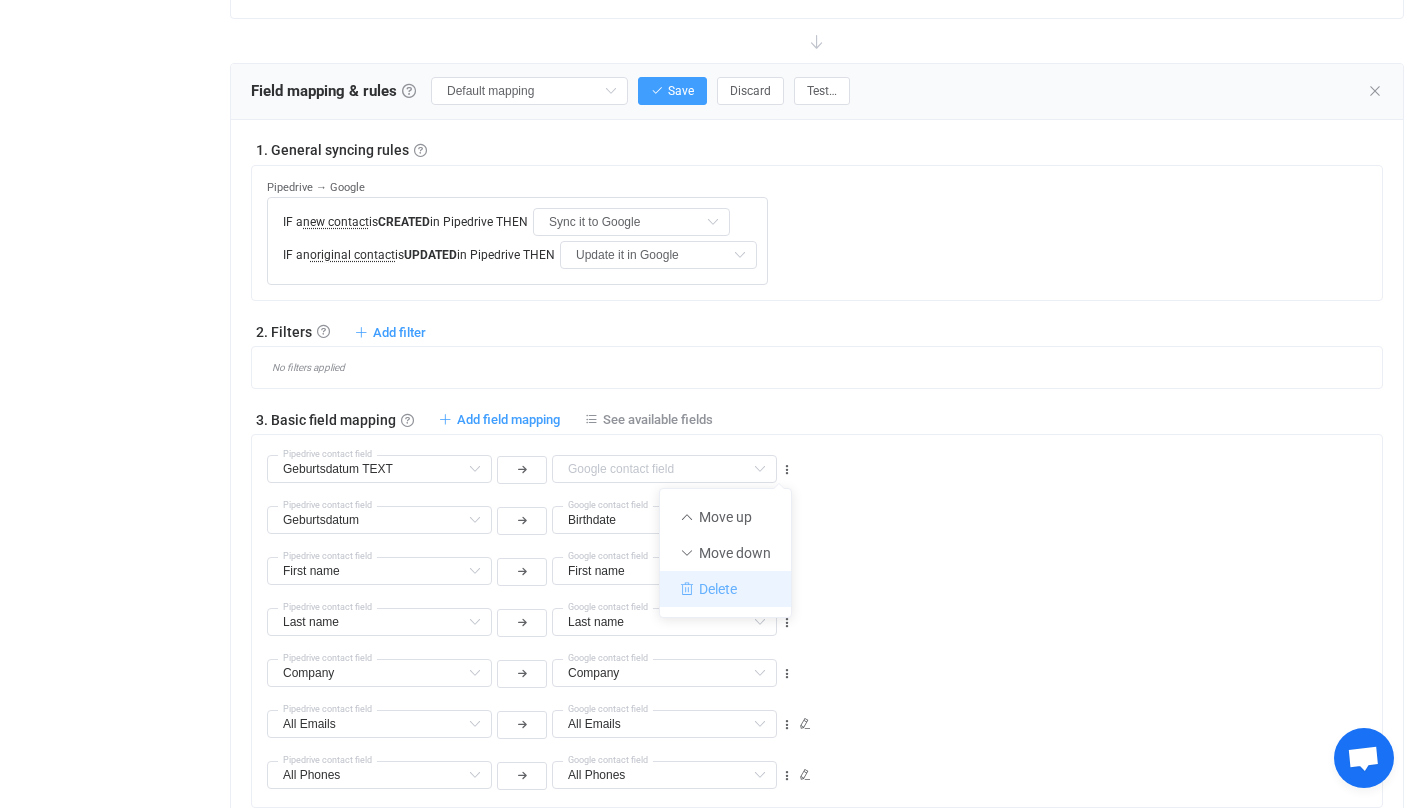 type on "All Phones" 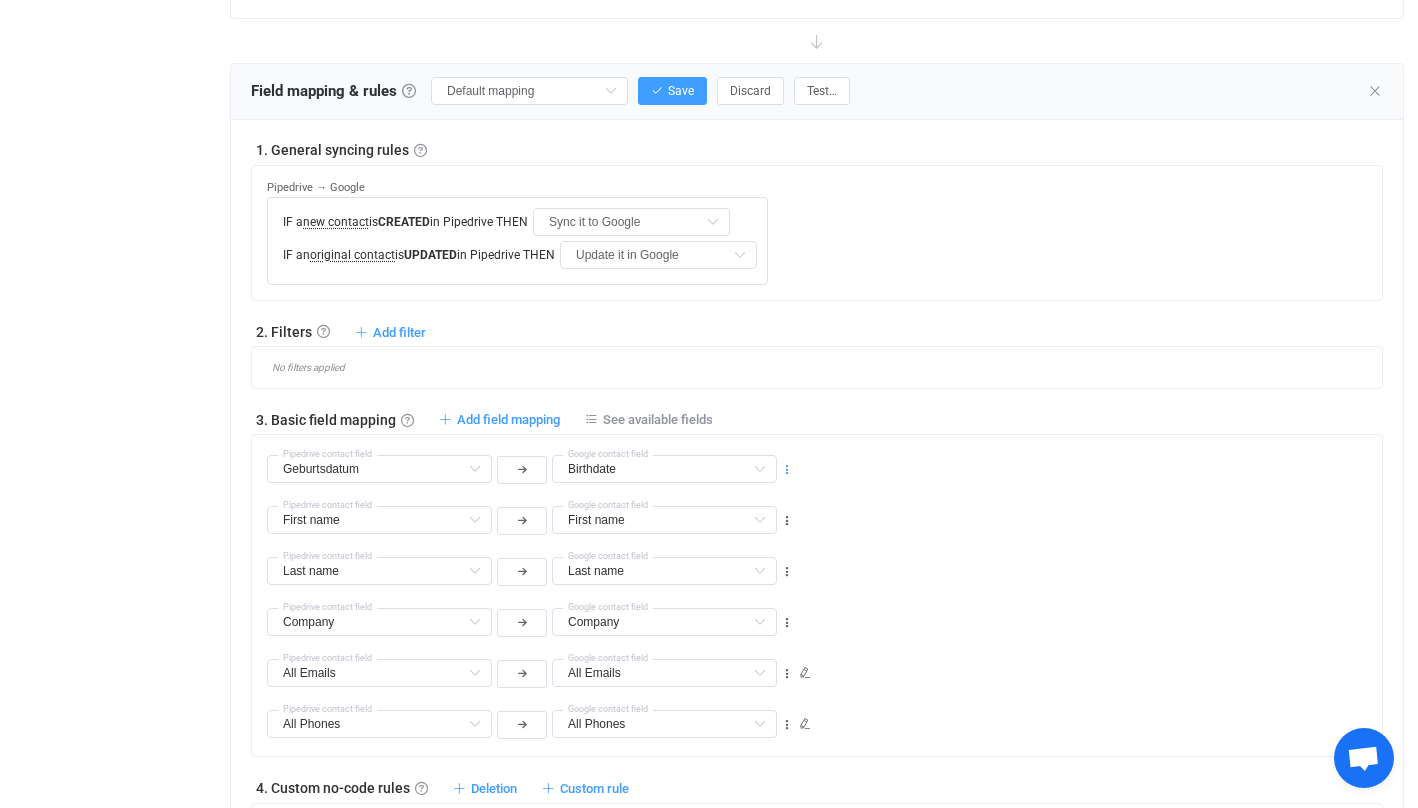 click at bounding box center (787, 470) 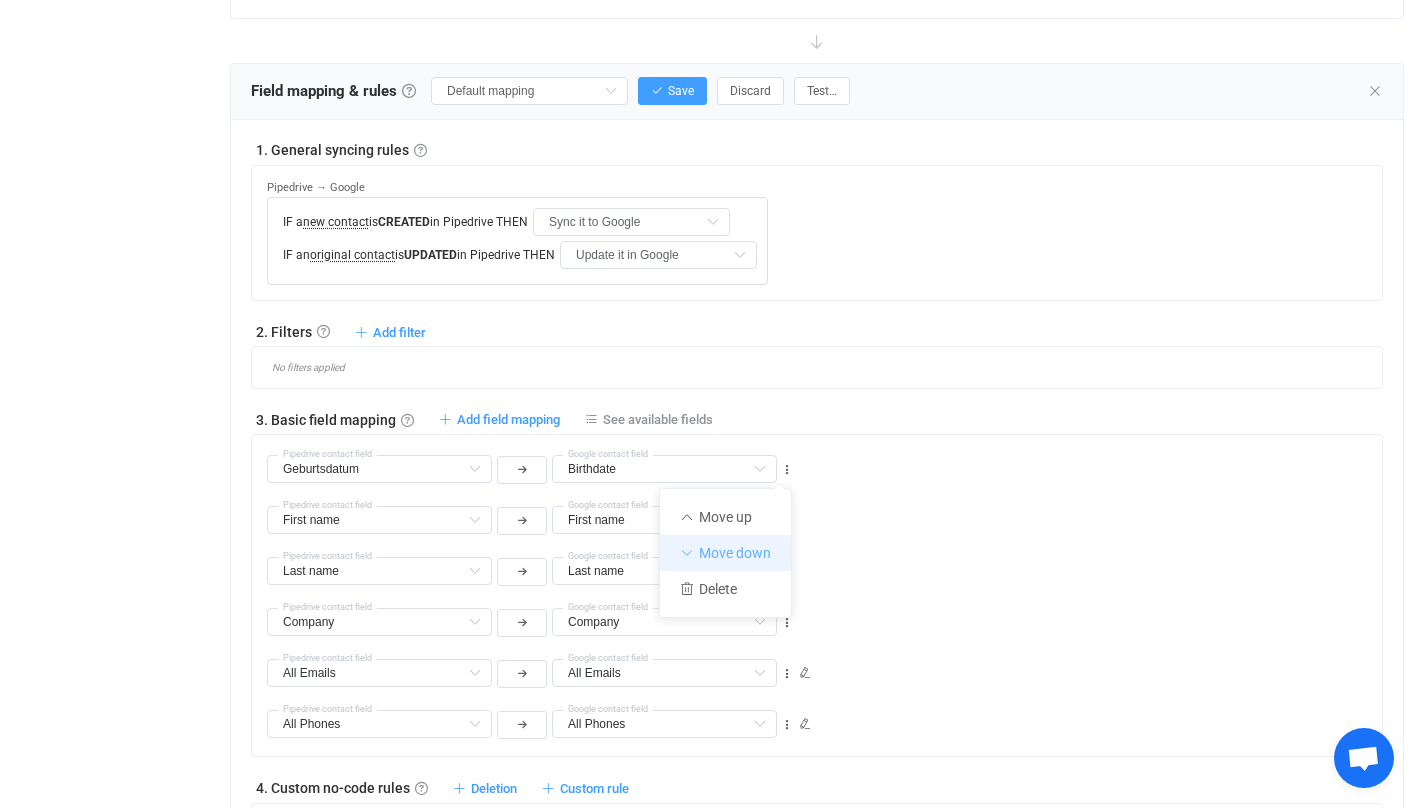 click on "Move down" at bounding box center [725, 553] 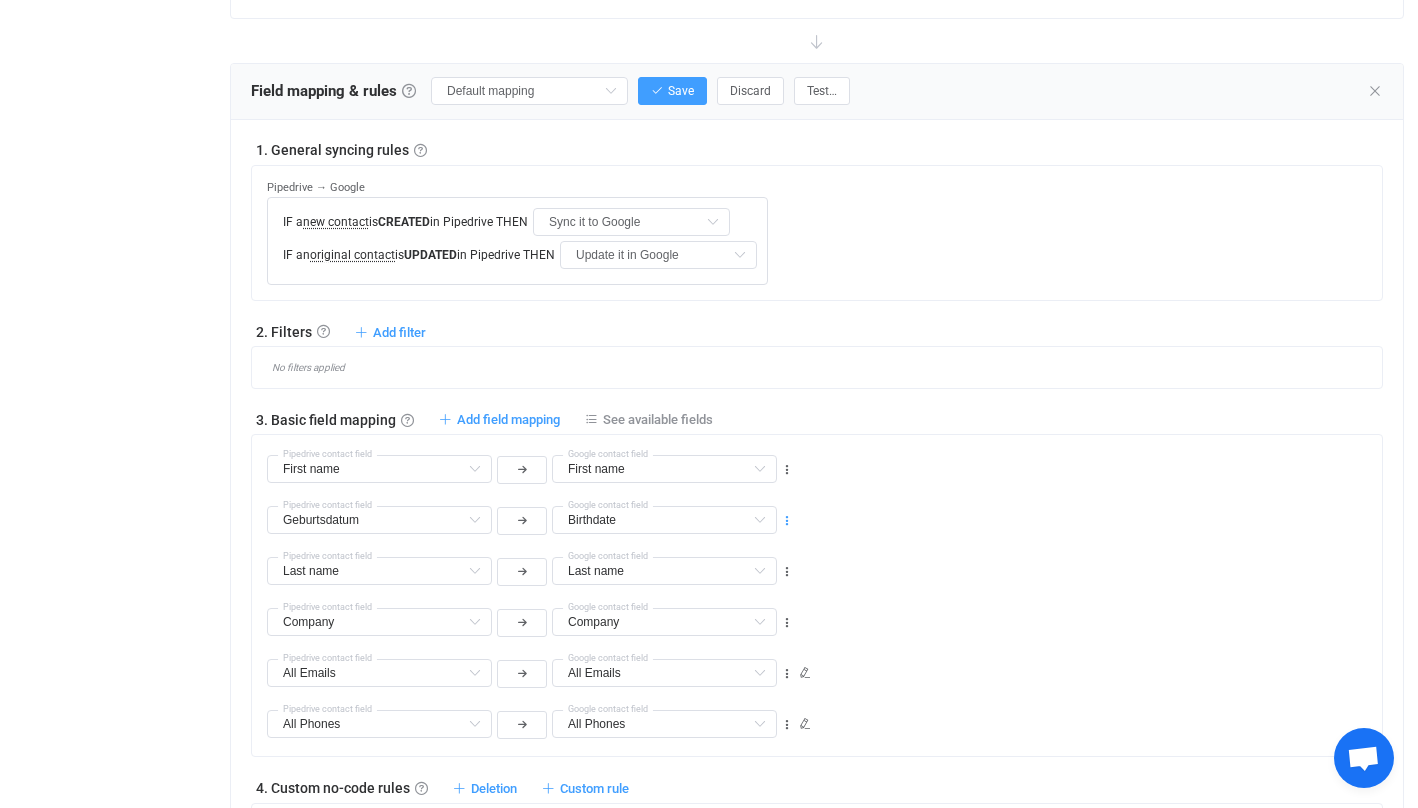 click at bounding box center (787, 521) 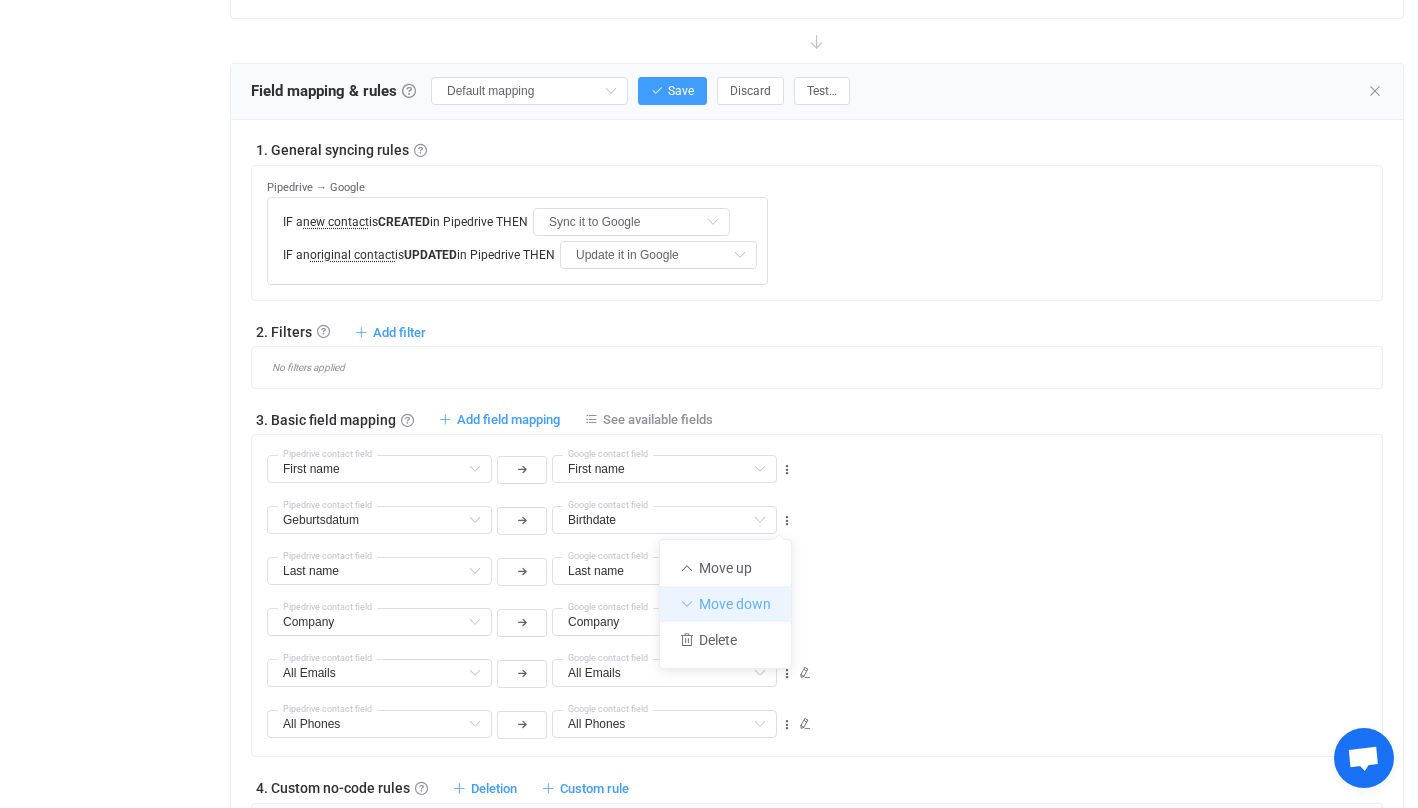 click on "Move down" at bounding box center (725, 604) 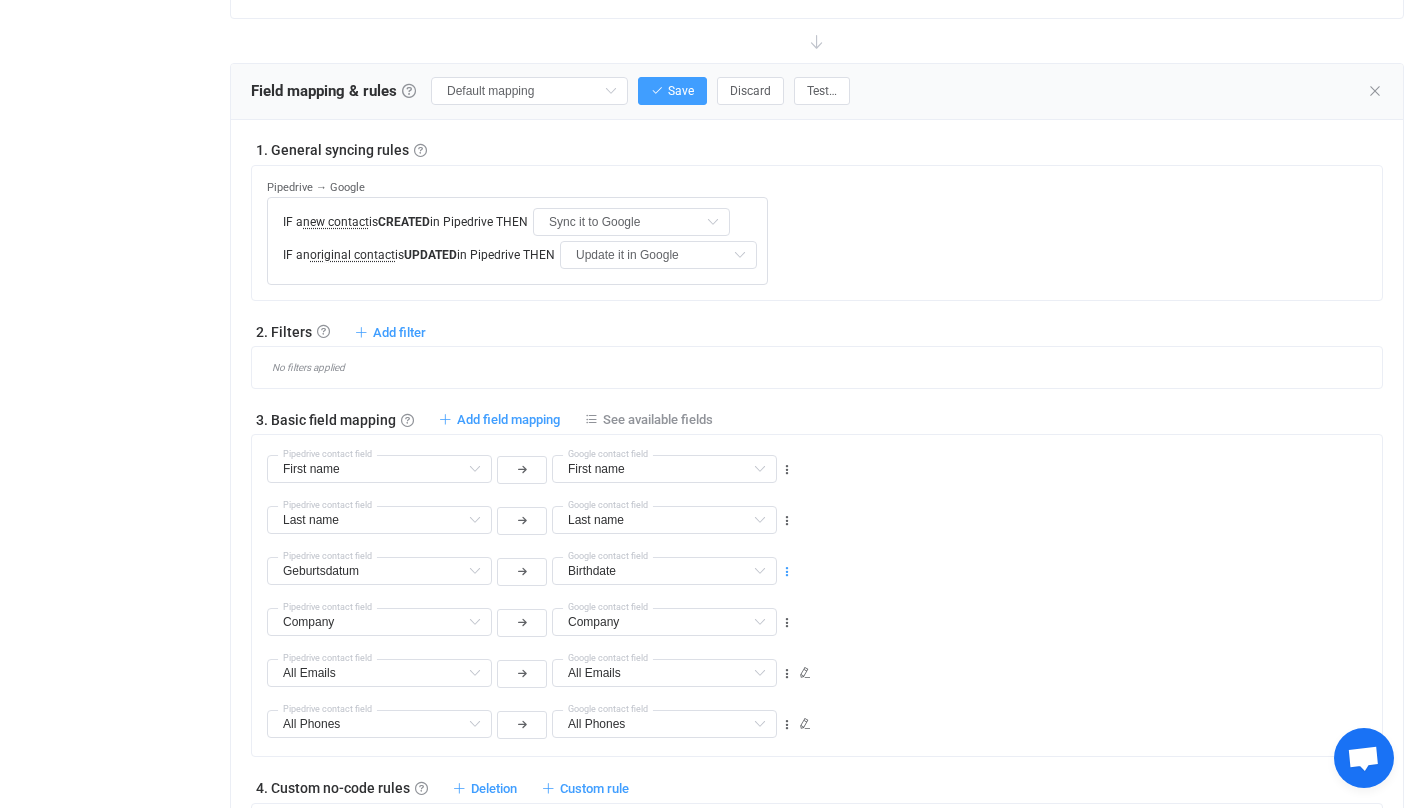 click at bounding box center (787, 572) 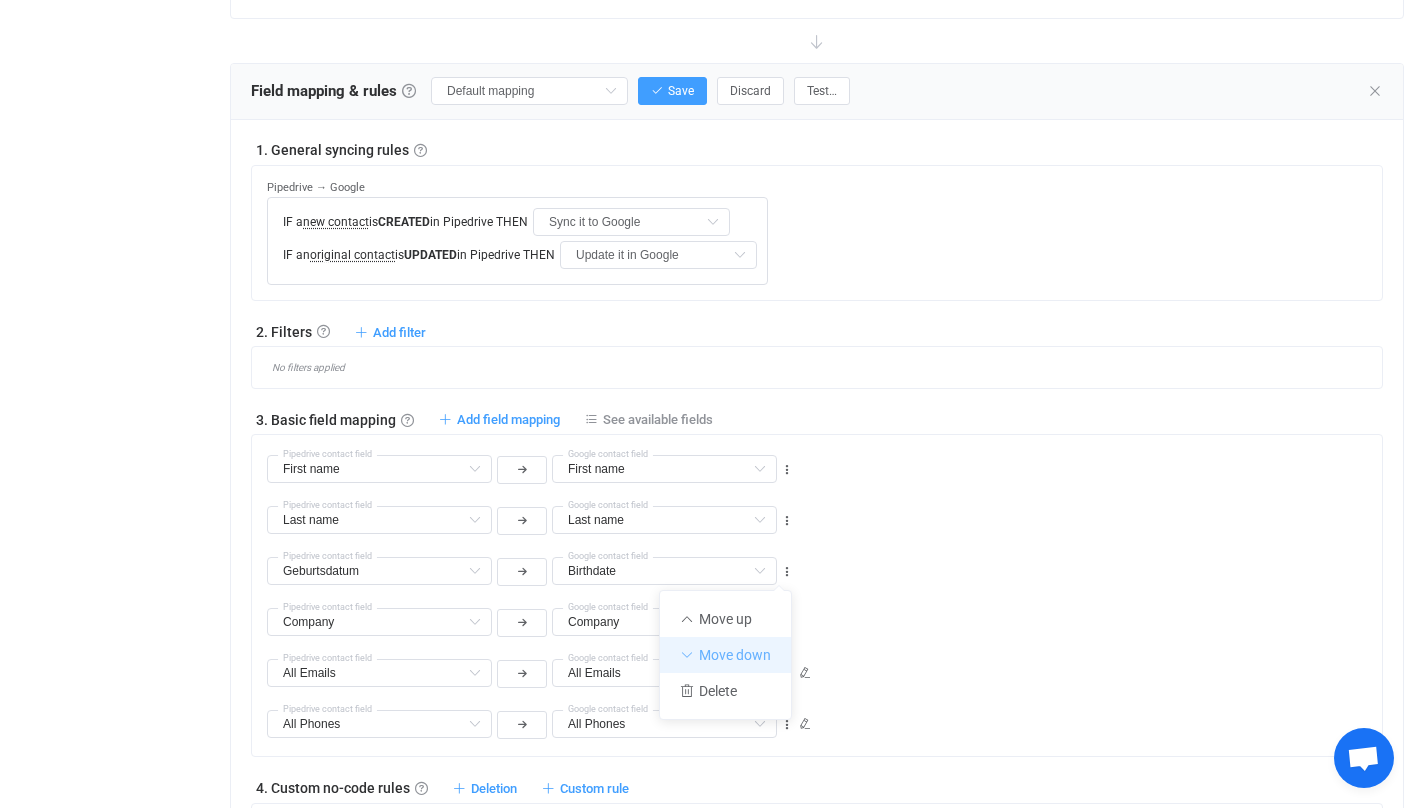 click on "Move down" at bounding box center (725, 655) 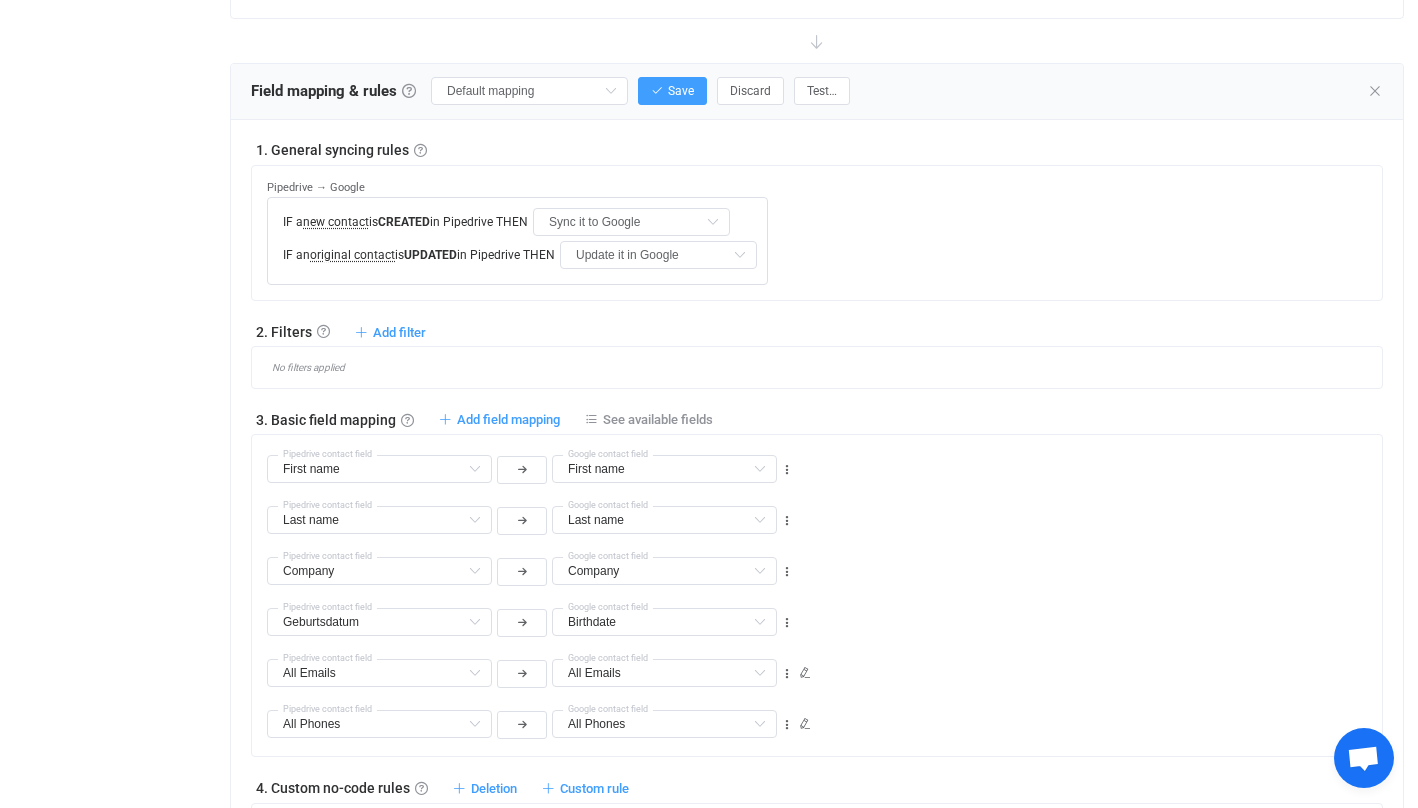 click on "Birthdate Birthdate Default field First name Already mapped Last name Already mapped Middle name Incompatible Display name (read-only) Incompatible Title Incompatible Suffix Incompatible Description Incompatible Company Already mapped Job title Incompatible Department Incompatible All Websites Incompatible Home page Websites Incompatible Work Websites Incompatible Blog Websites Incompatible Profile Websites Incompatible Other Websites Incompatible All Emails Already mapped Home Emails Already mapped Work Emails Already mapped Other Emails Already mapped All Phones Already mapped Home Phones Already mapped Work Phones Already mapped Mobile Phones Already mapped Home fax Phones Already mapped Work fax Phones Already mapped Other fax Phones Already mapped Work mobile Phones Already mapped Other home Phones Already mapped Other Phones Already mapped All Addresses Incompatible All Addresses → Country Incompatible All Addresses → State/Region Incompatible All Addresses → City Incompatible Incompatible Labels" at bounding box center [824, 613] 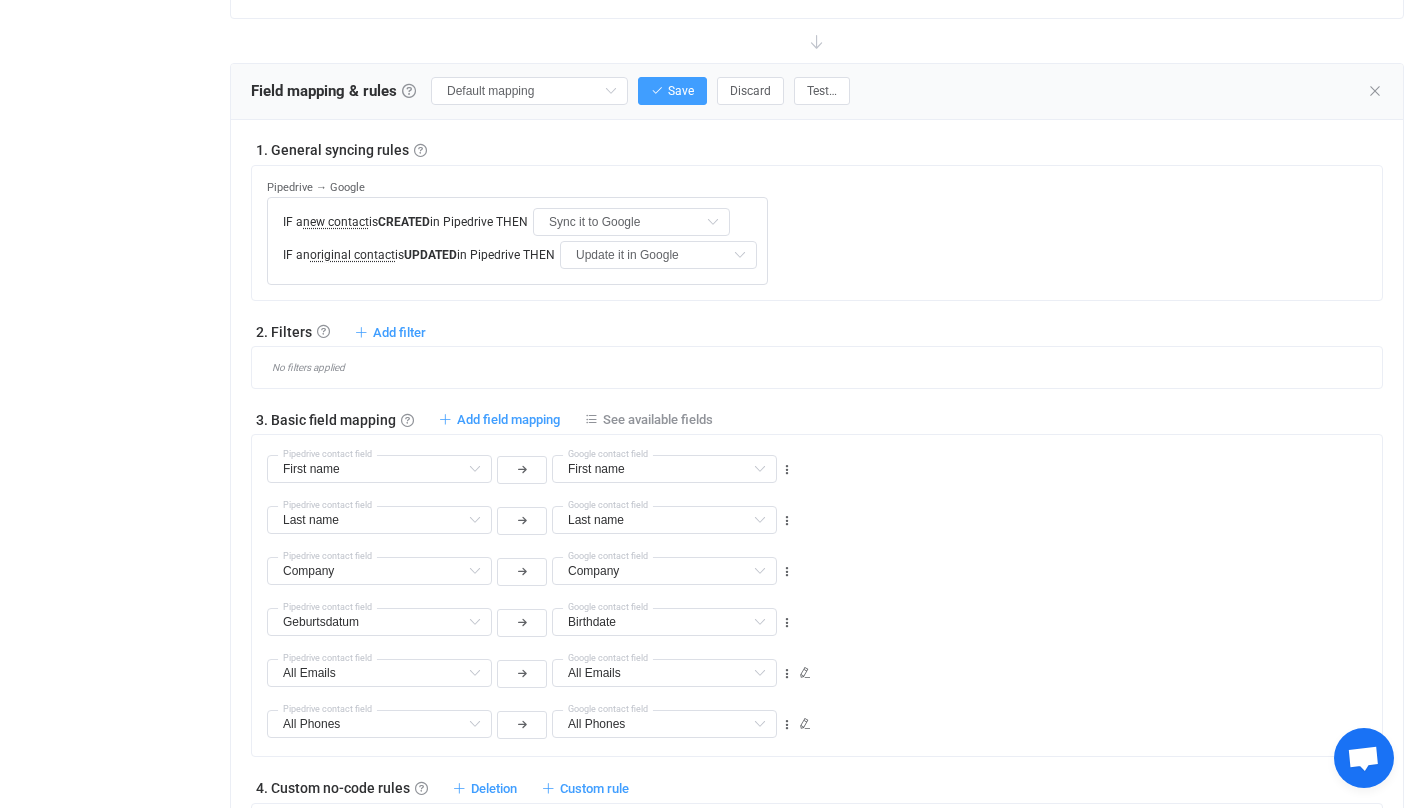 click on "Birthdate Birthdate Default field First name Already mapped Last name Already mapped Middle name Incompatible Display name (read-only) Incompatible Title Incompatible Suffix Incompatible Description Incompatible Company Already mapped Job title Incompatible Department Incompatible All Websites Incompatible Home page Websites Incompatible Work Websites Incompatible Blog Websites Incompatible Profile Websites Incompatible Other Websites Incompatible All Emails Already mapped Home Emails Already mapped Work Emails Already mapped Other Emails Already mapped All Phones Already mapped Home Phones Already mapped Work Phones Already mapped Mobile Phones Already mapped Home fax Phones Already mapped Work fax Phones Already mapped Other fax Phones Already mapped Work mobile Phones Already mapped Other home Phones Already mapped Other Phones Already mapped All Addresses Incompatible All Addresses → Country Incompatible All Addresses → State/Region Incompatible All Addresses → City Incompatible Incompatible Labels" at bounding box center (530, 621) 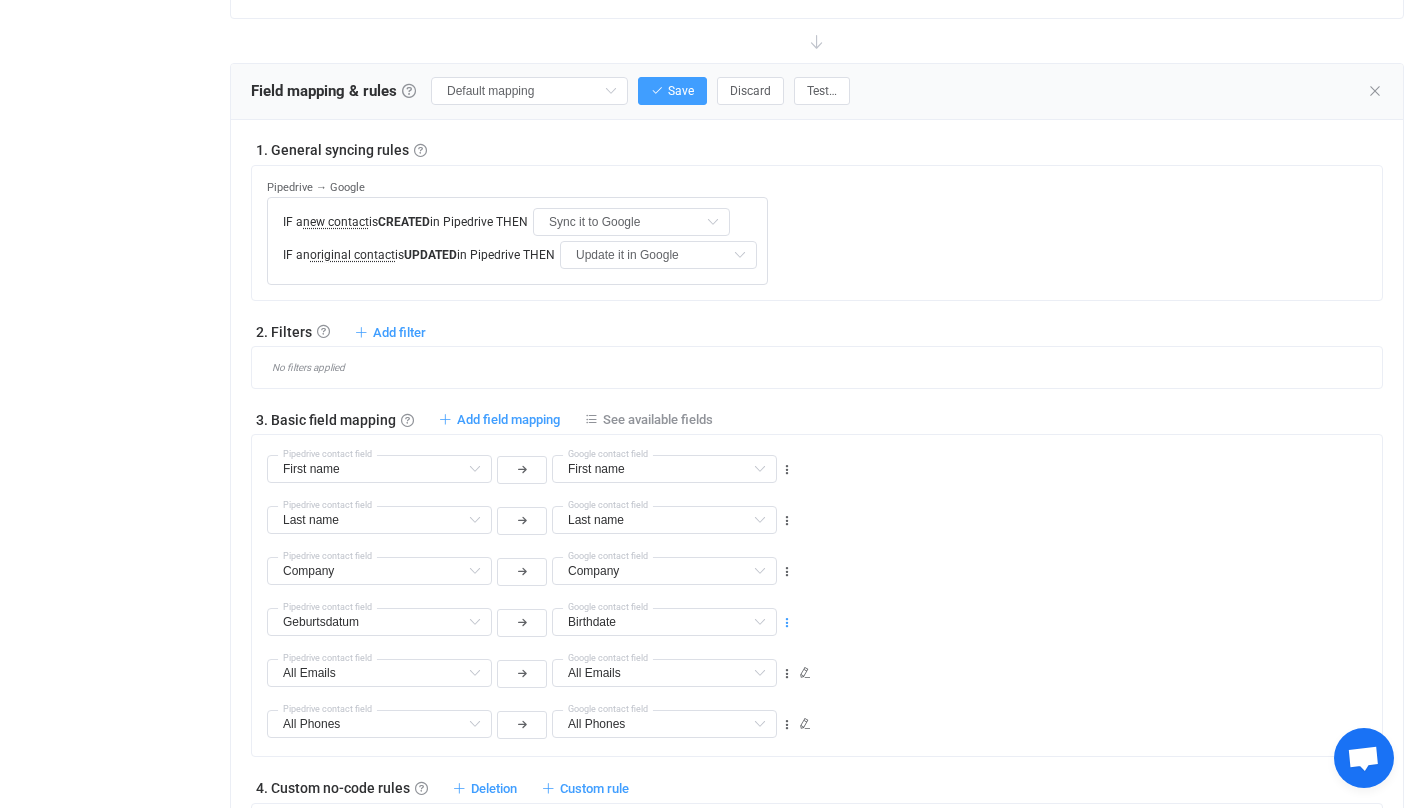 click at bounding box center [787, 623] 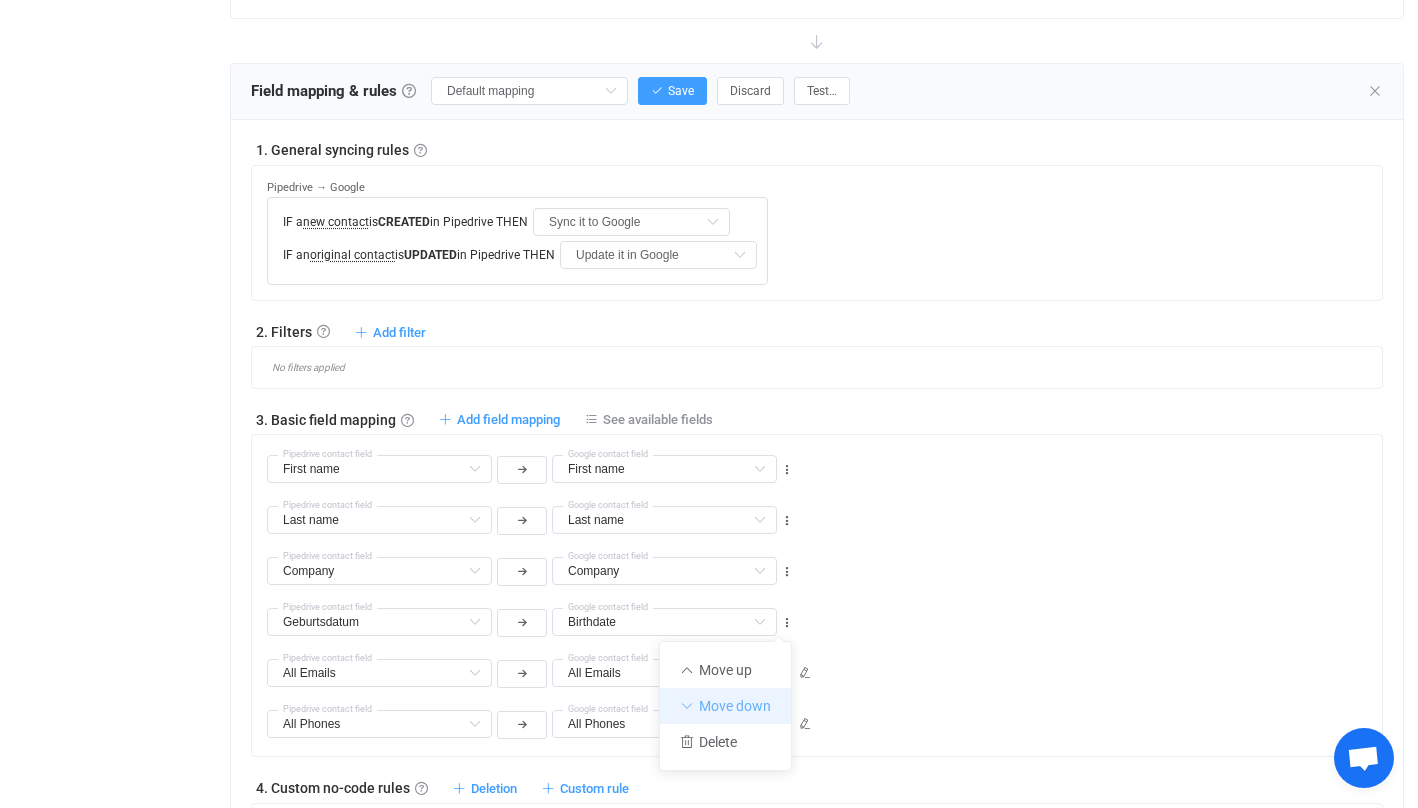 click on "Move down" at bounding box center (725, 706) 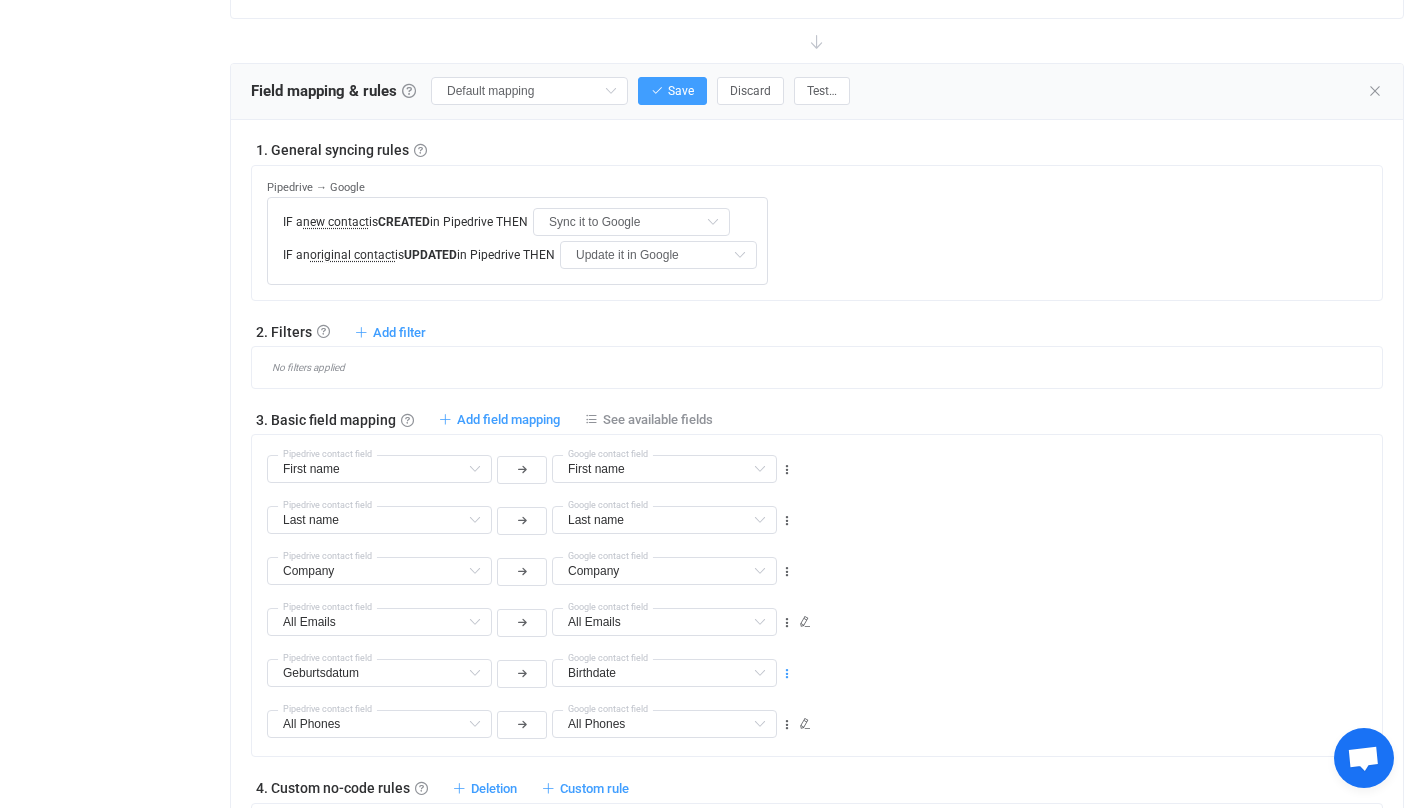 click at bounding box center [787, 674] 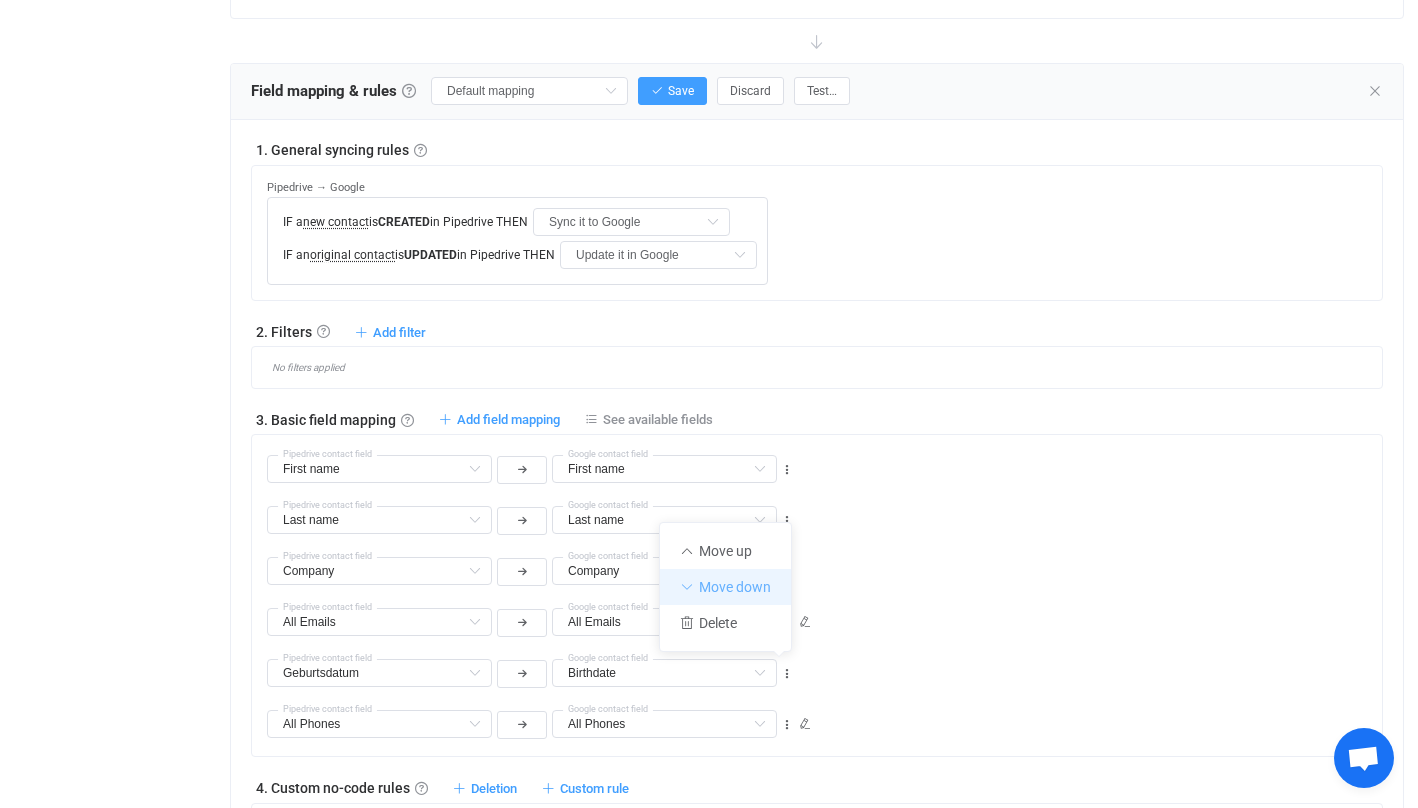 click on "Move down" at bounding box center (725, 587) 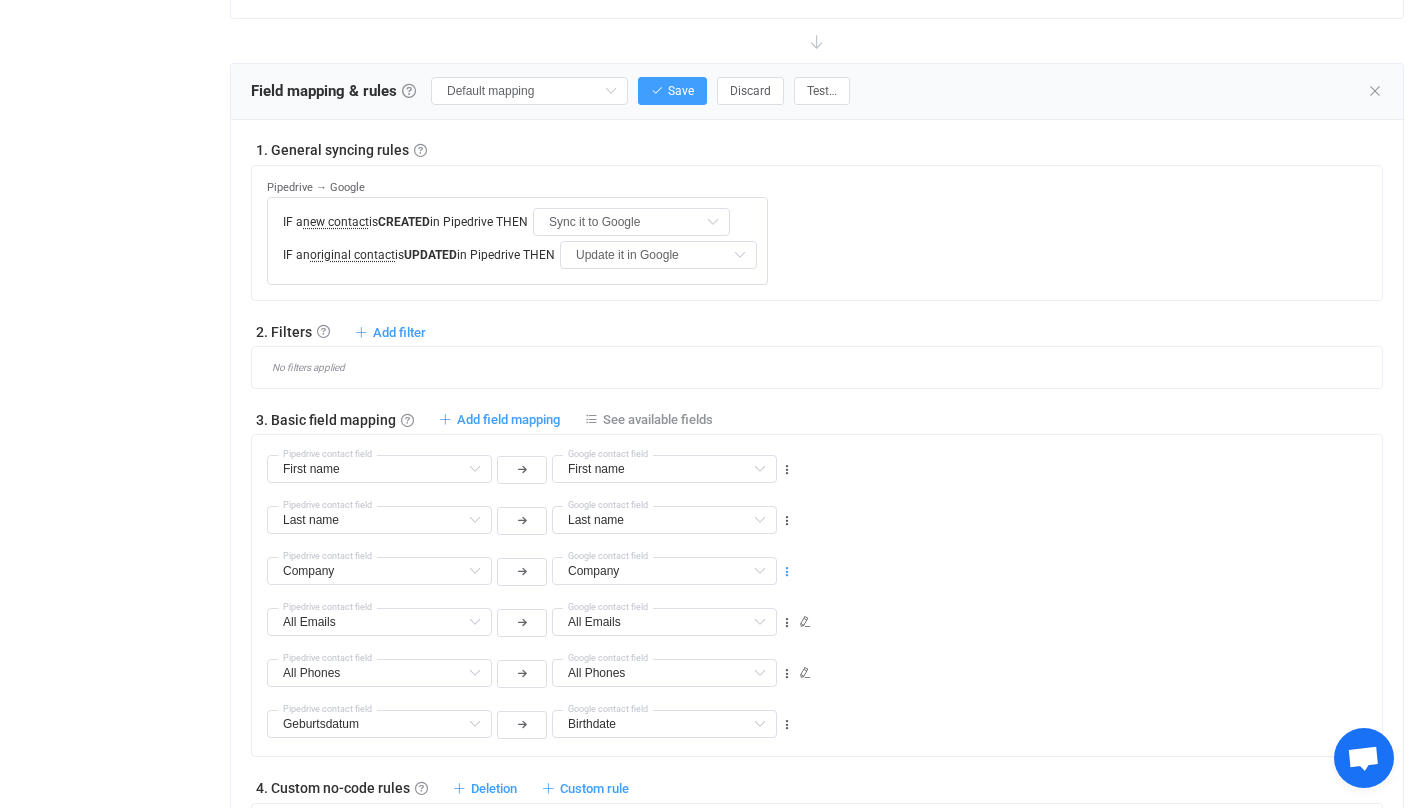 click at bounding box center (787, 572) 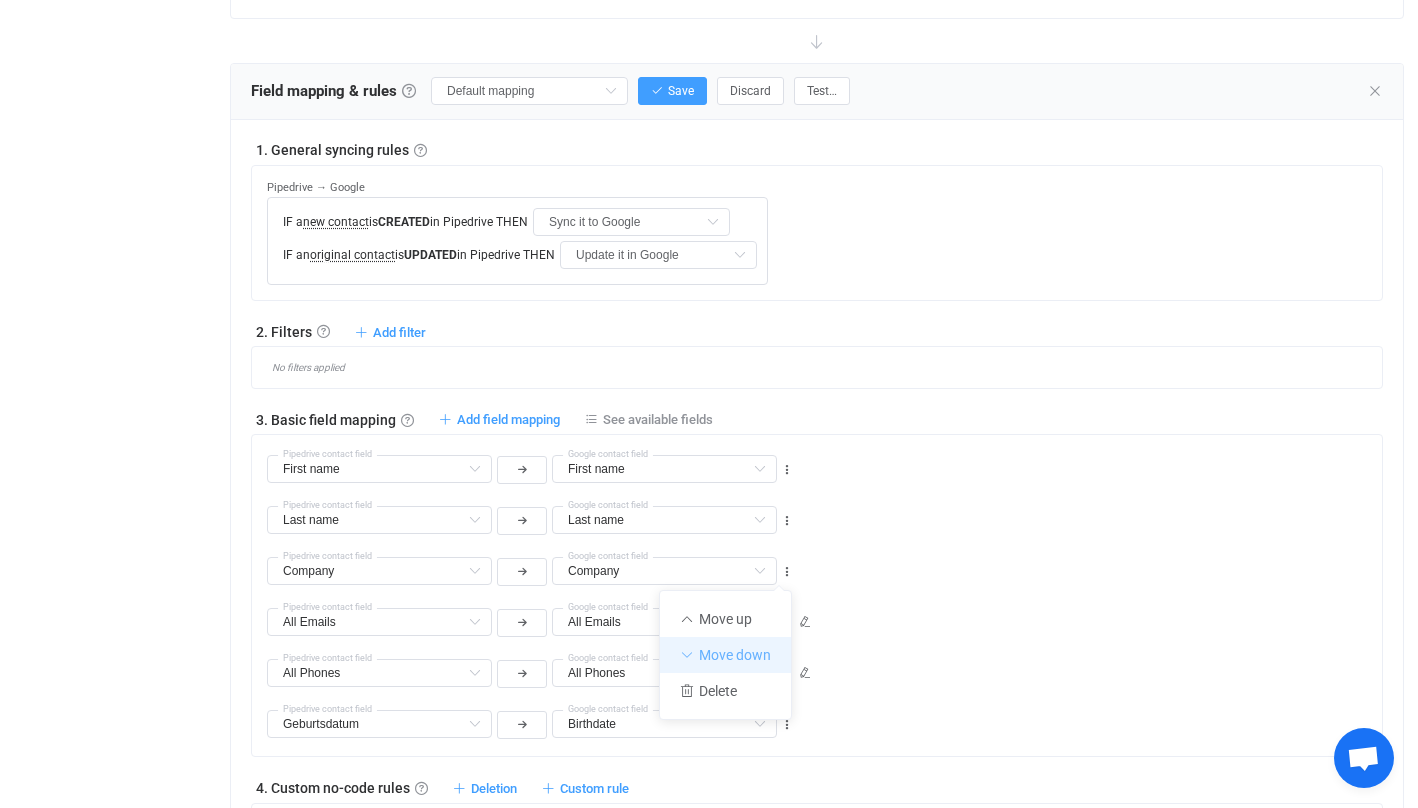 click on "Move down" at bounding box center (725, 655) 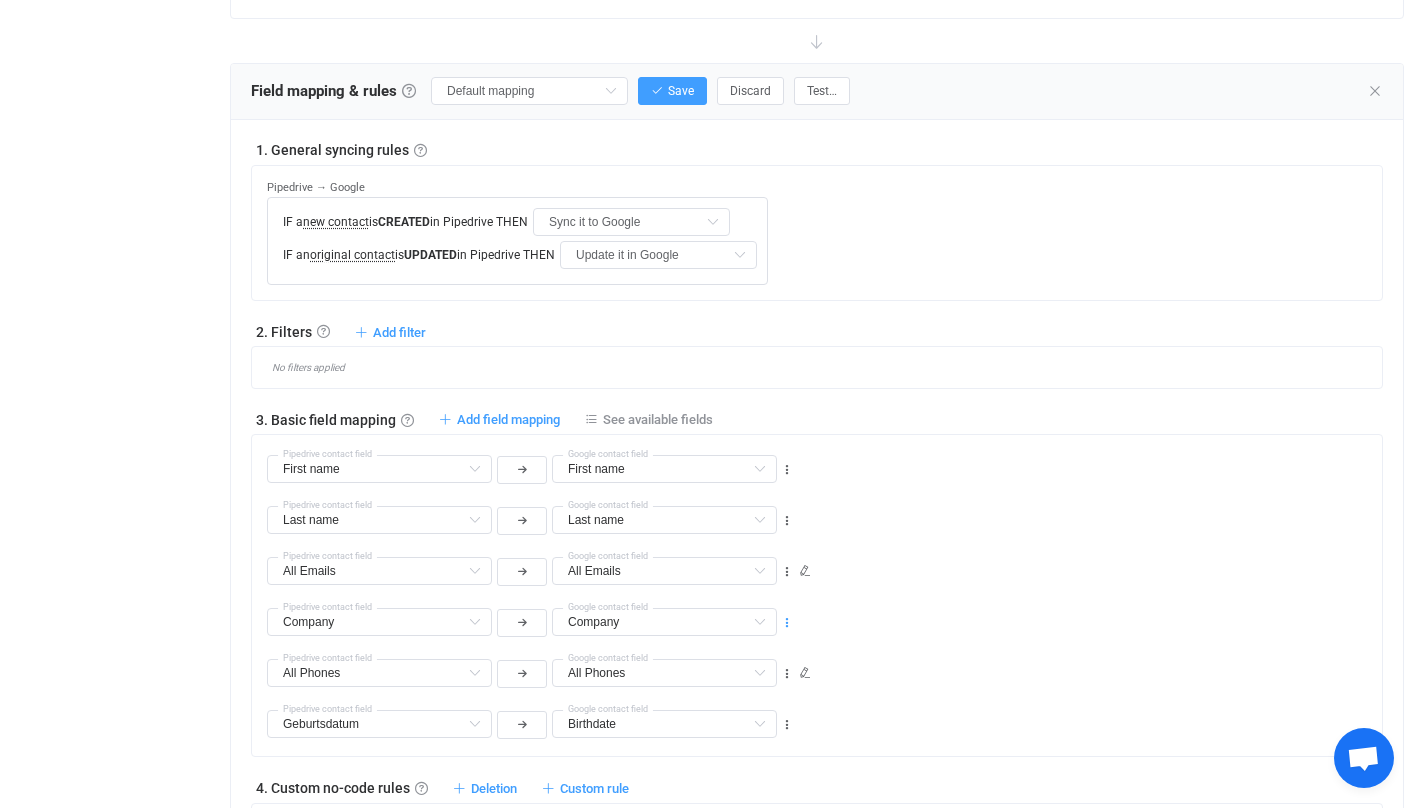 click at bounding box center [787, 623] 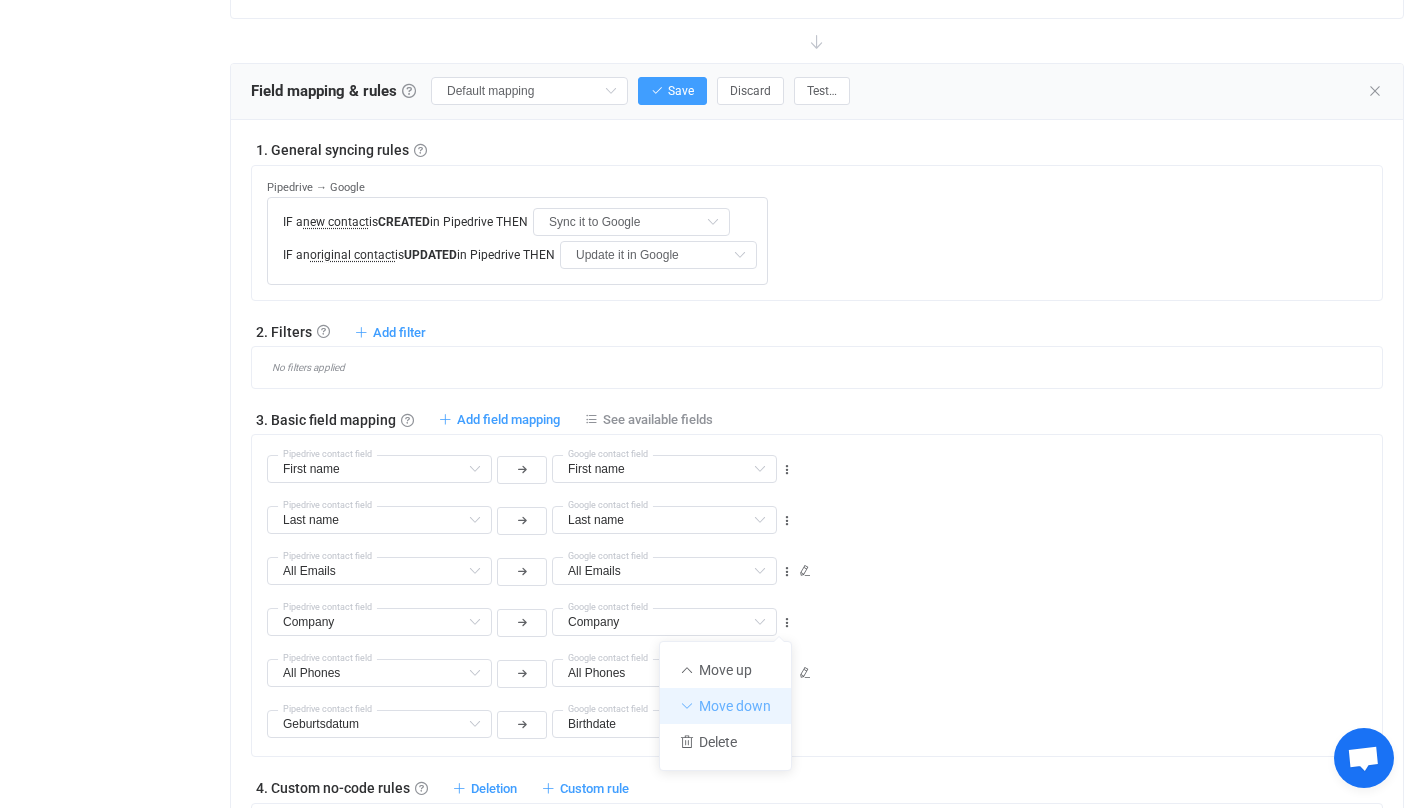 click on "Move down" at bounding box center [725, 706] 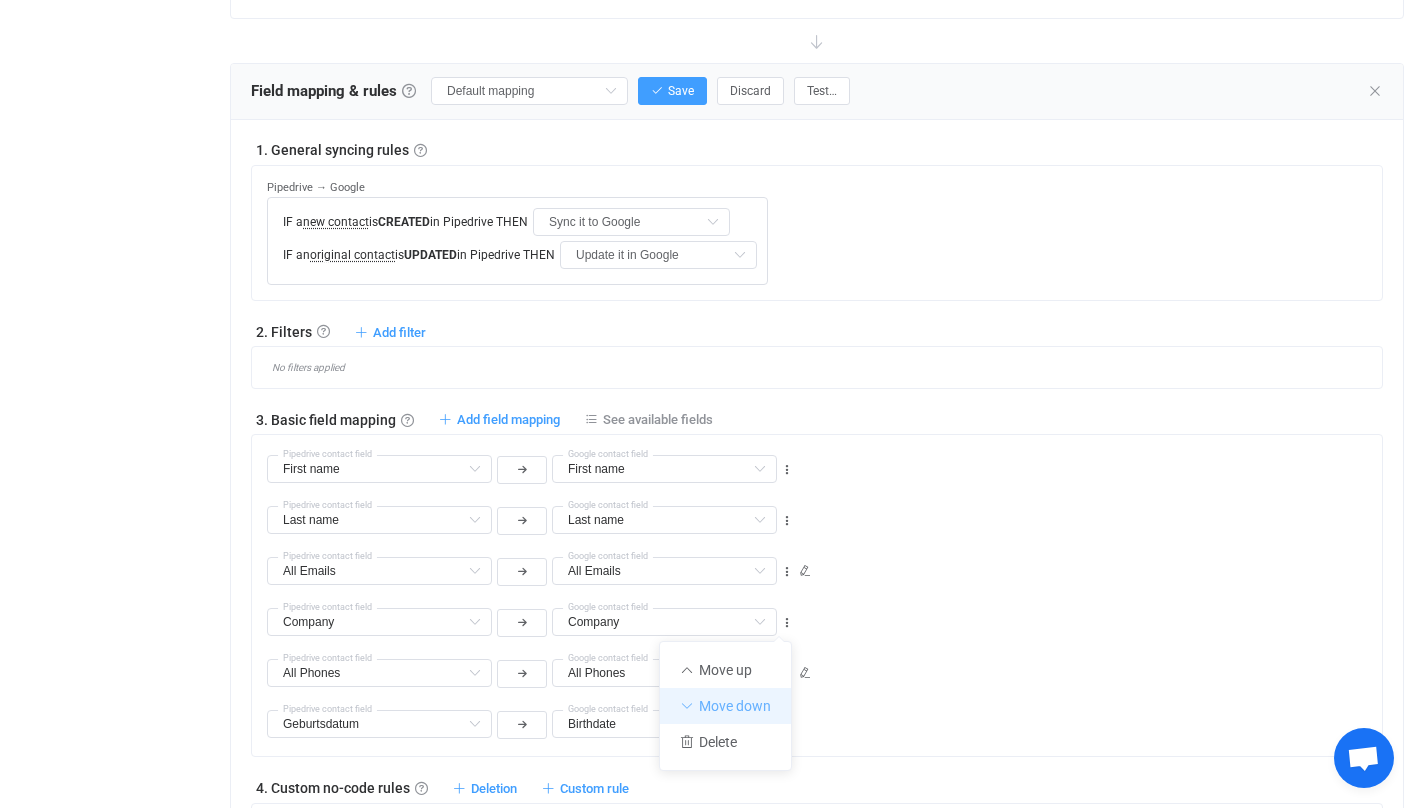 type on "All Phones" 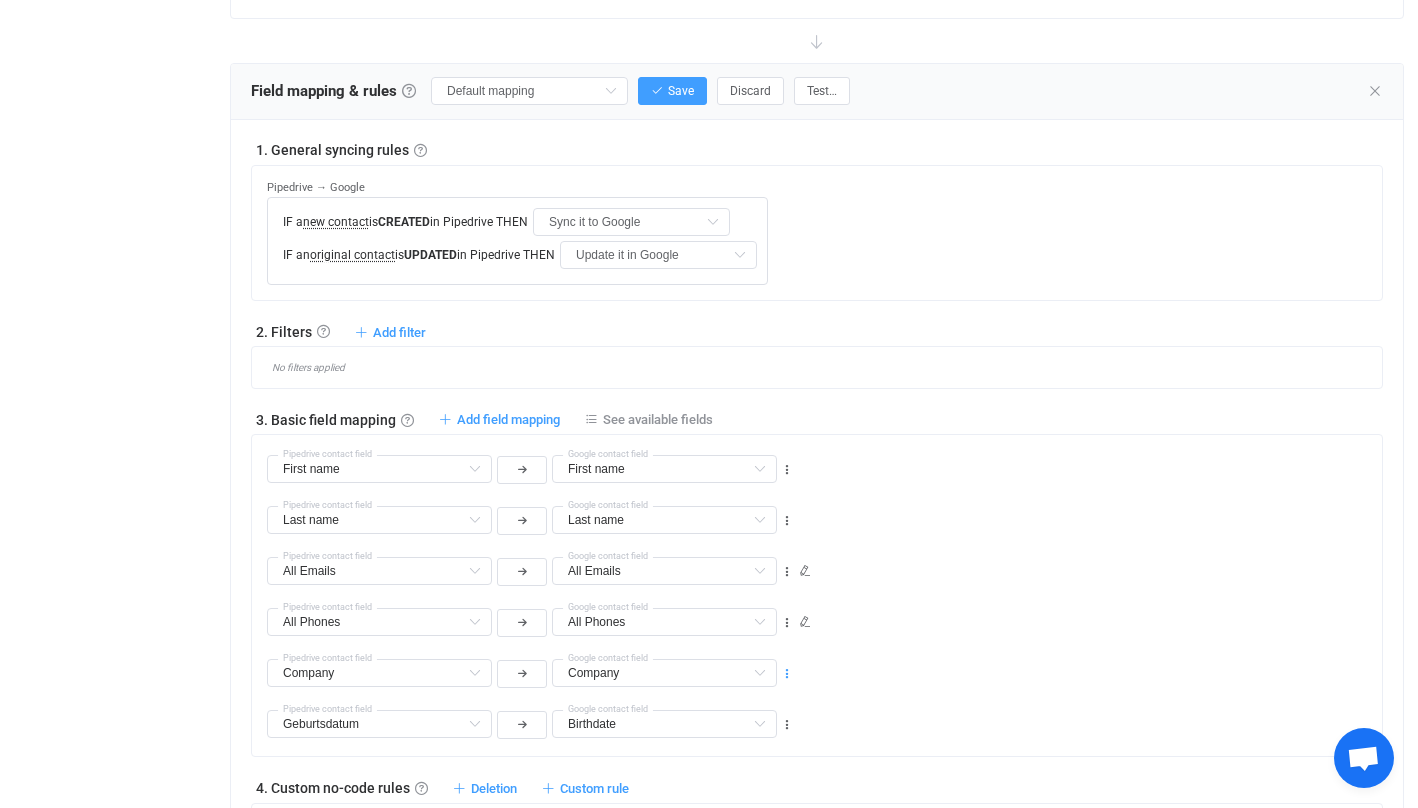 click at bounding box center (787, 674) 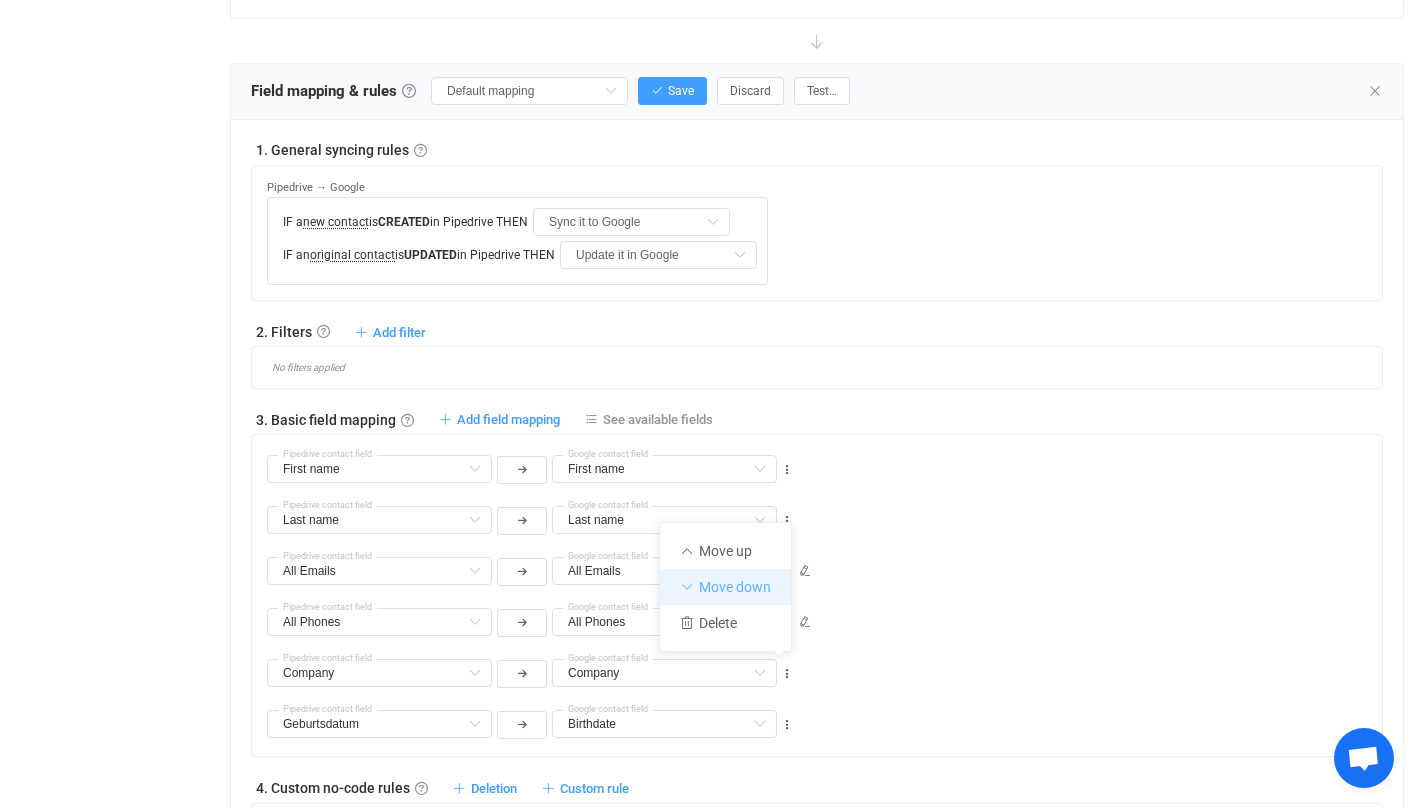 click on "Move down" at bounding box center [725, 587] 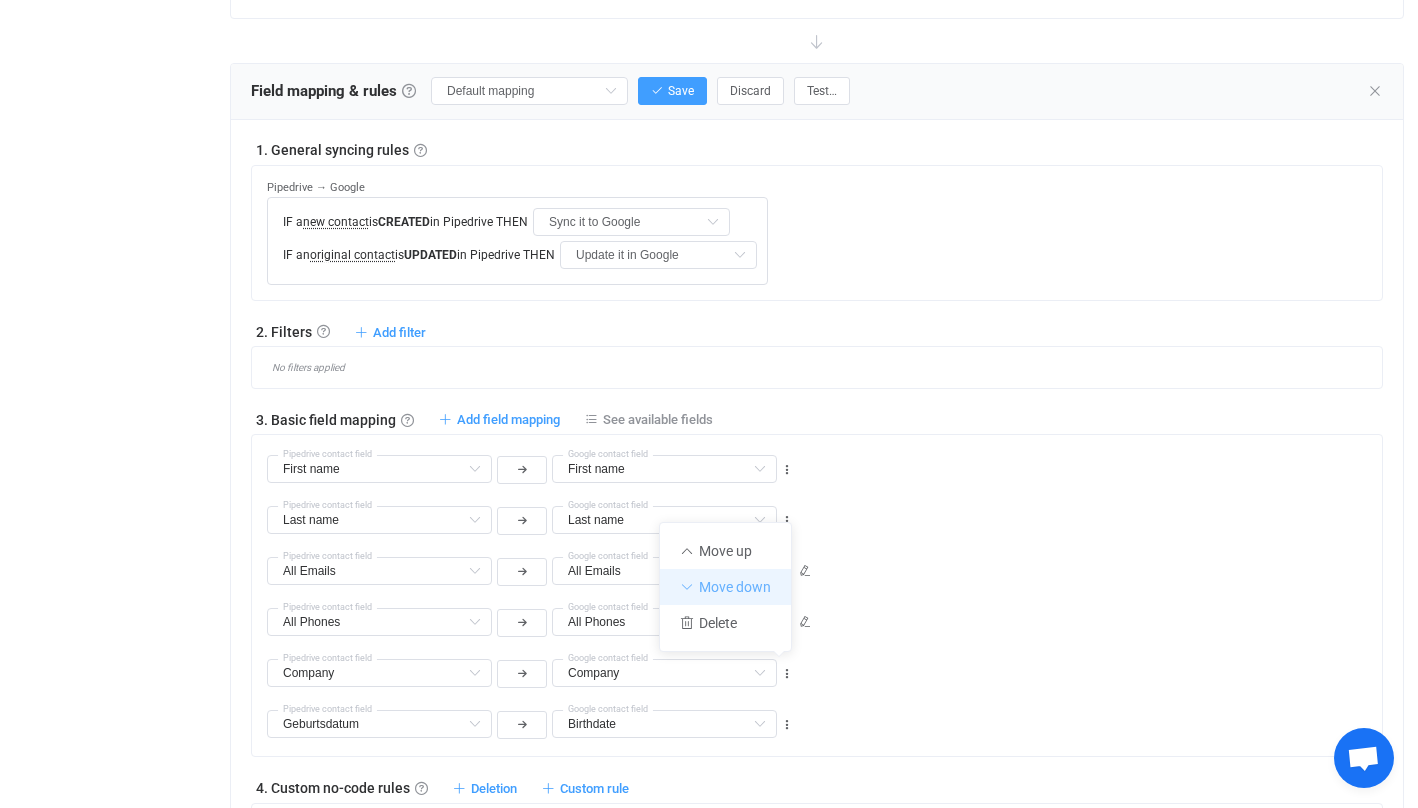 type on "Company" 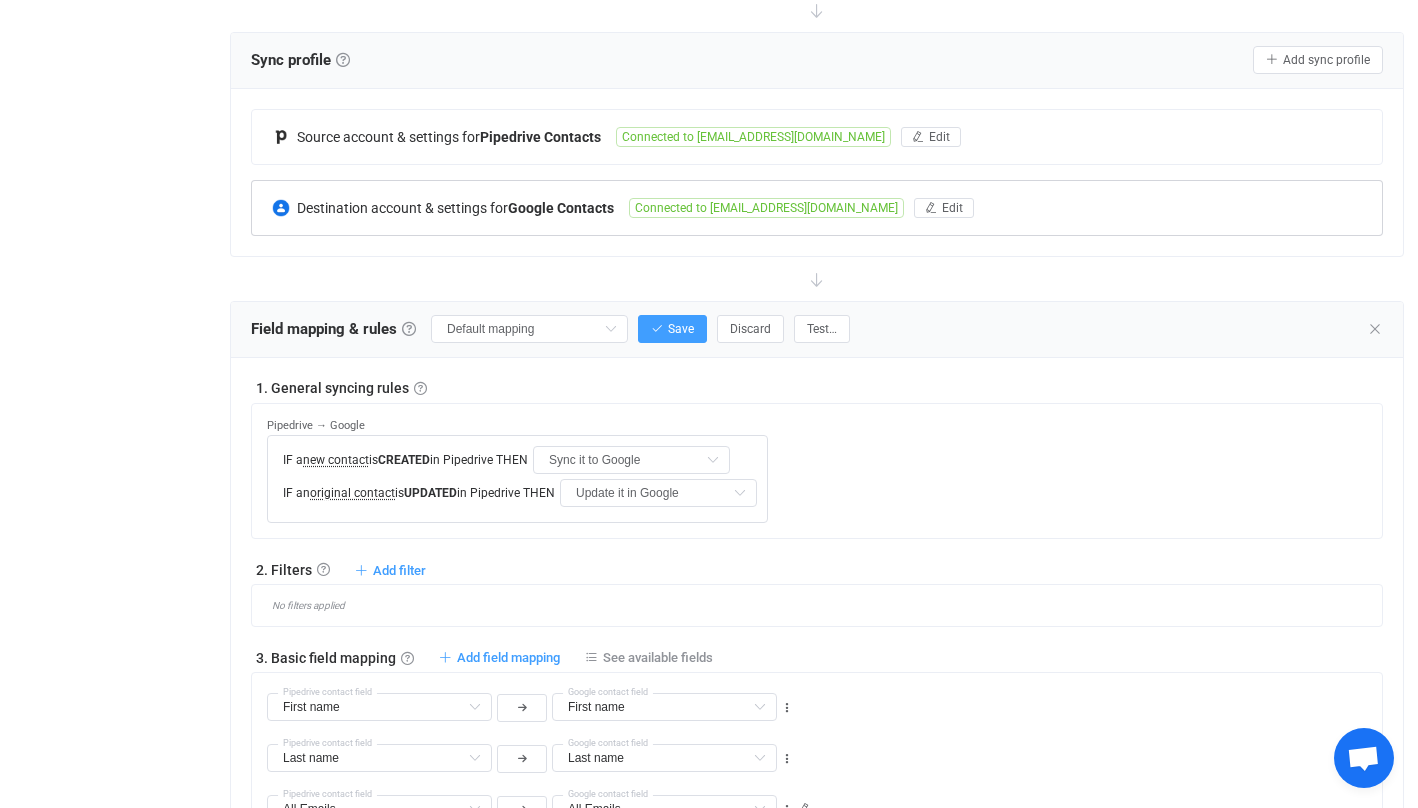 scroll, scrollTop: 294, scrollLeft: 0, axis: vertical 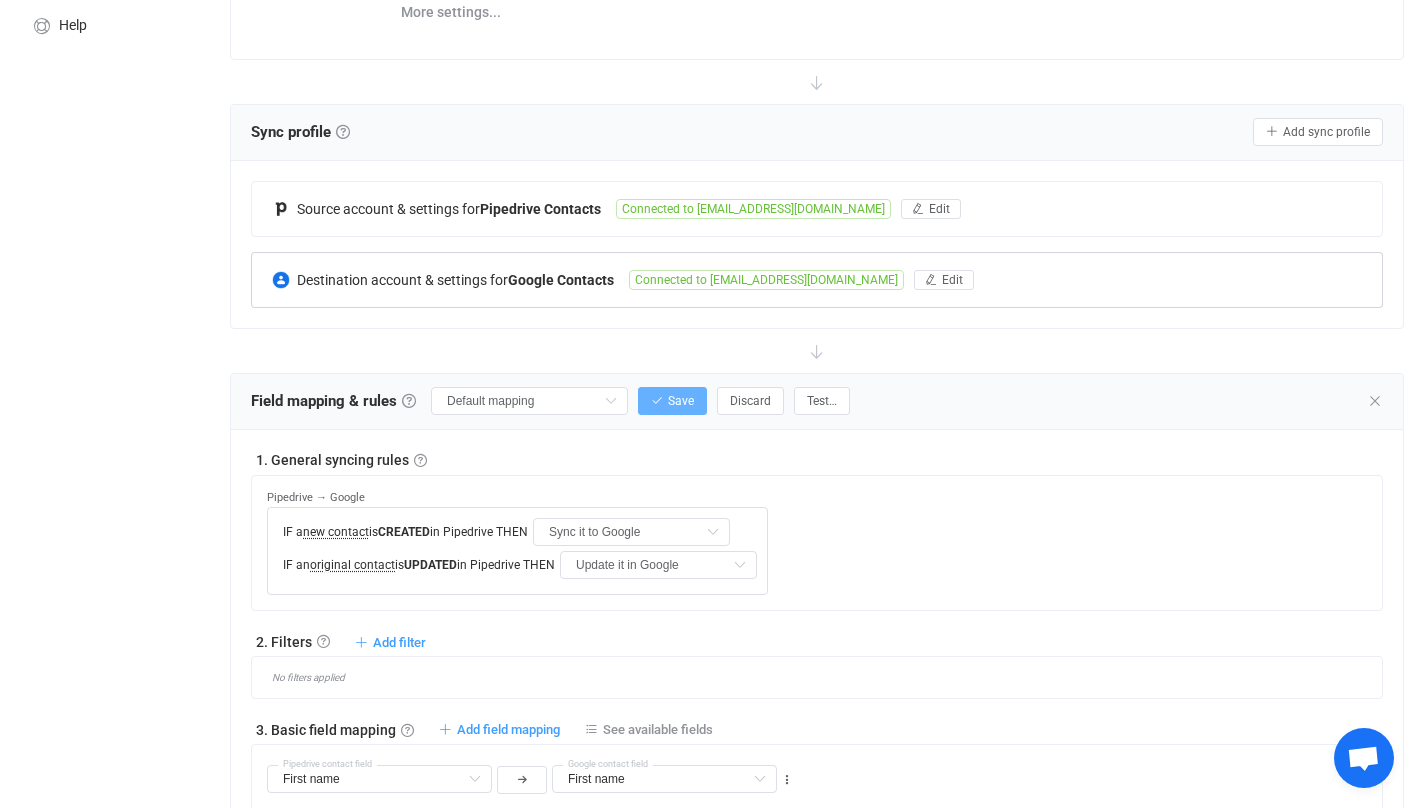 click on "Save" at bounding box center (672, 401) 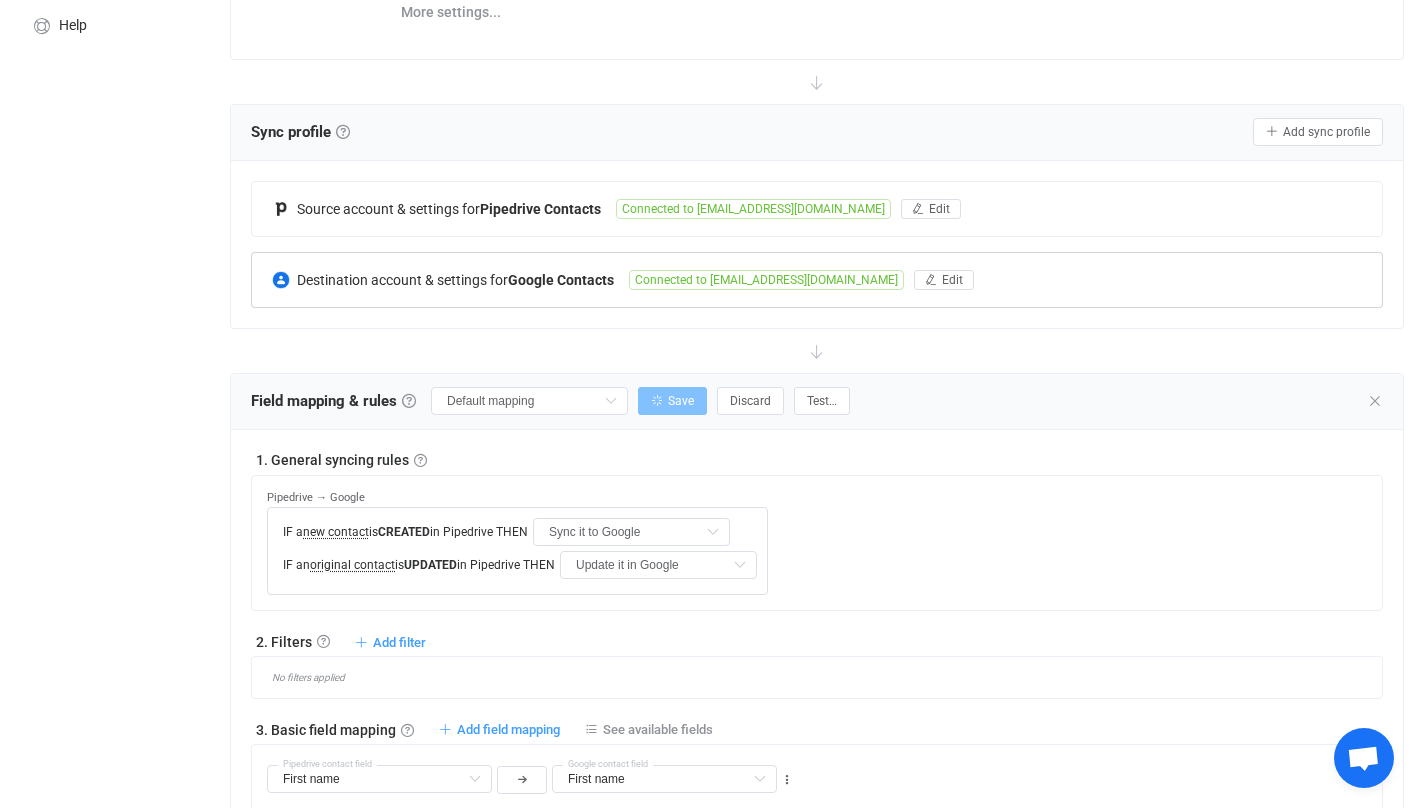 type on "My custom field mapping" 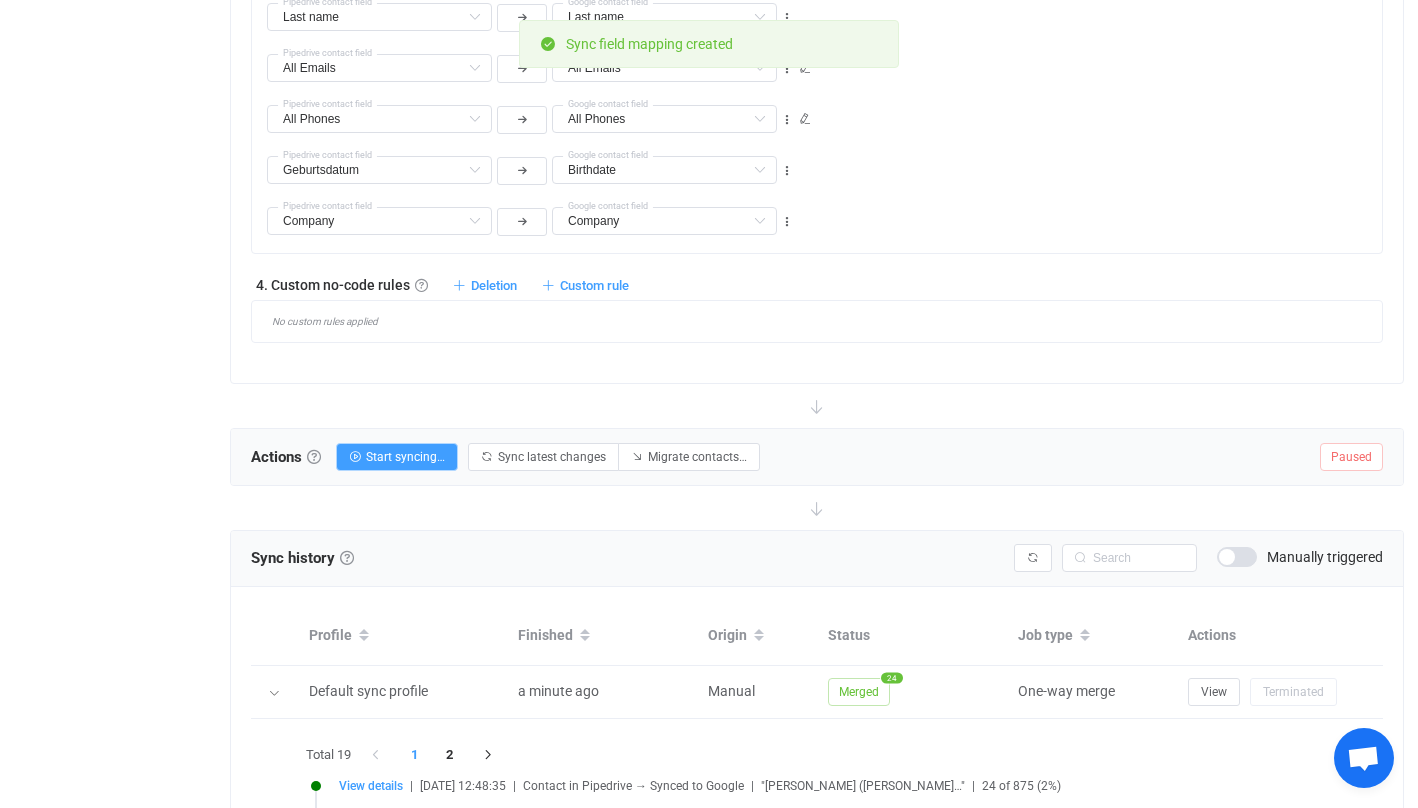 scroll, scrollTop: 1159, scrollLeft: 0, axis: vertical 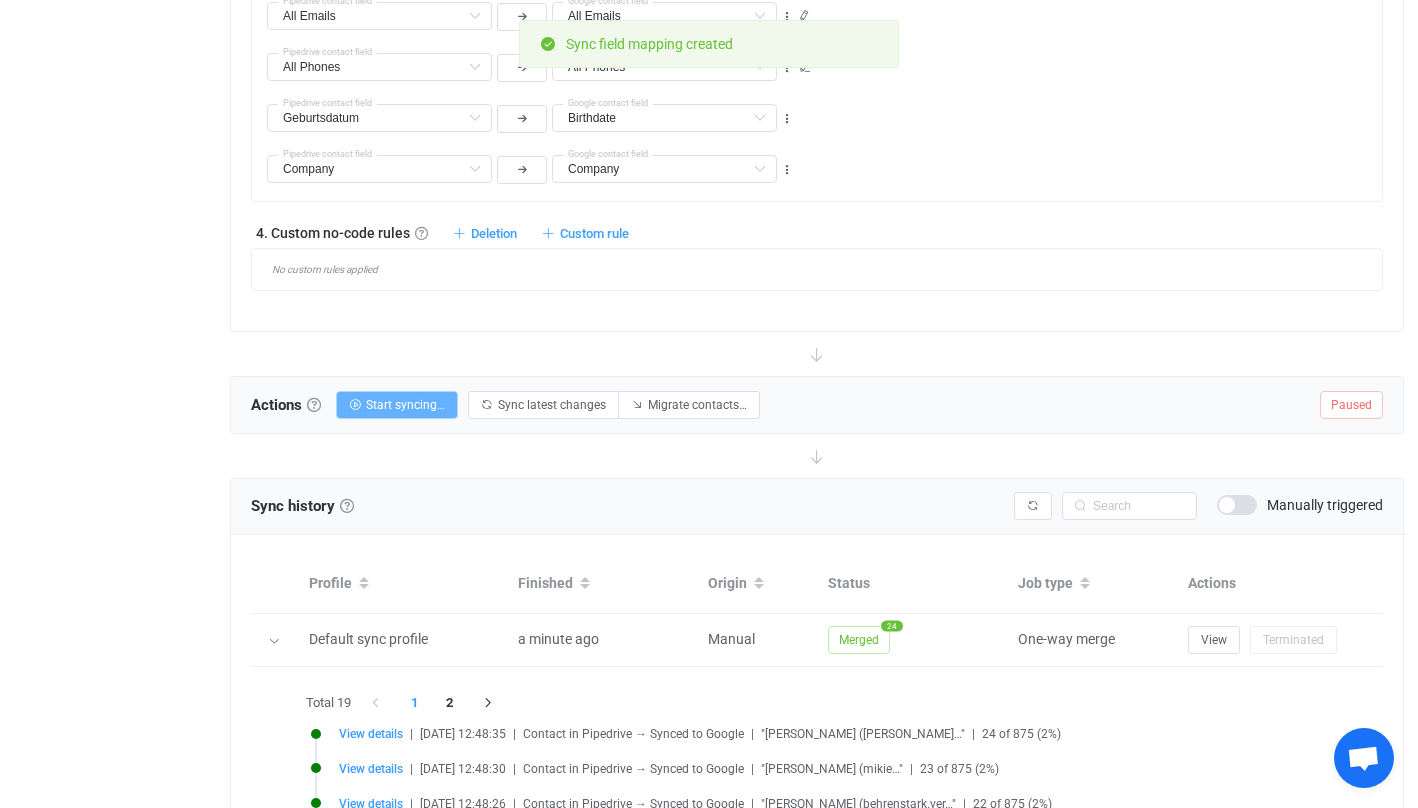 click on "Start syncing…" at bounding box center (405, 405) 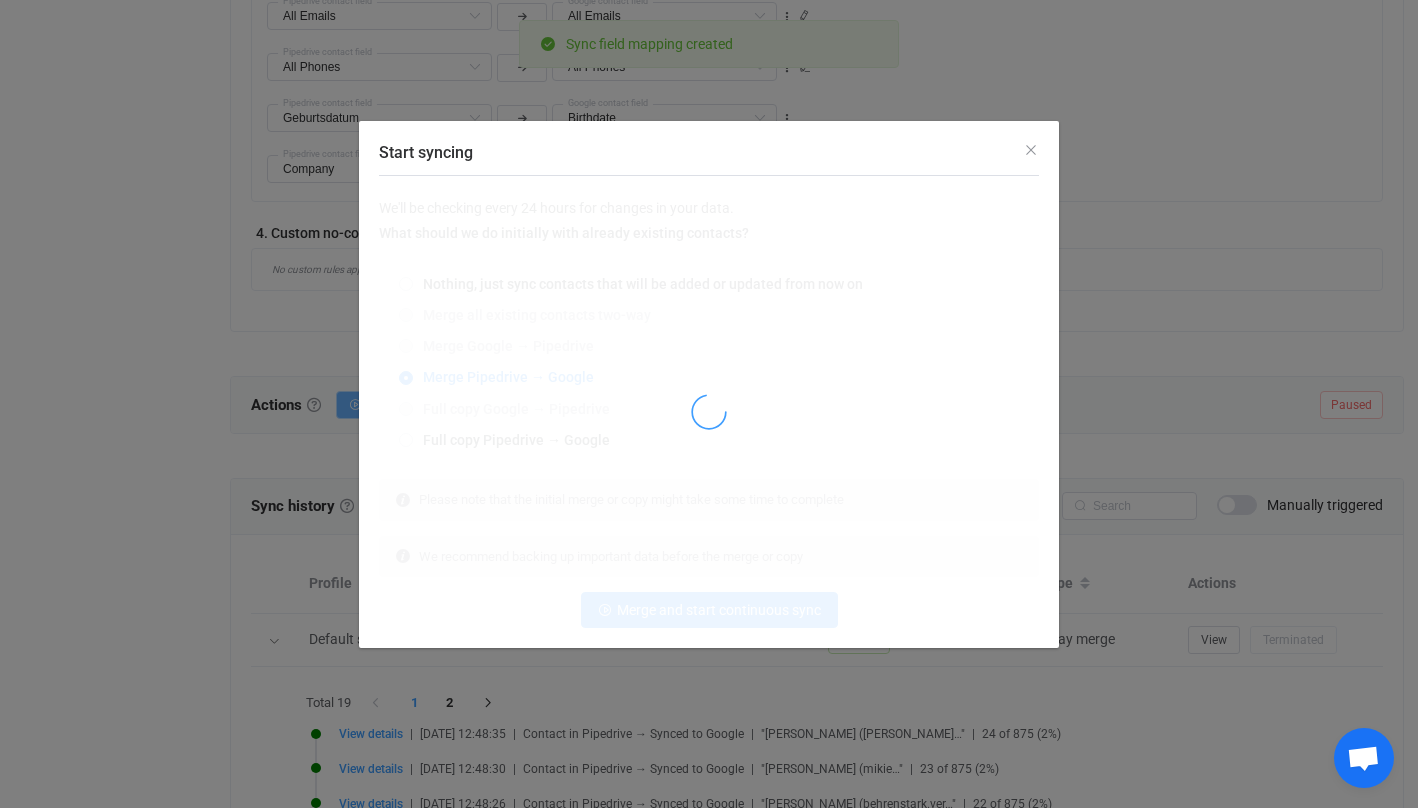 radio on "false" 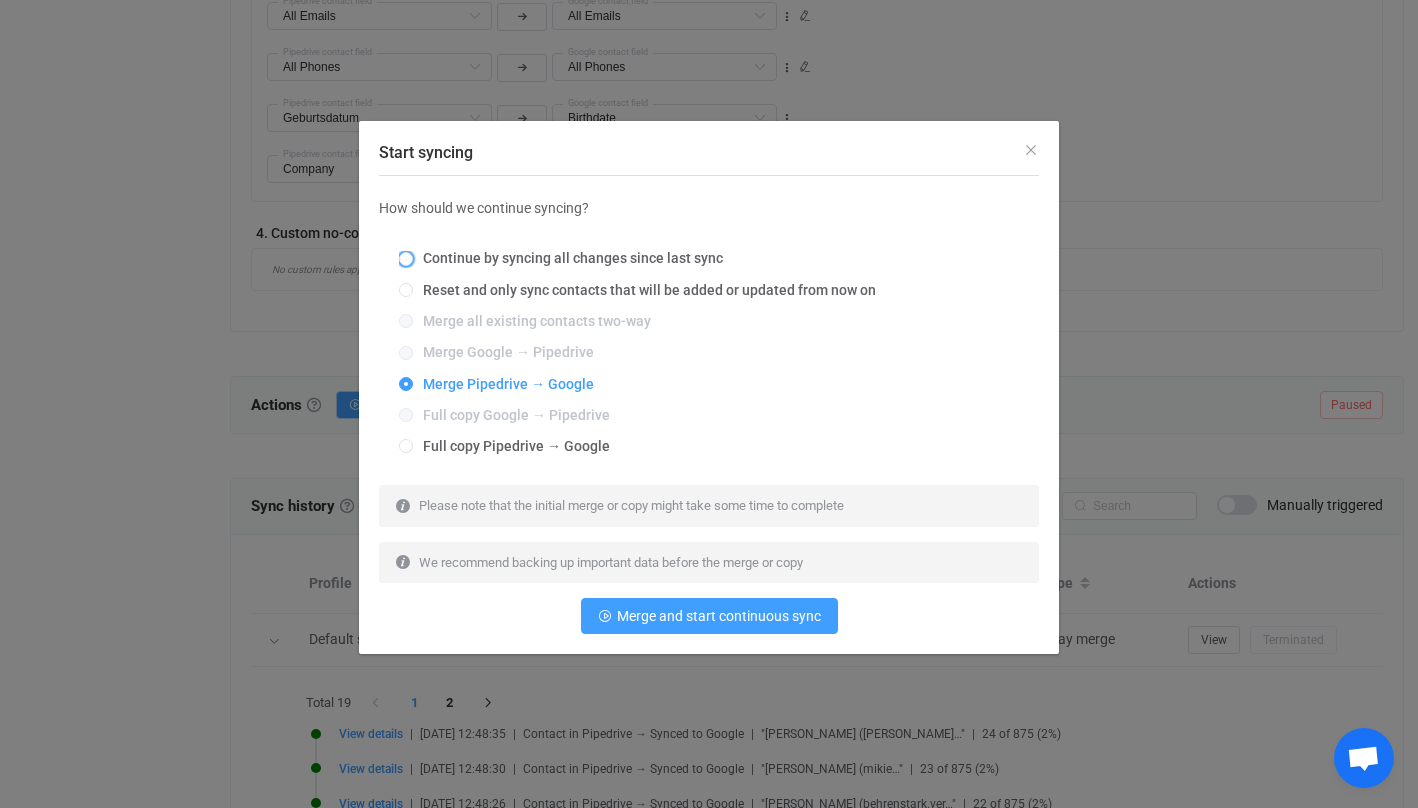 click at bounding box center [406, 260] 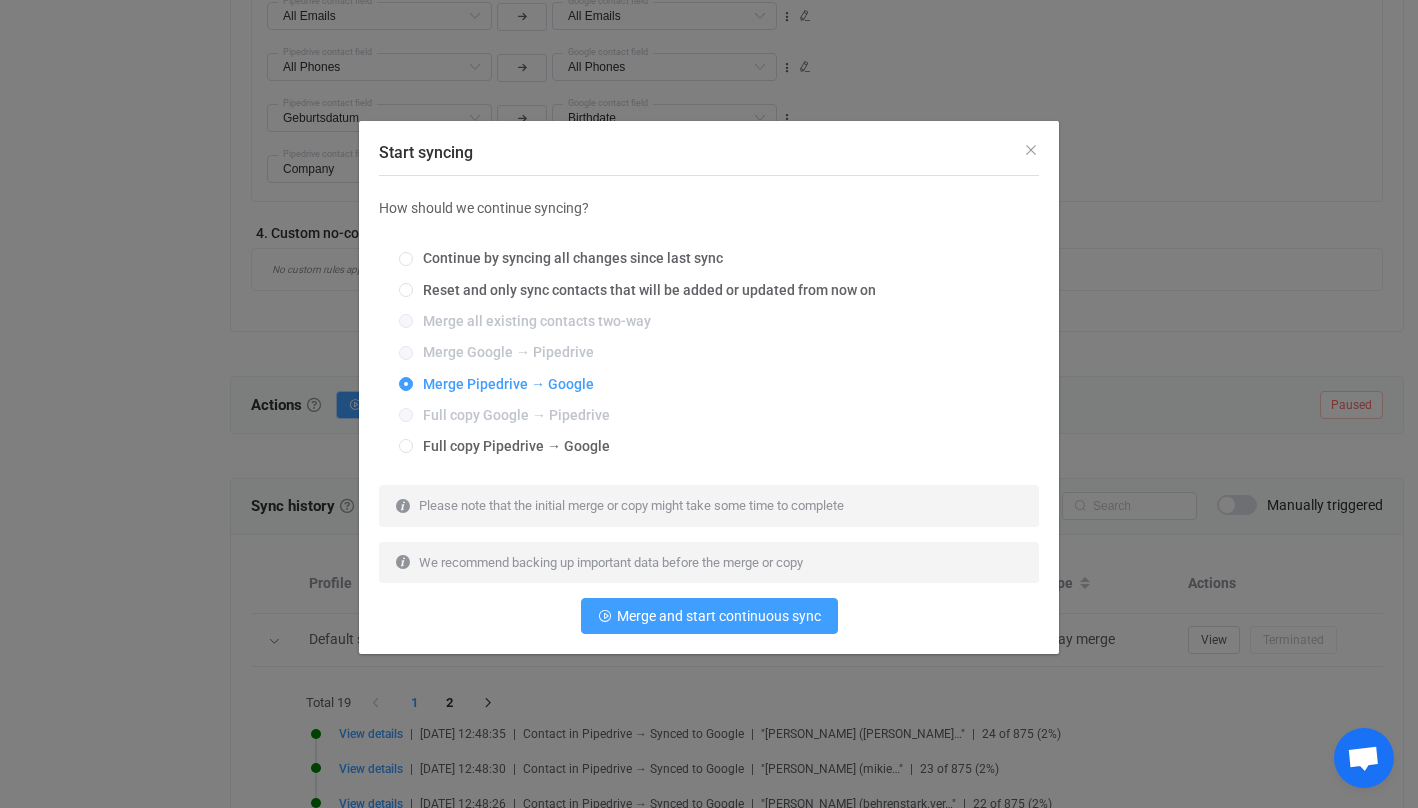 radio on "true" 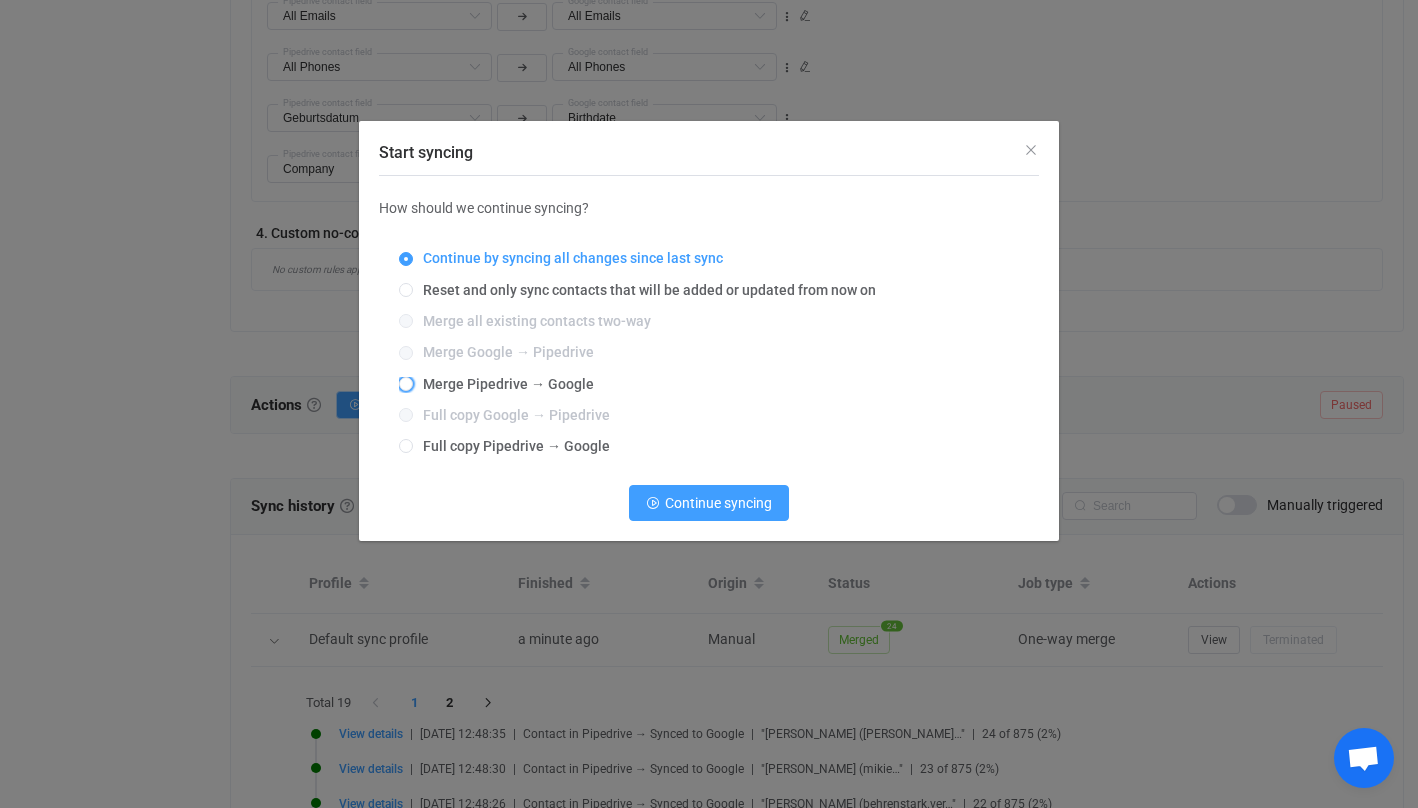 click on "Merge Pipedrive → Google" at bounding box center (503, 384) 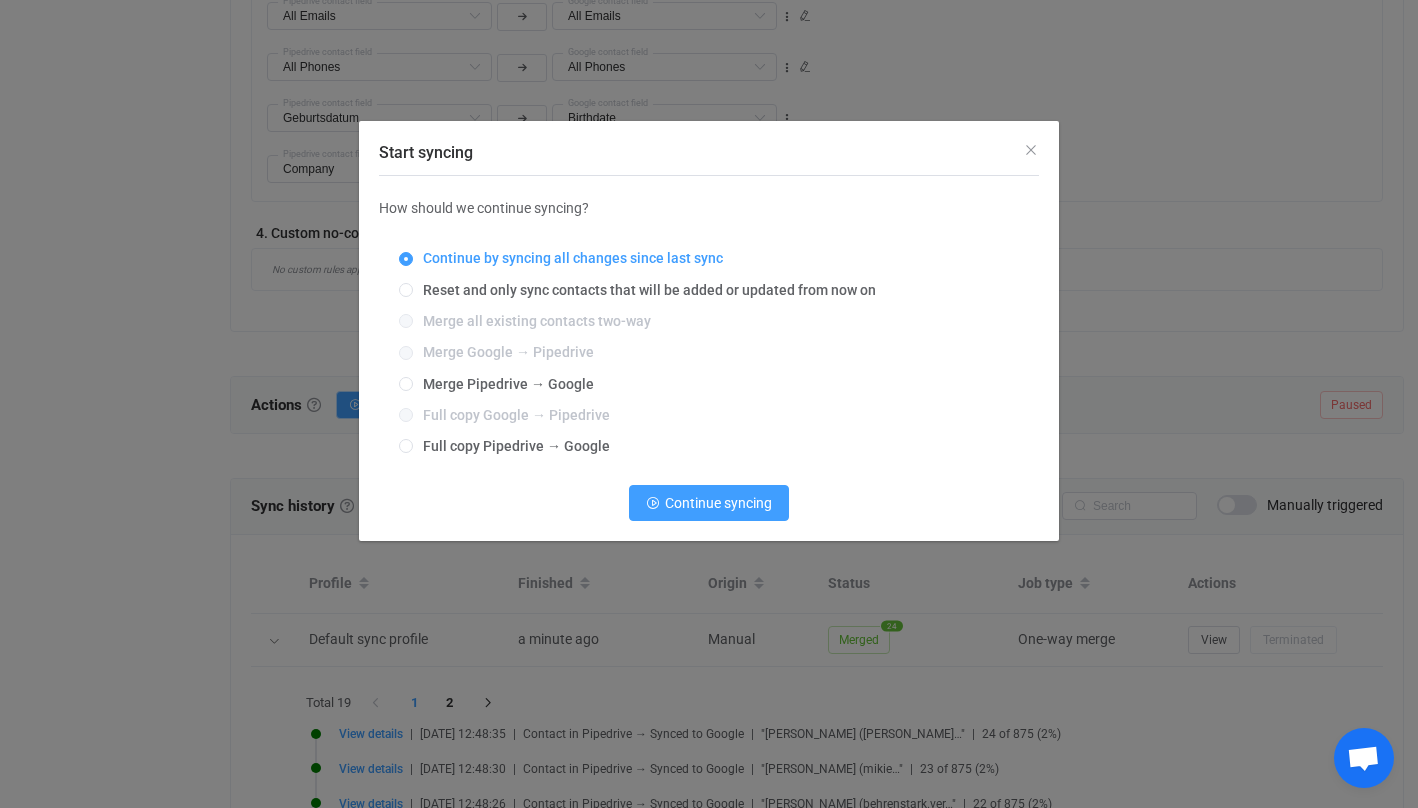 radio on "false" 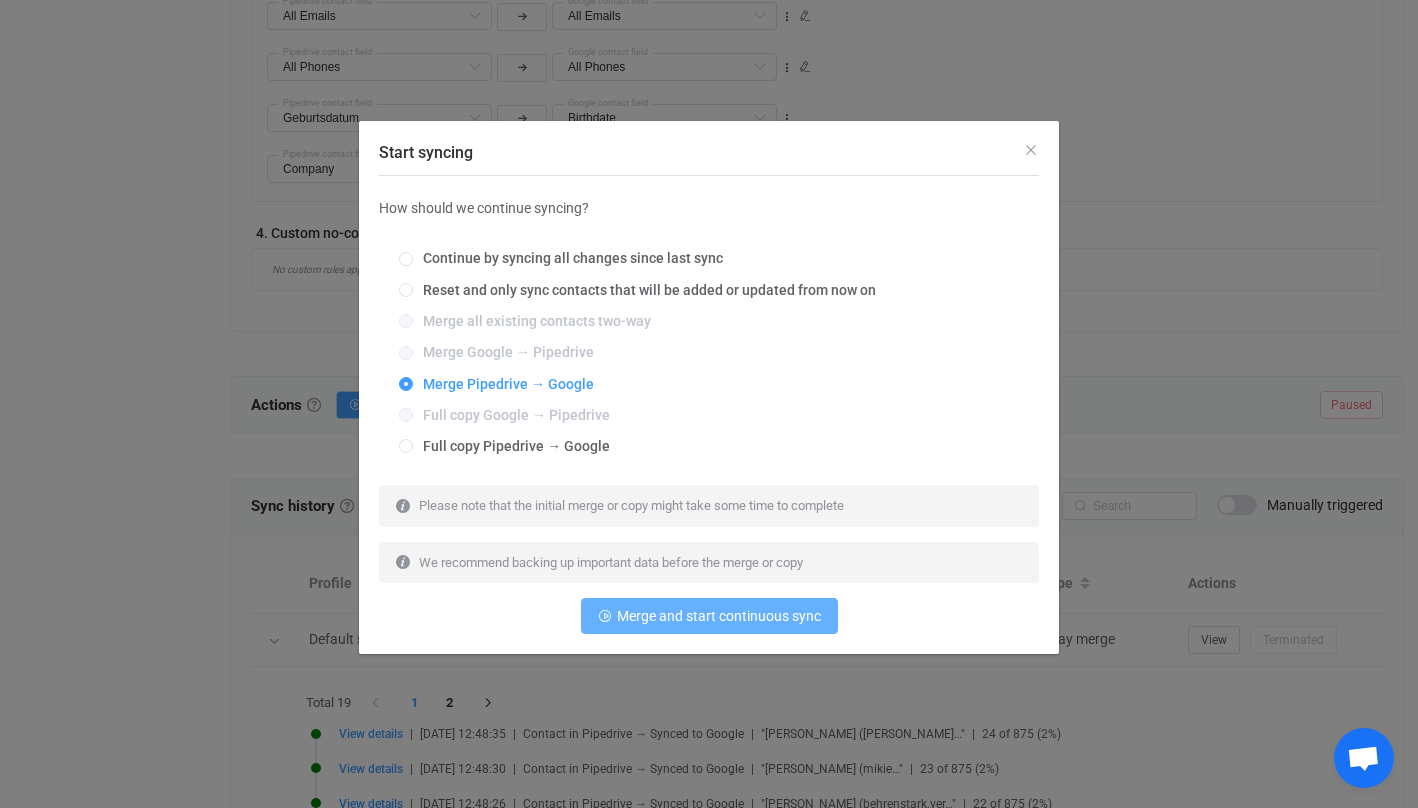 click on "Merge and start continuous sync" at bounding box center [709, 616] 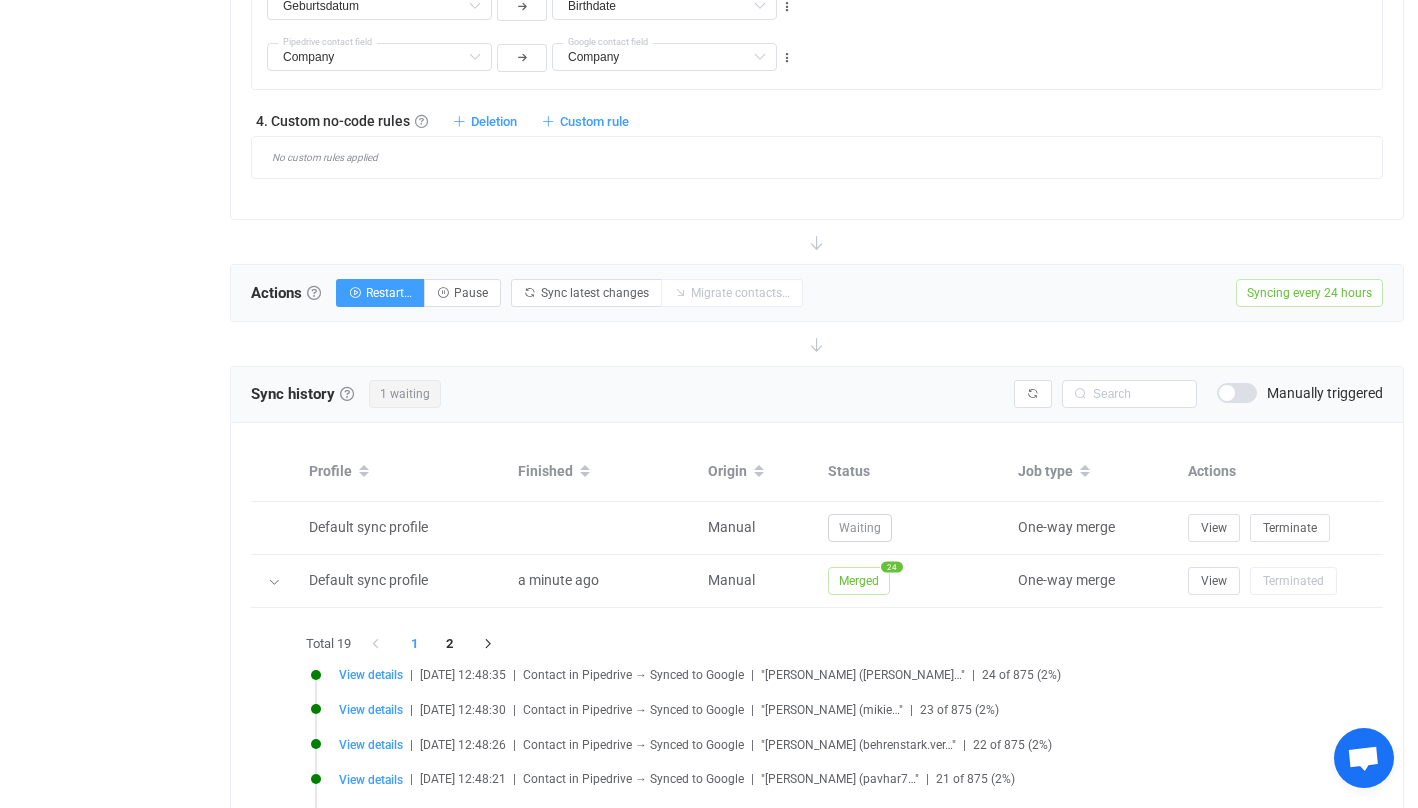 scroll, scrollTop: 1273, scrollLeft: 0, axis: vertical 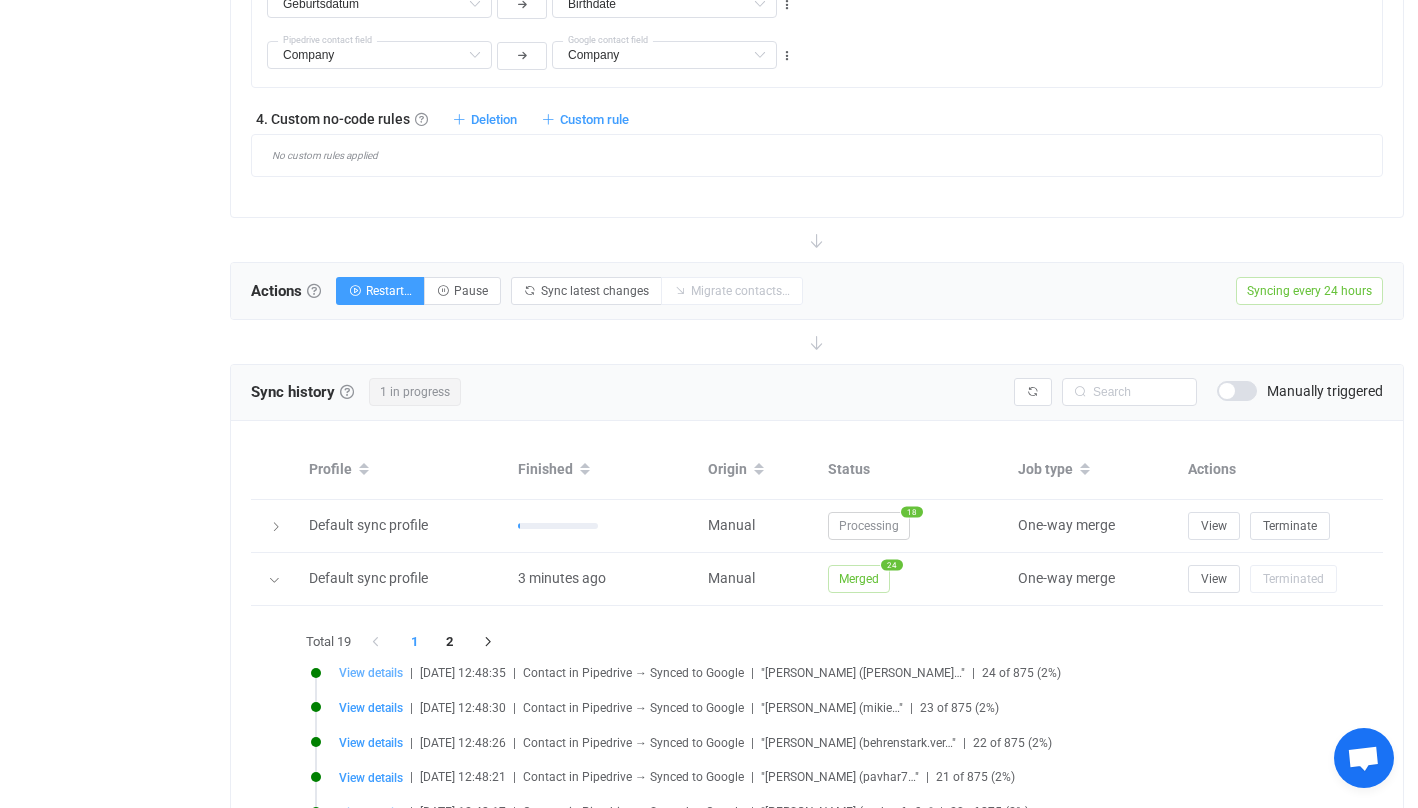 click on "View details" at bounding box center [371, 673] 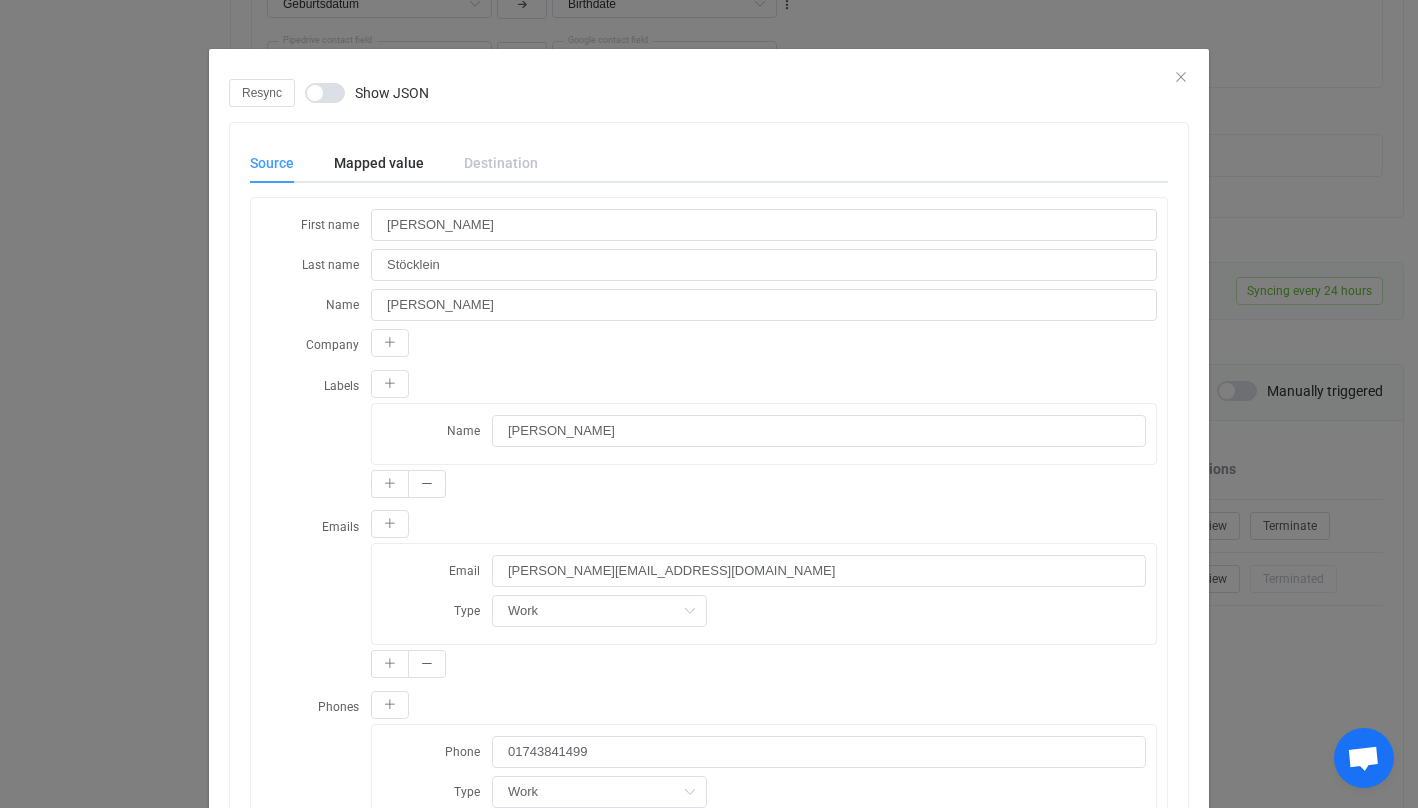 scroll, scrollTop: 0, scrollLeft: 0, axis: both 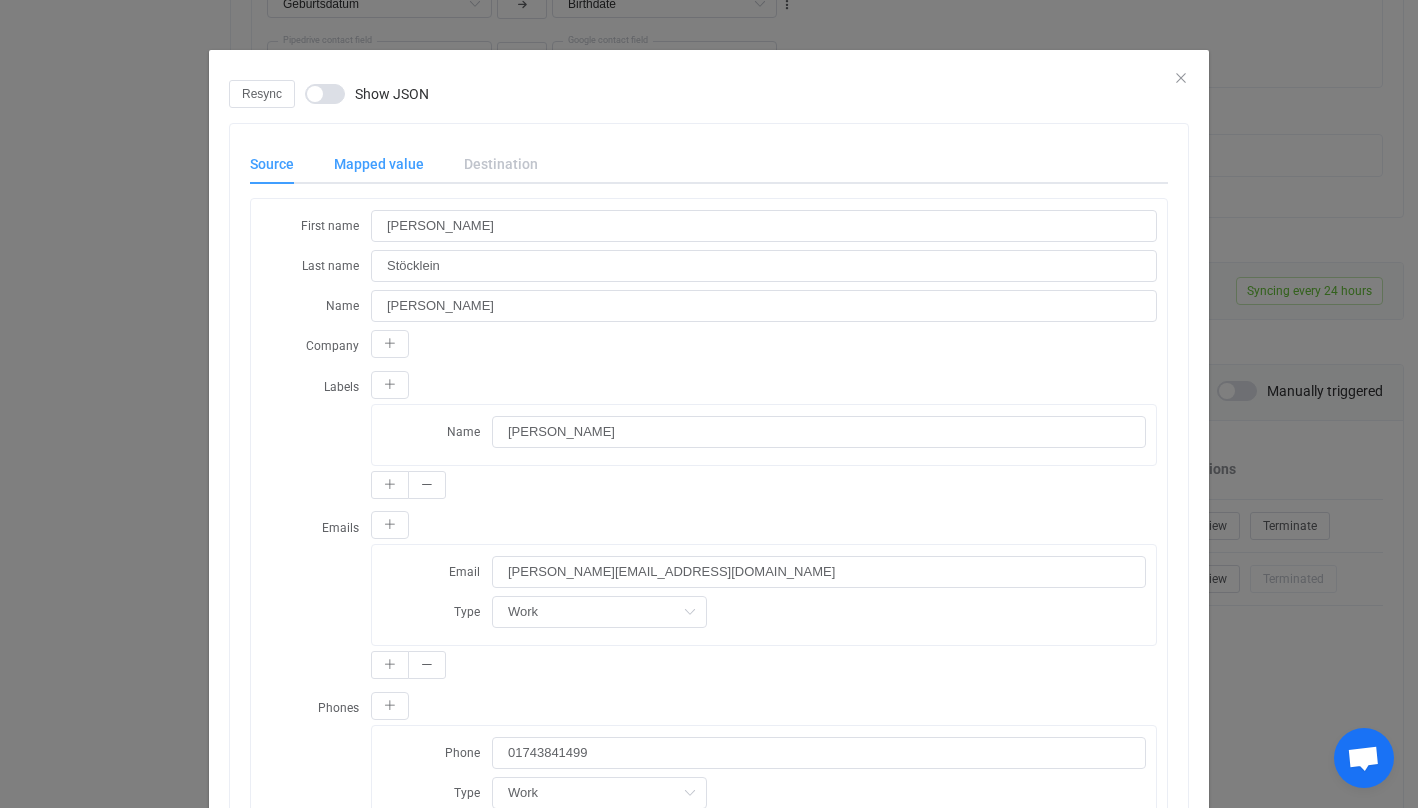 click on "Mapped value" at bounding box center [379, 164] 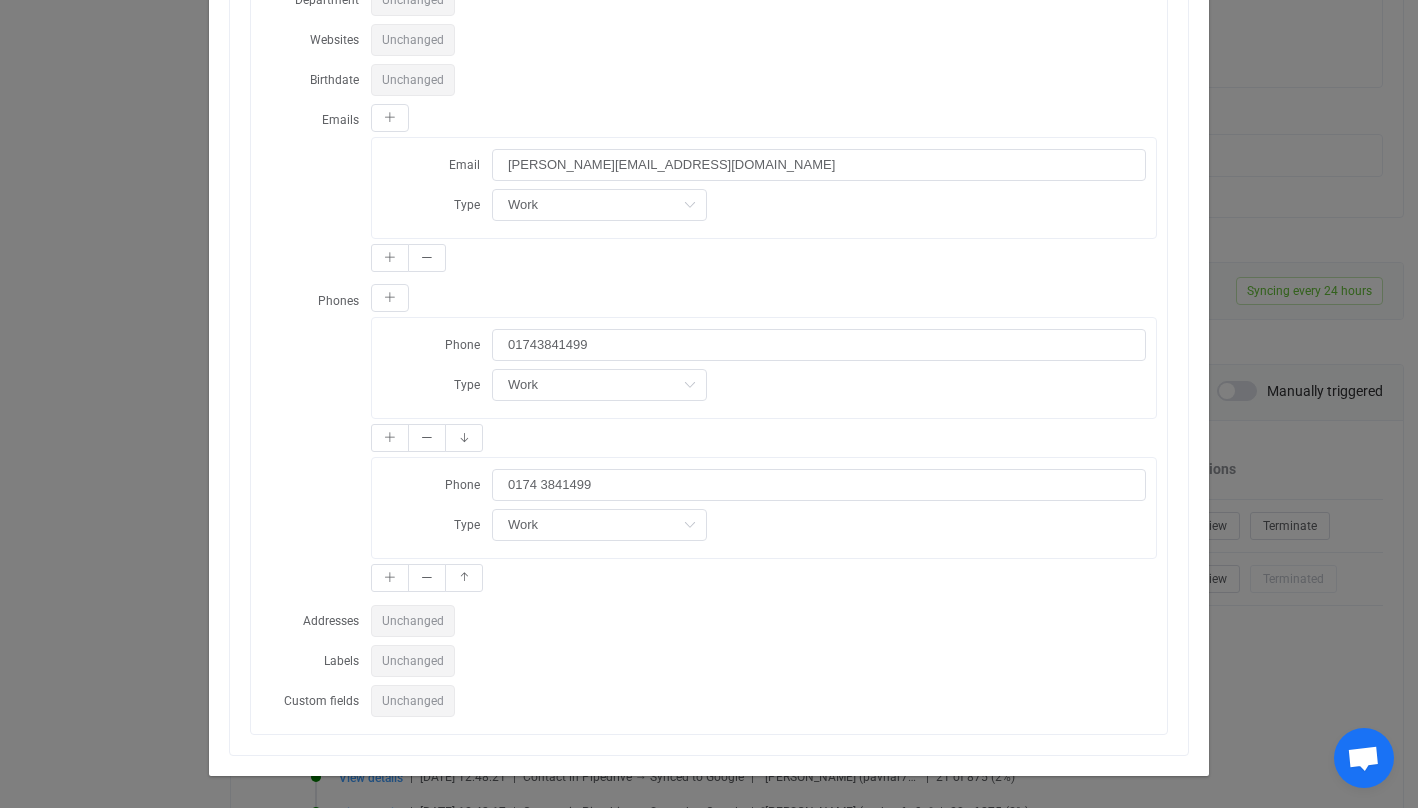 scroll, scrollTop: 565, scrollLeft: 0, axis: vertical 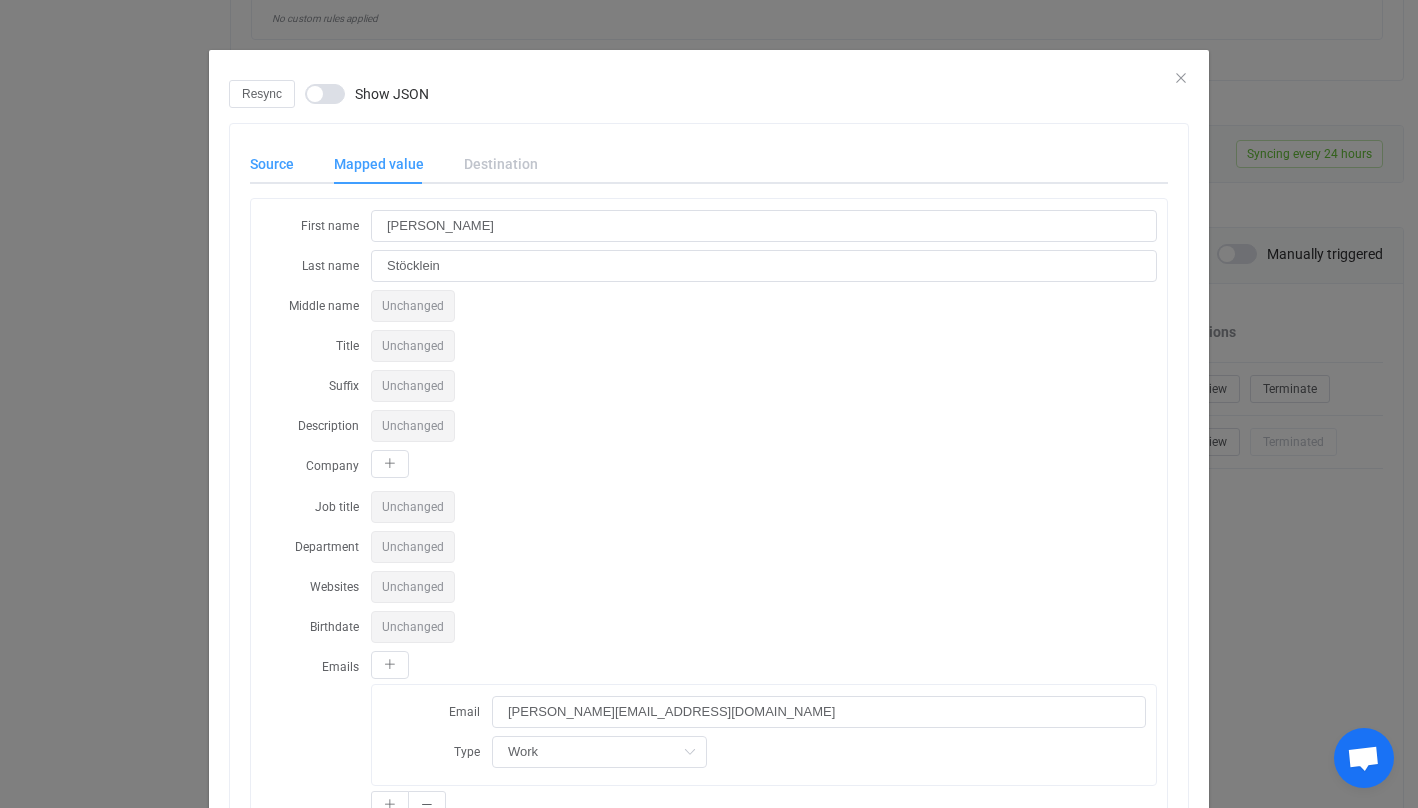 click on "Source" at bounding box center (282, 164) 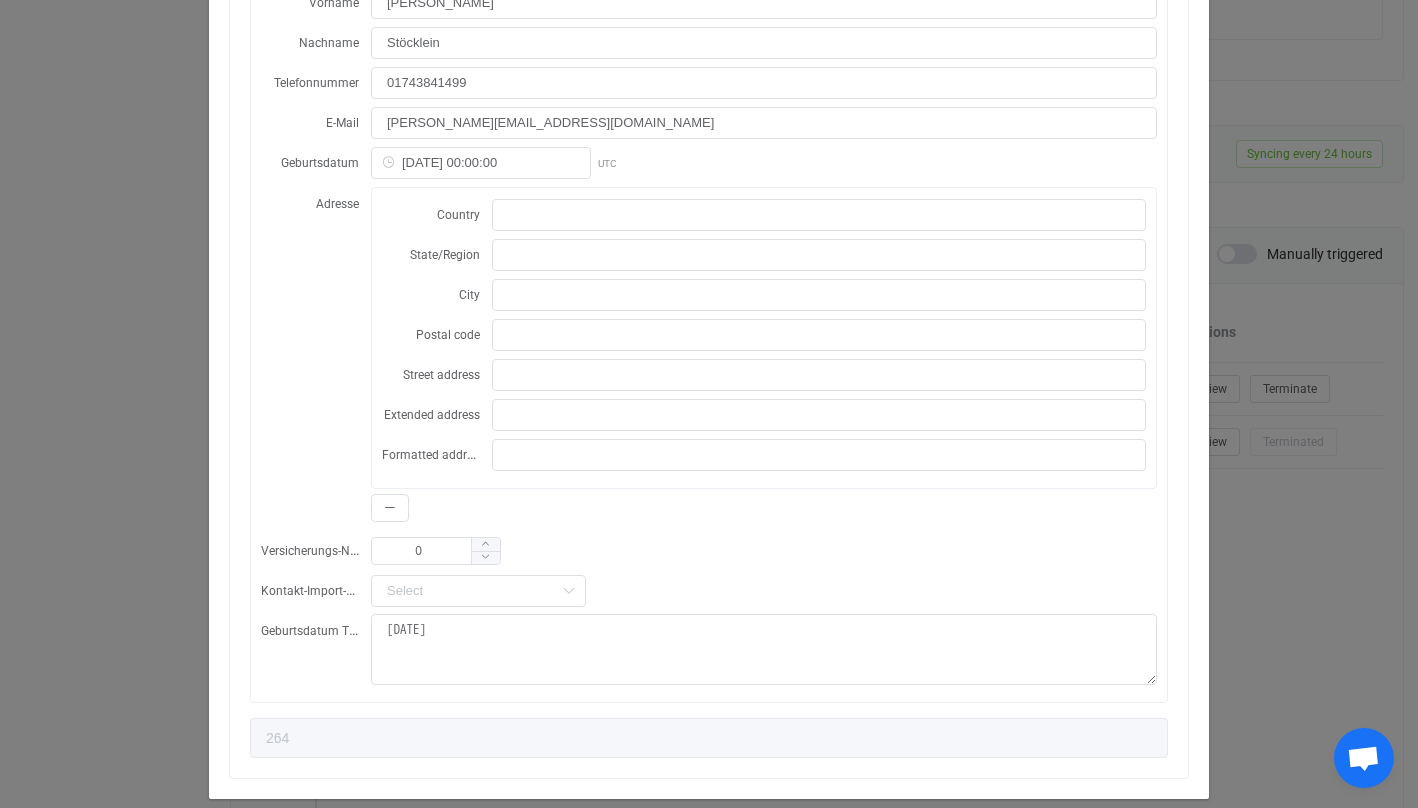 scroll, scrollTop: 1163, scrollLeft: 0, axis: vertical 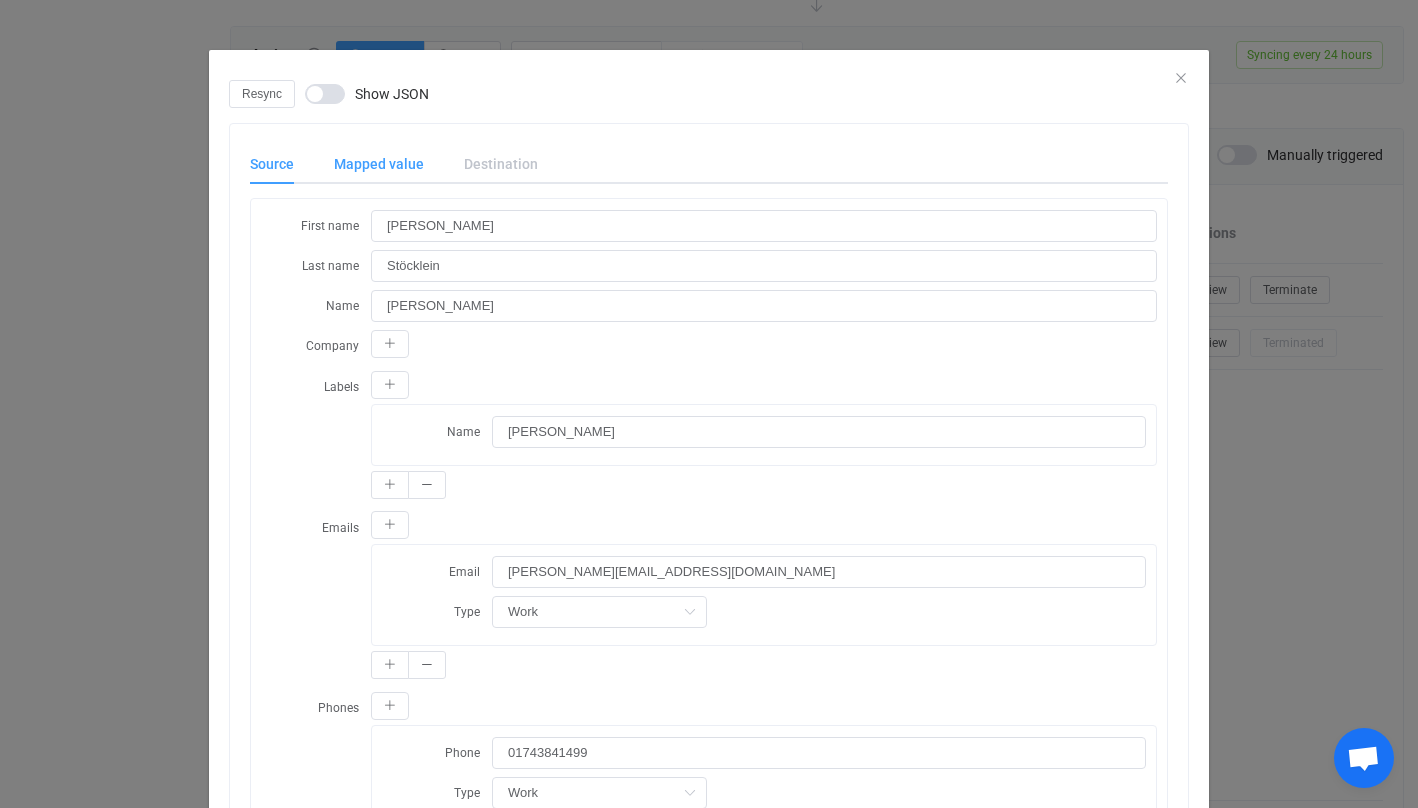 click on "Mapped value" at bounding box center (379, 164) 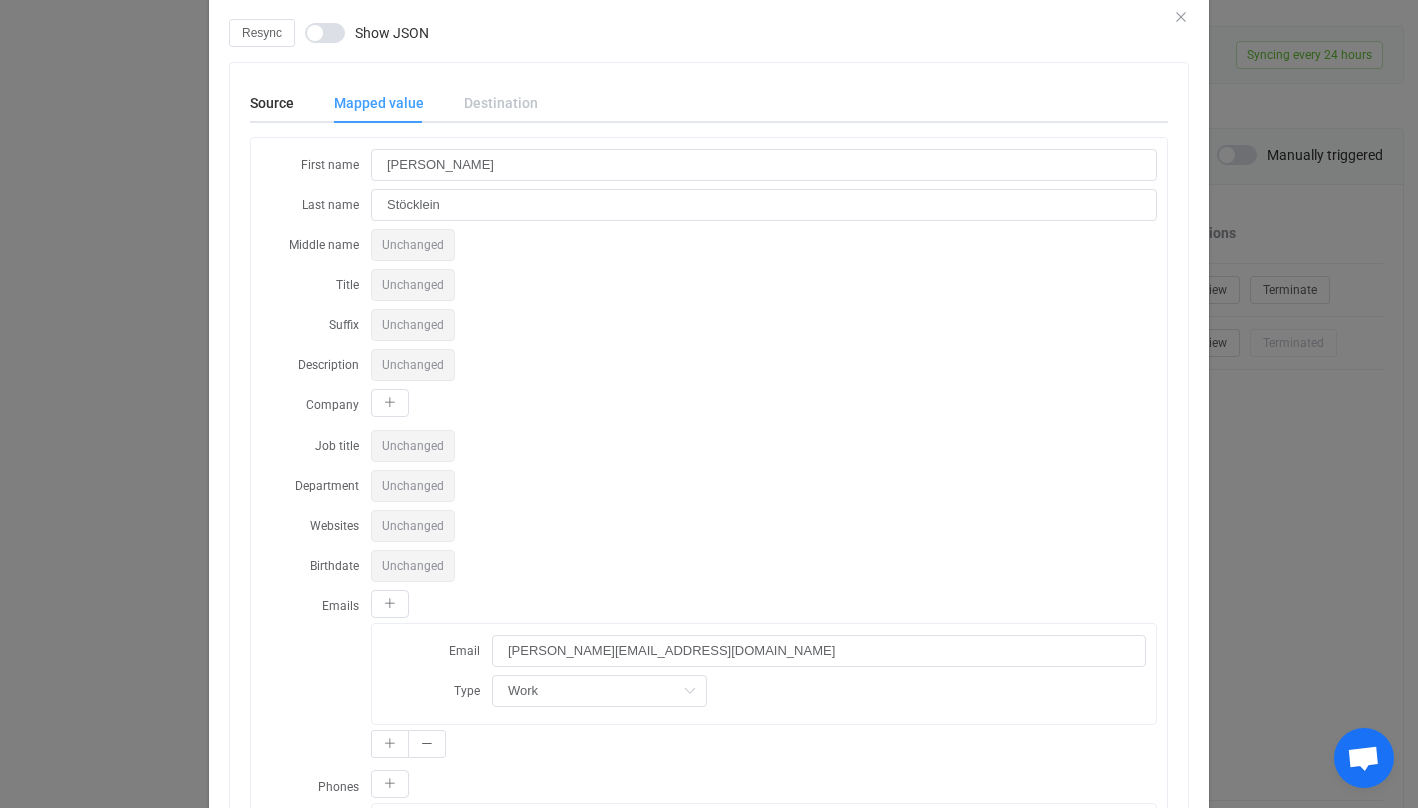 scroll, scrollTop: 70, scrollLeft: 0, axis: vertical 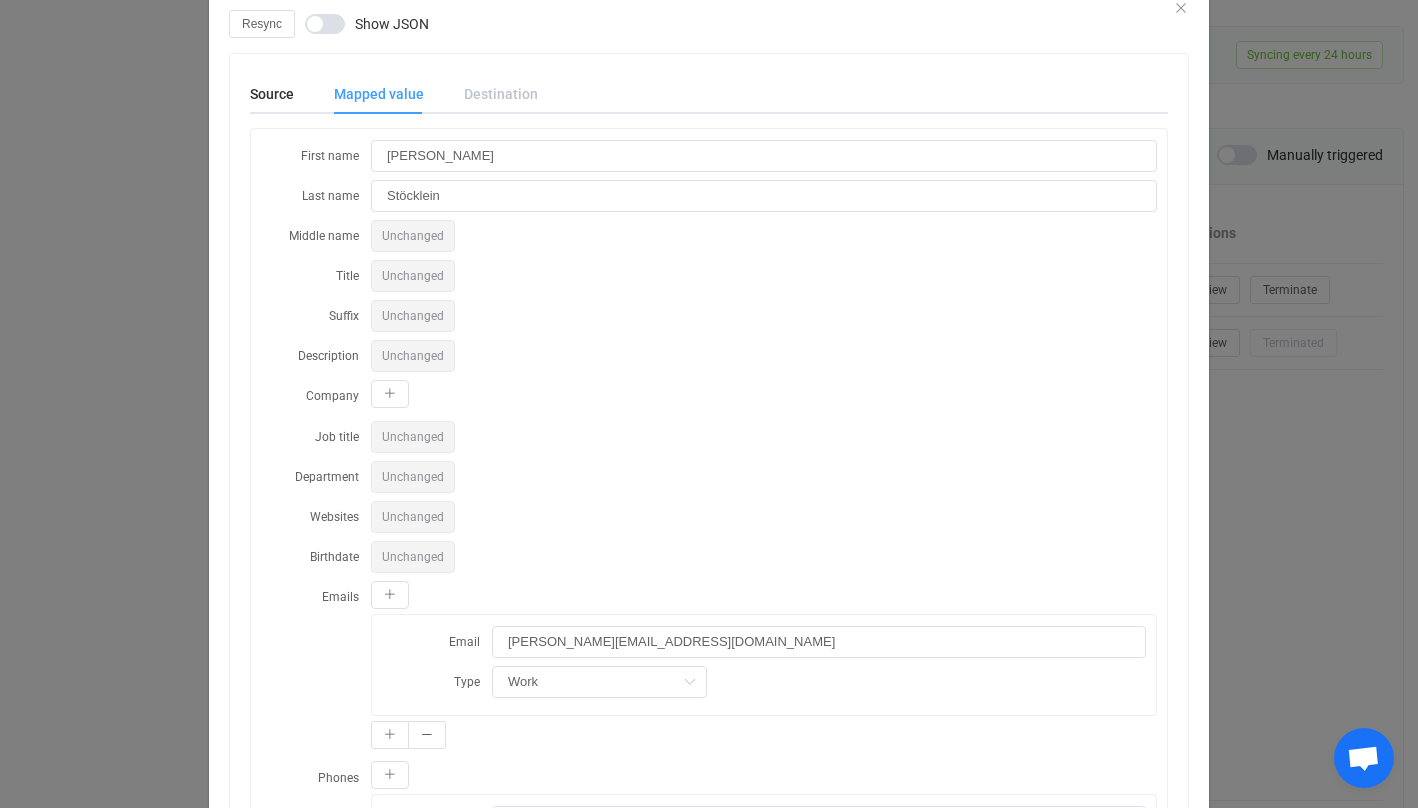 click on "Unchanged" at bounding box center [413, 557] 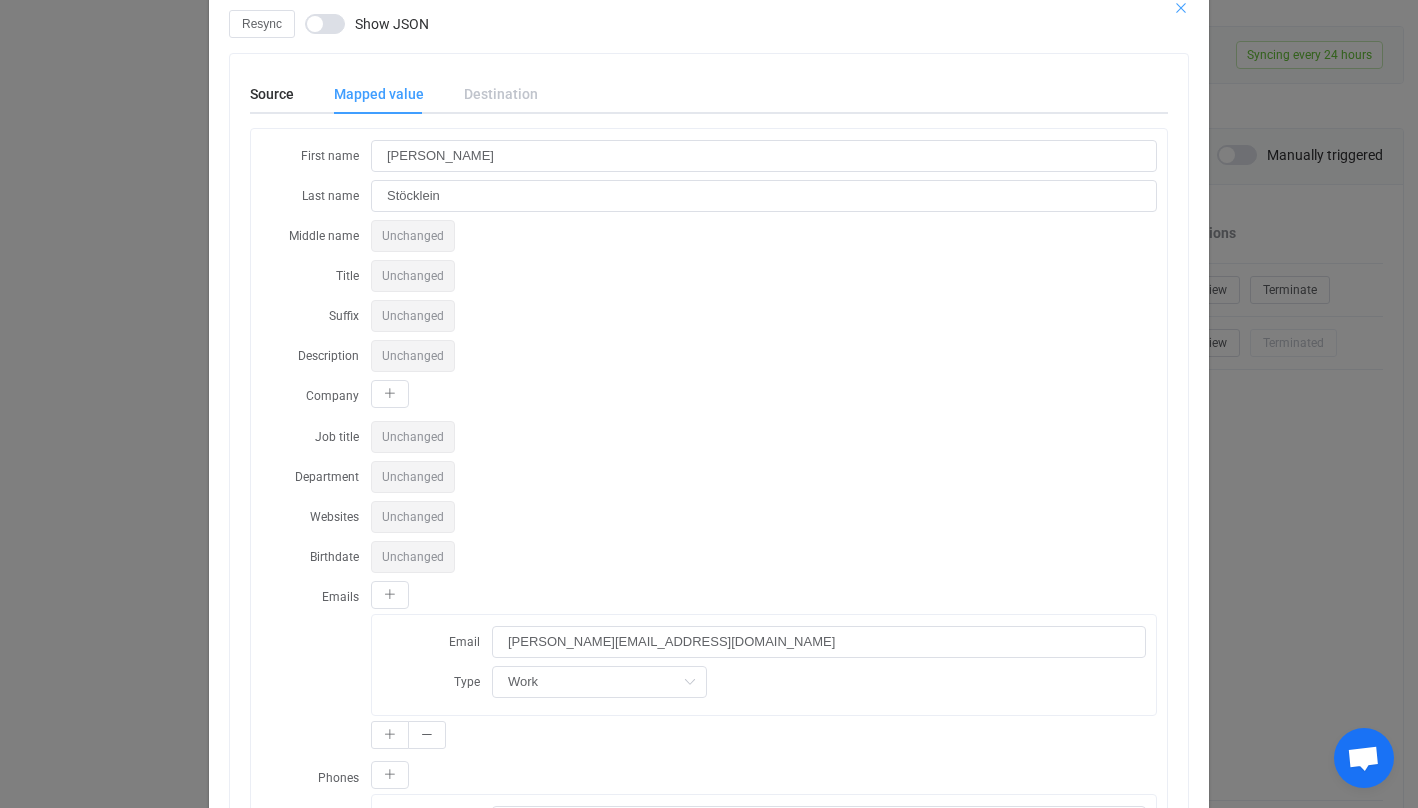 click on "Resync Show JSON Source Mapped value Destination First name [PERSON_NAME] Last name [PERSON_NAME] Name [PERSON_NAME] Company Labels Name [PERSON_NAME] Emails Email [PERSON_NAME][EMAIL_ADDRESS][DOMAIN_NAME] Type Work Home Work Other Phones Phone [PHONE_NUMBER] Type Work Home Work Mobile Other Phone [PHONE_NUMBER] Type Work Home Work Mobile Other Custom fields Name [PERSON_NAME] Vorname [PERSON_NAME] Nachname Stöcklein Telefonnummer [PHONE_NUMBER] E-Mail [PERSON_NAME][EMAIL_ADDRESS][DOMAIN_NAME] Geburtsdatum [DEMOGRAPHIC_DATA] 00:00:00 UTC Adresse Country State/Region City Postal code Street address Extended address Formatted address Versicherungs-Nummer 0 Kontakt-Import-Deal-Trigger neu bereit erledigt Geburtsdatum TEXT [DEMOGRAPHIC_DATA] 264 First name [PERSON_NAME] Last name [PERSON_NAME] Middle name Unchanged Title Unchanged Suffix Unchanged Description Unchanged Company Job title Unchanged Department Unchanged Websites Unchanged Birthdate Unchanged Emails Email [PERSON_NAME][EMAIL_ADDRESS][DOMAIN_NAME] Type Work Home Work Other Phones Phone [PHONE_NUMBER] Type Work Home Work Mobile Home fax UTC" at bounding box center (709, 616) 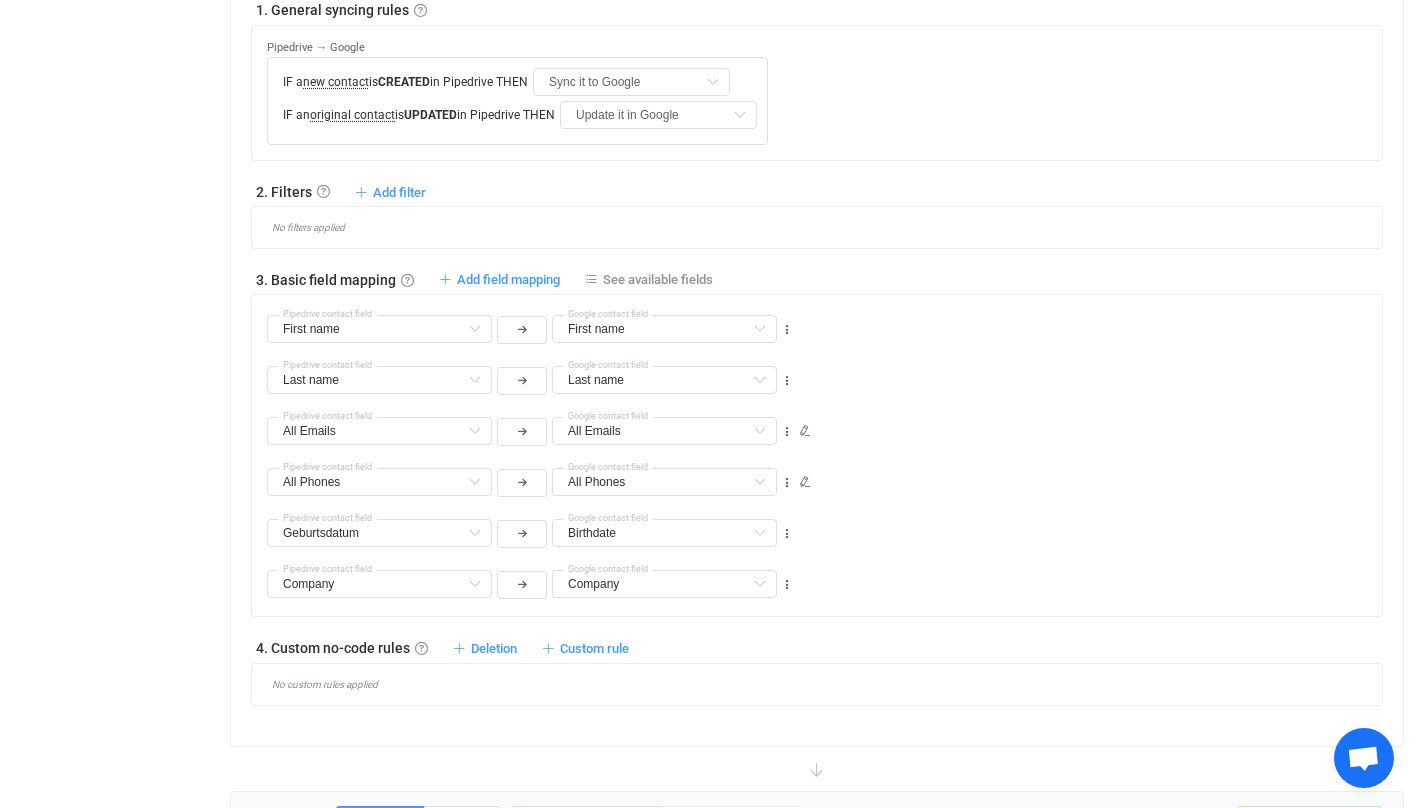 scroll, scrollTop: 730, scrollLeft: 0, axis: vertical 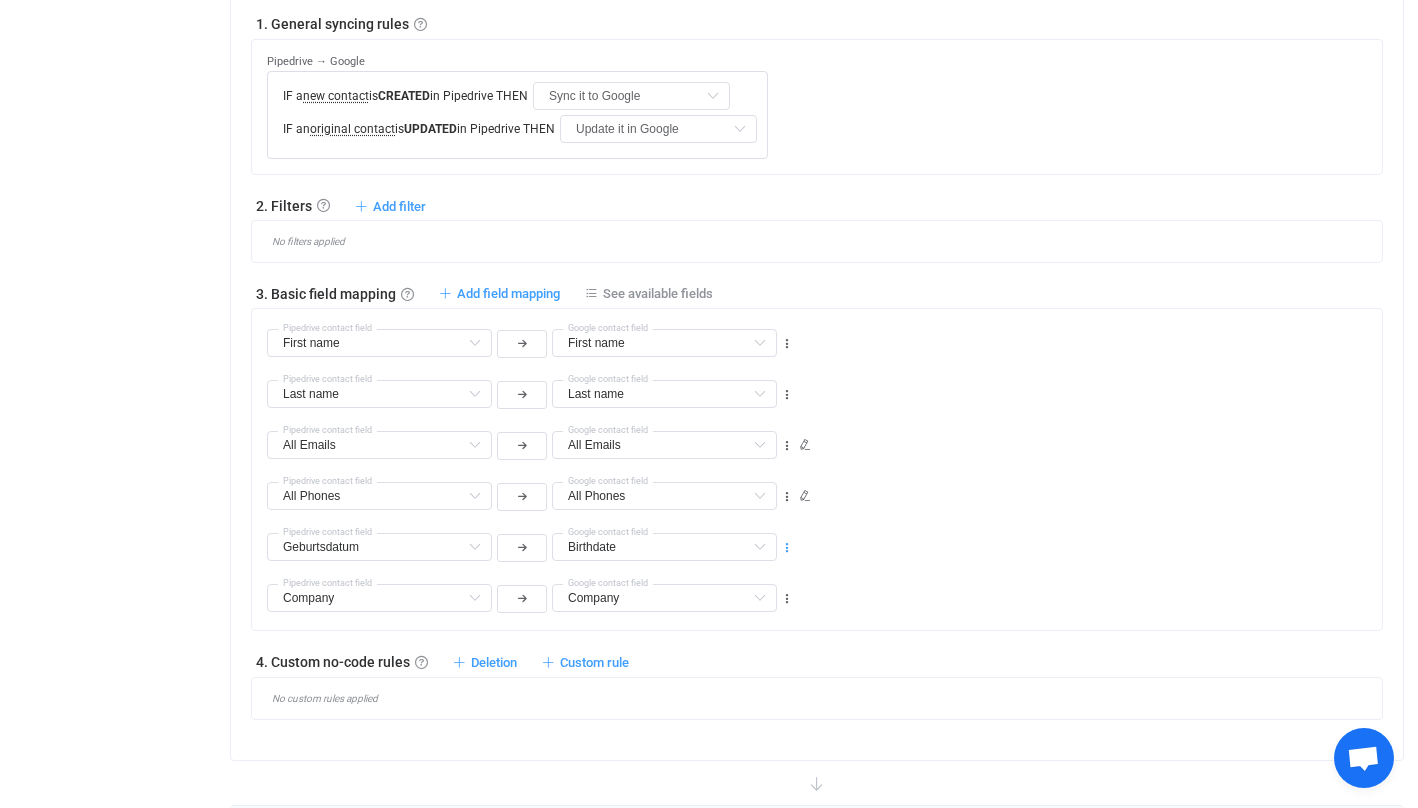 click at bounding box center [787, 548] 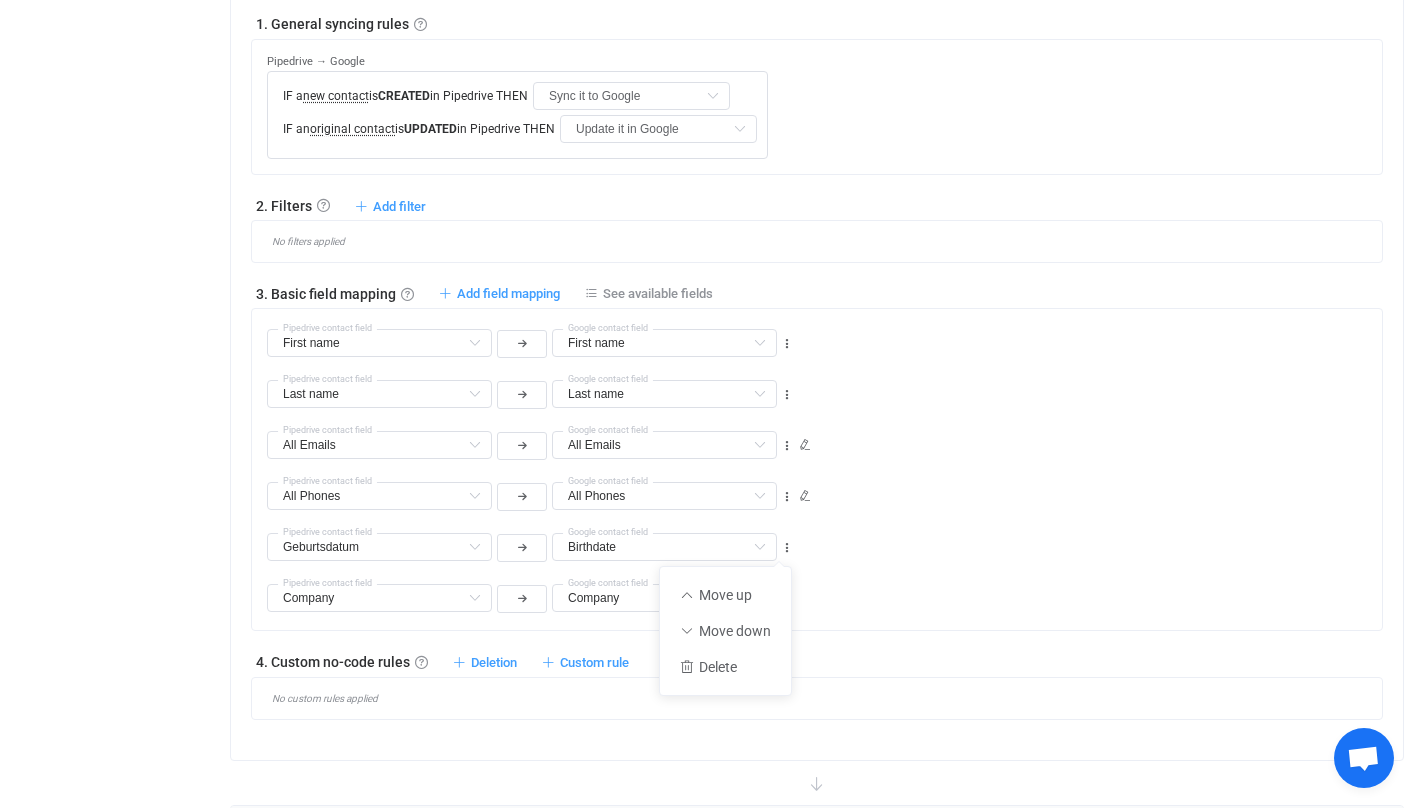 click on "Birthdate Birthdate Default field First name Already mapped Last name Already mapped Middle name Incompatible Display name (read-only) Incompatible Title Incompatible Suffix Incompatible Description Incompatible Company Already mapped Job title Incompatible Department Incompatible All Websites Incompatible Home page Websites Incompatible Work Websites Incompatible Blog Websites Incompatible Profile Websites Incompatible Other Websites Incompatible All Emails Already mapped Home Emails Already mapped Work Emails Already mapped Other Emails Already mapped All Phones Already mapped Home Phones Already mapped Work Phones Already mapped Mobile Phones Already mapped Home fax Phones Already mapped Work fax Phones Already mapped Other fax Phones Already mapped Work mobile Phones Already mapped Other home Phones Already mapped Other Phones Already mapped All Addresses Incompatible All Addresses → Country Incompatible All Addresses → State/Region Incompatible All Addresses → City Incompatible Incompatible Labels" at bounding box center (824, 538) 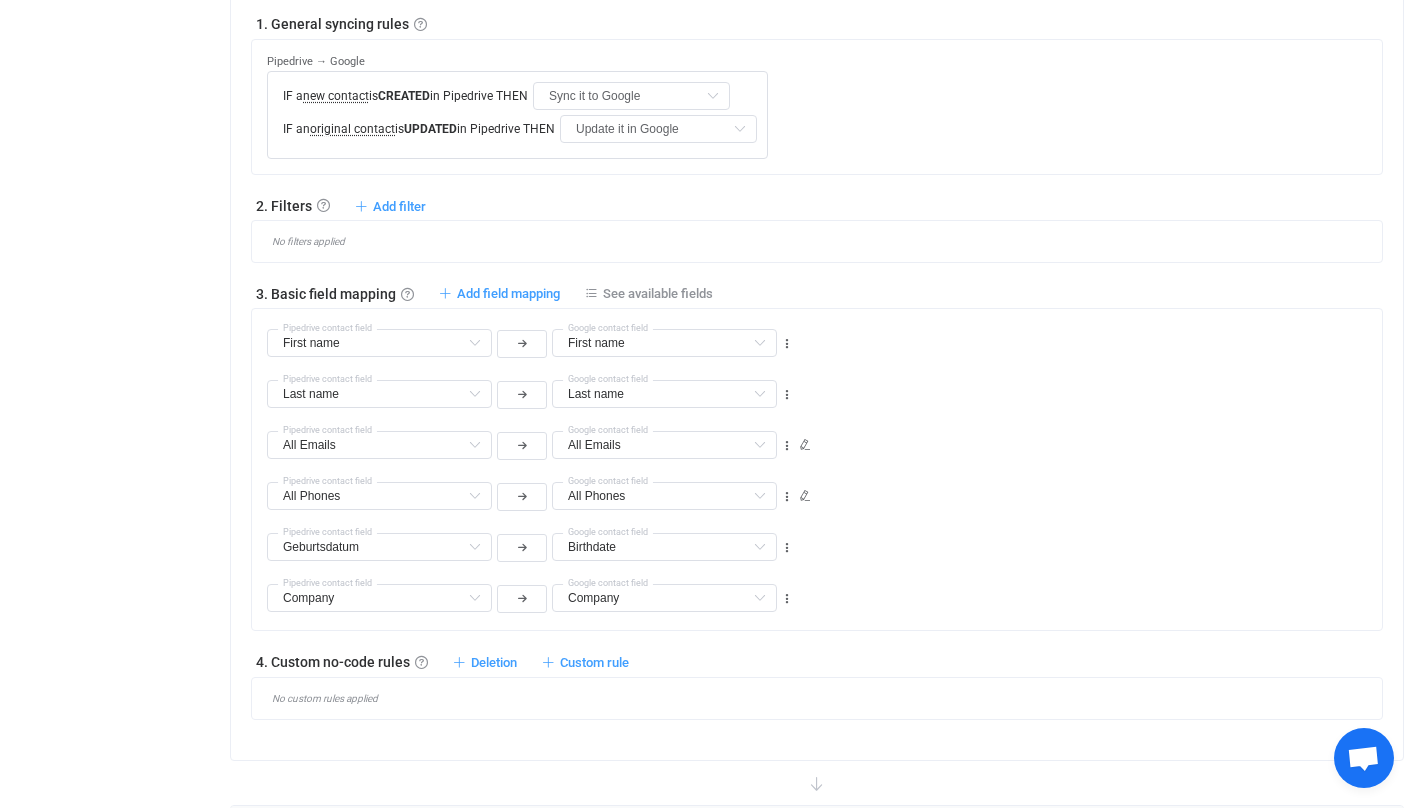 scroll, scrollTop: 719, scrollLeft: 0, axis: vertical 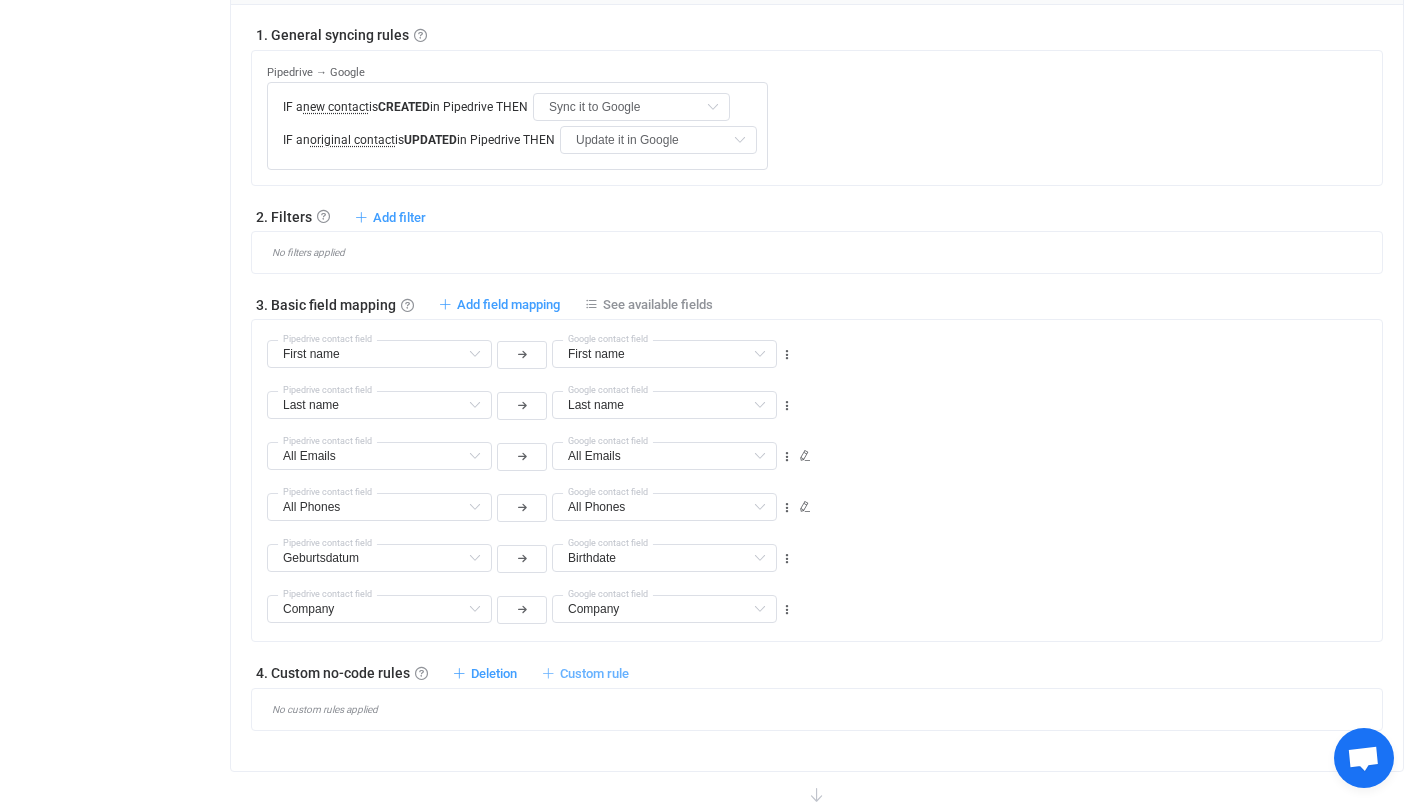 click on "Custom rule" at bounding box center [594, 673] 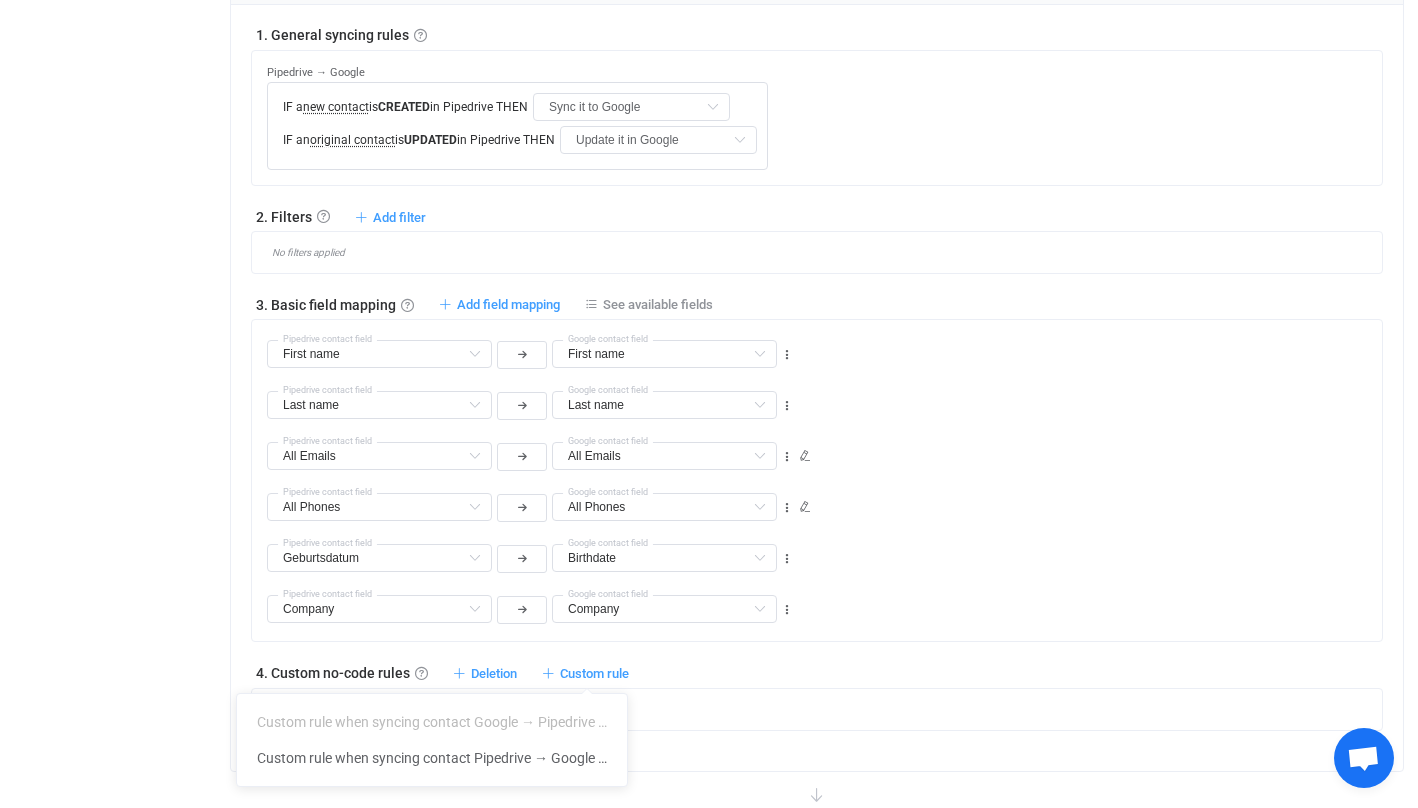 click on "Birthdate Birthdate Default field First name Already mapped Last name Already mapped Middle name Incompatible Display name (read-only) Incompatible Title Incompatible Suffix Incompatible Description Incompatible Company Already mapped Job title Incompatible Department Incompatible All Websites Incompatible Home page Websites Incompatible Work Websites Incompatible Blog Websites Incompatible Profile Websites Incompatible Other Websites Incompatible All Emails Already mapped Home Emails Already mapped Work Emails Already mapped Other Emails Already mapped All Phones Already mapped Home Phones Already mapped Work Phones Already mapped Mobile Phones Already mapped Home fax Phones Already mapped Work fax Phones Already mapped Other fax Phones Already mapped Work mobile Phones Already mapped Other home Phones Already mapped Other Phones Already mapped All Addresses Incompatible All Addresses → Country Incompatible All Addresses → State/Region Incompatible All Addresses → City Incompatible Incompatible Labels" at bounding box center (824, 549) 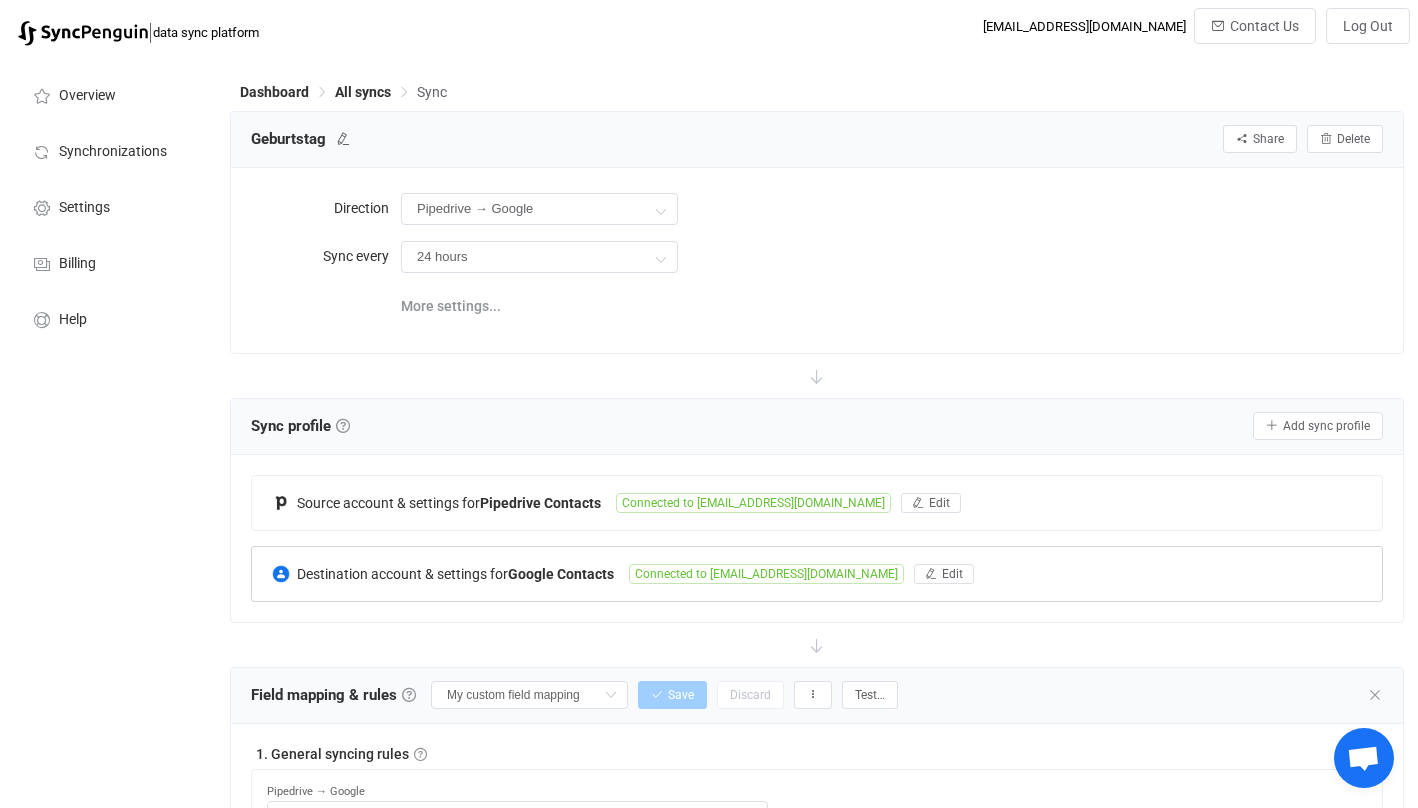 scroll, scrollTop: 0, scrollLeft: 0, axis: both 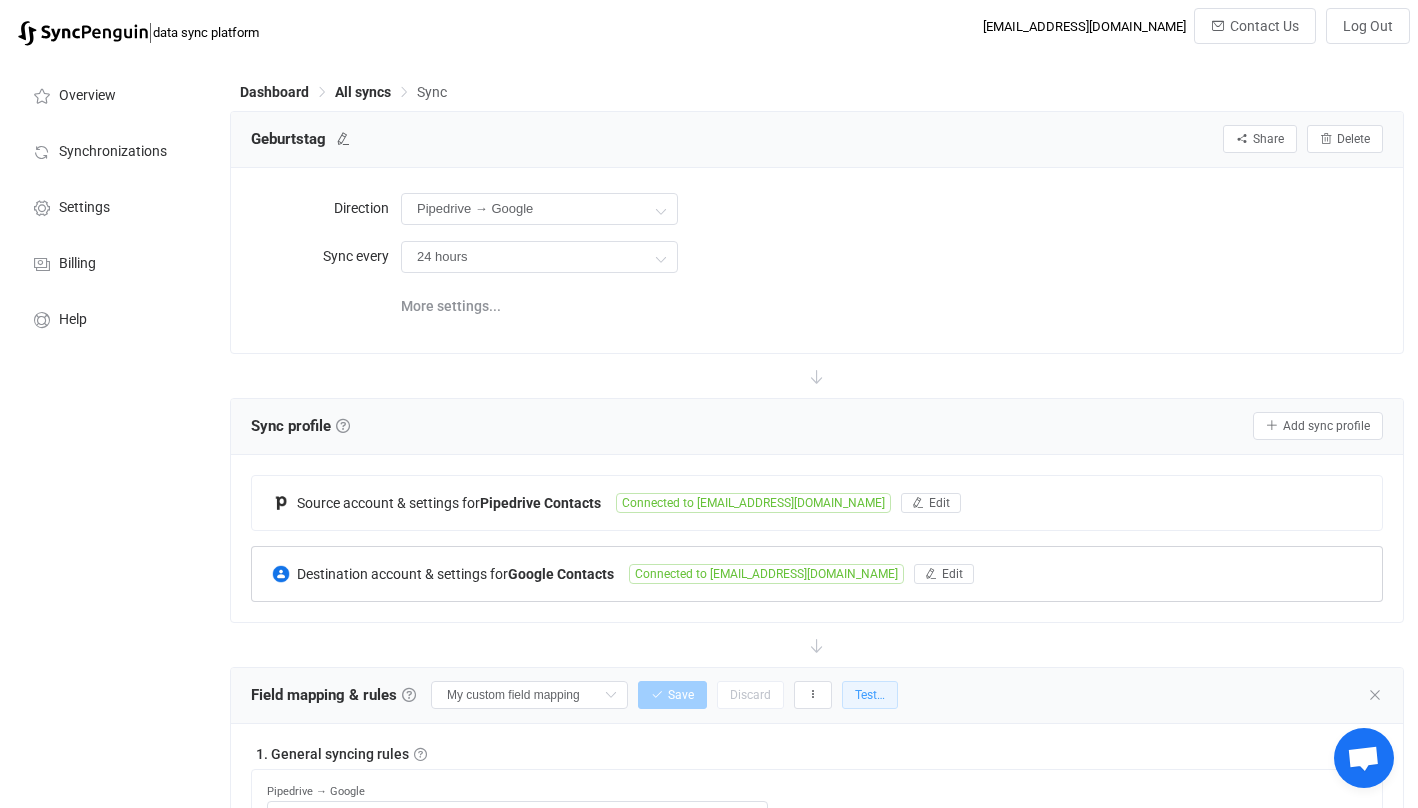 click on "Test…" at bounding box center (870, 695) 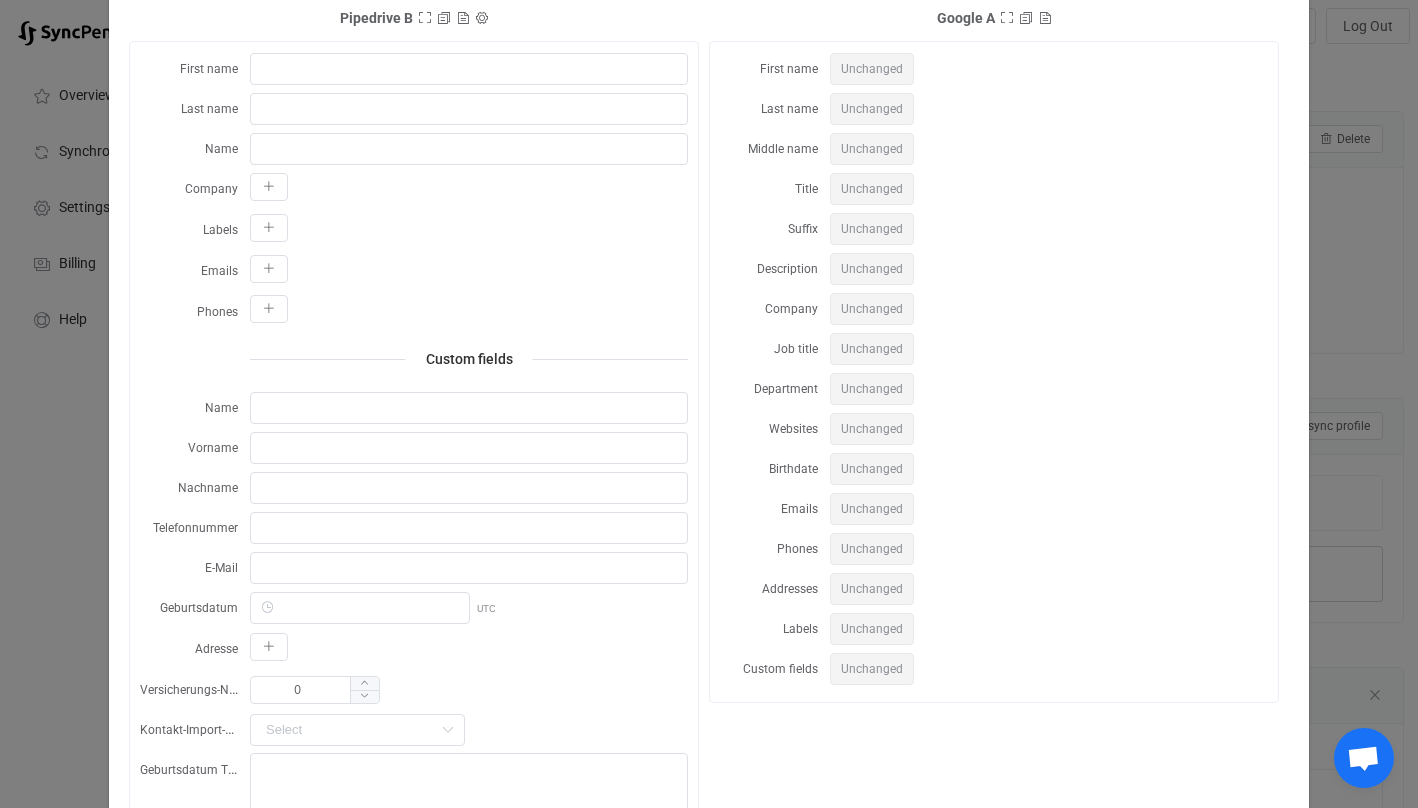 scroll, scrollTop: 173, scrollLeft: 0, axis: vertical 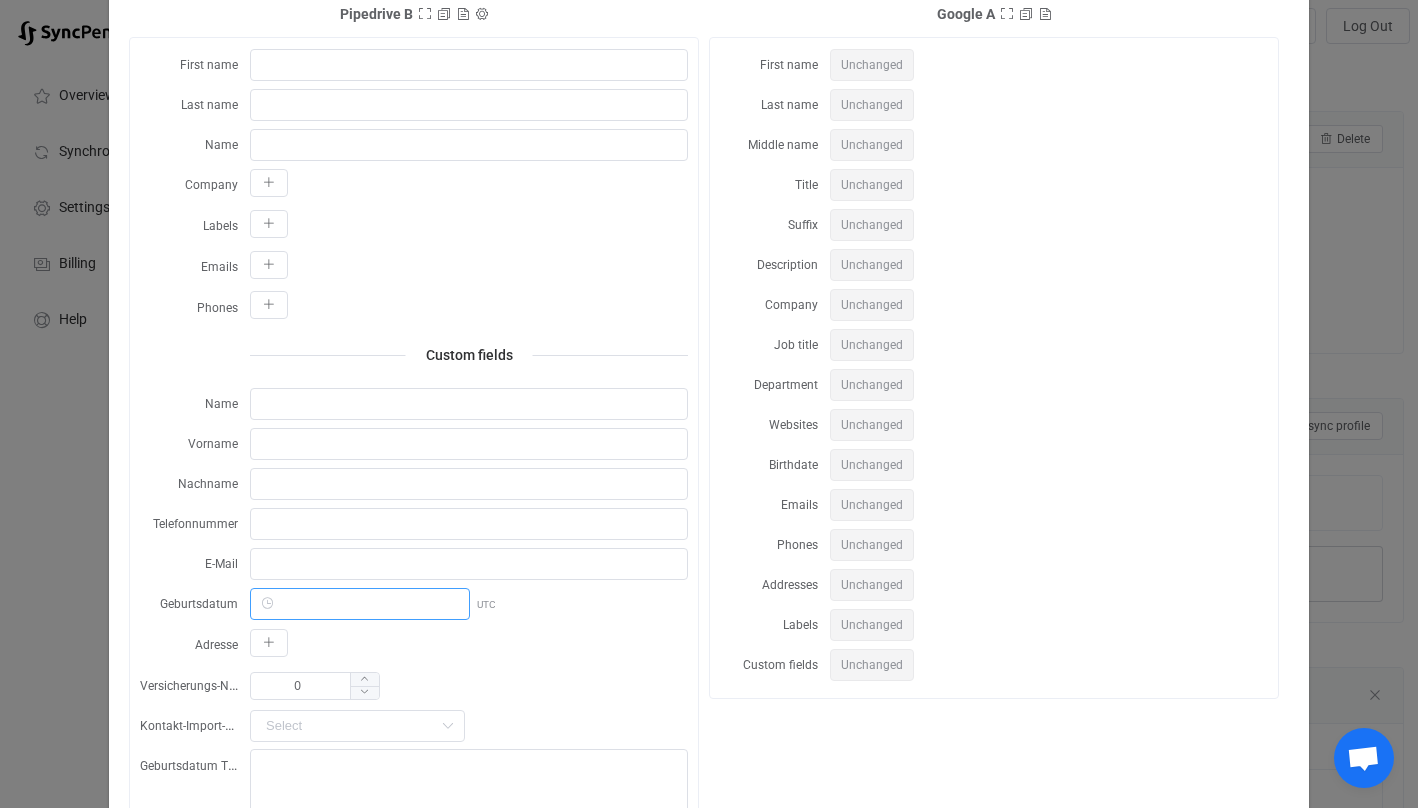 click at bounding box center [360, 604] 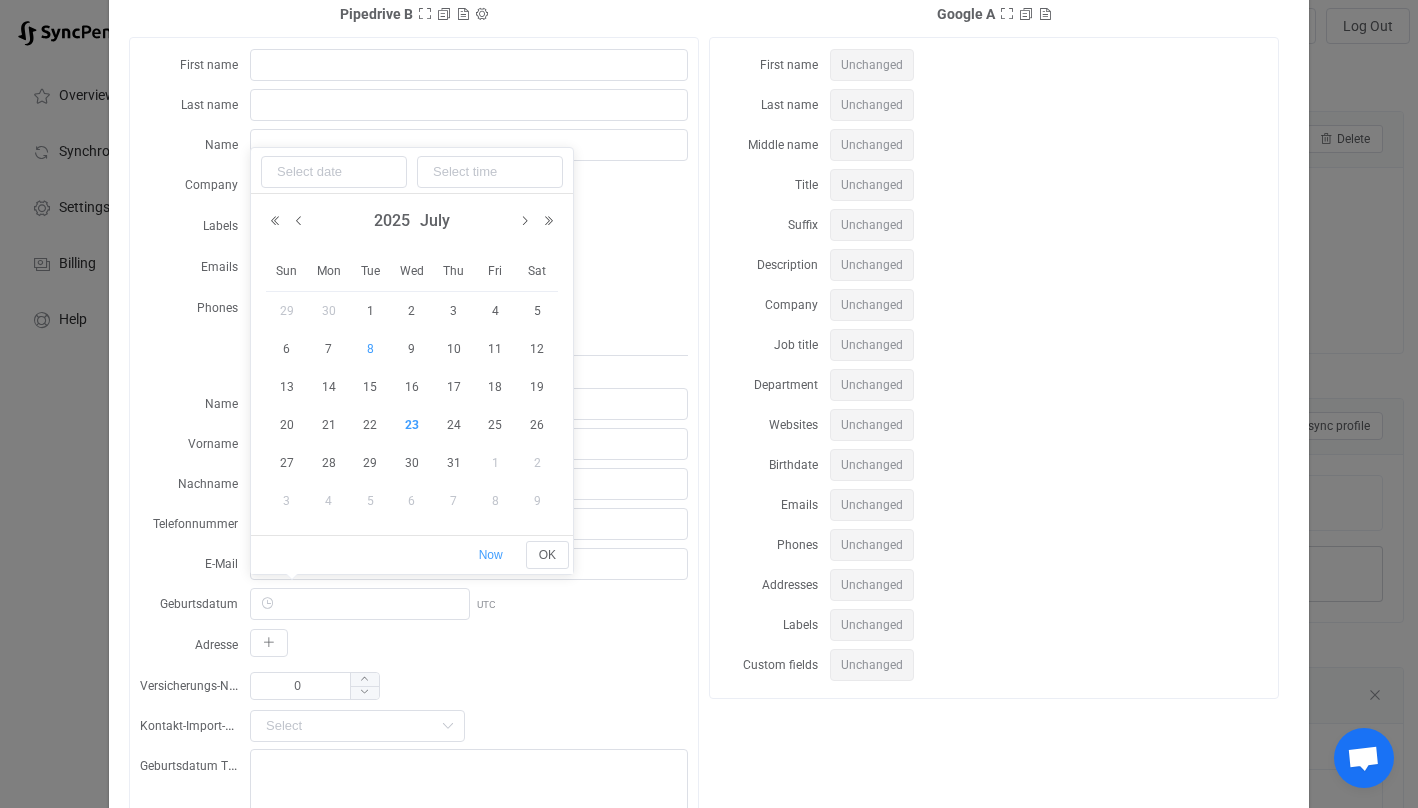 click on "8" at bounding box center [370, 349] 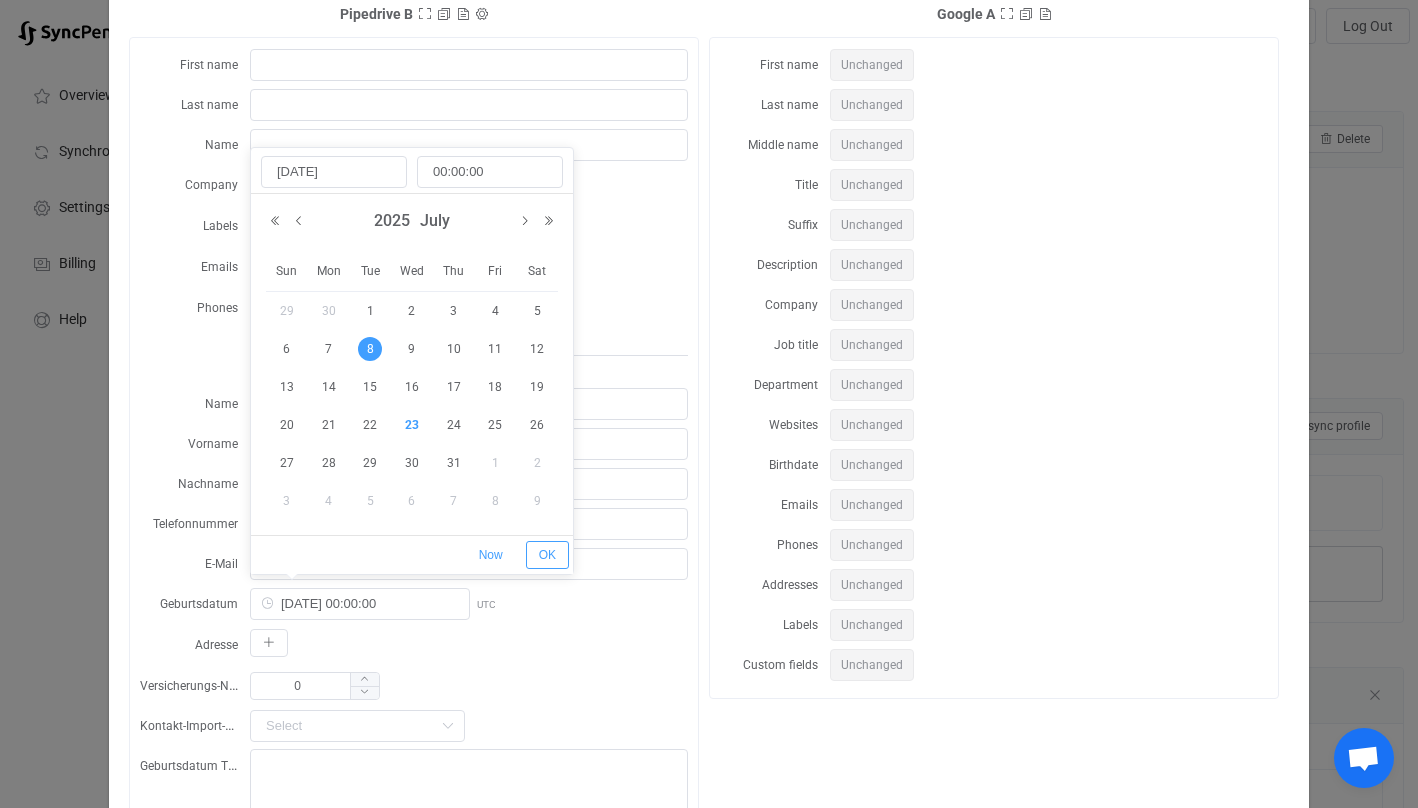 click on "OK" at bounding box center [547, 555] 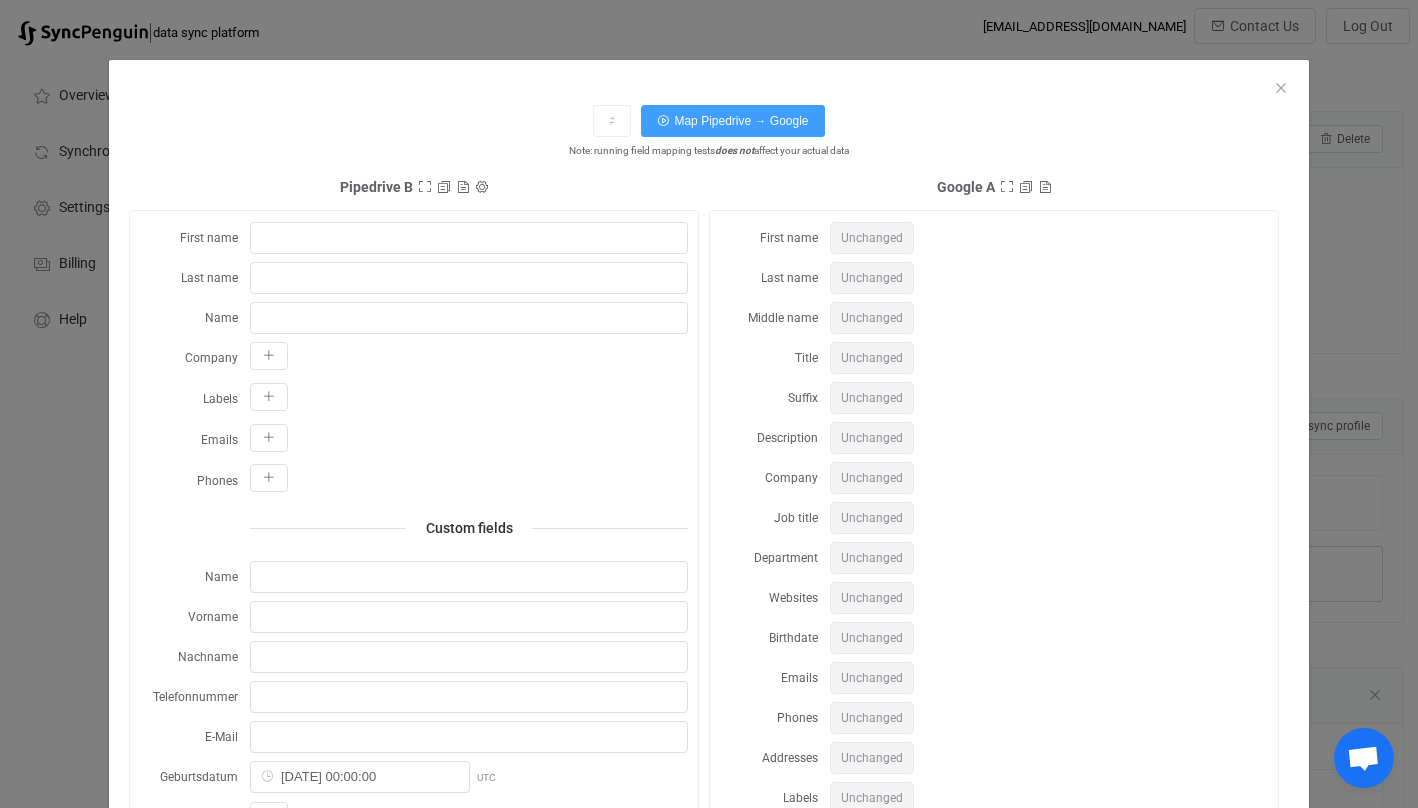 scroll, scrollTop: 0, scrollLeft: 0, axis: both 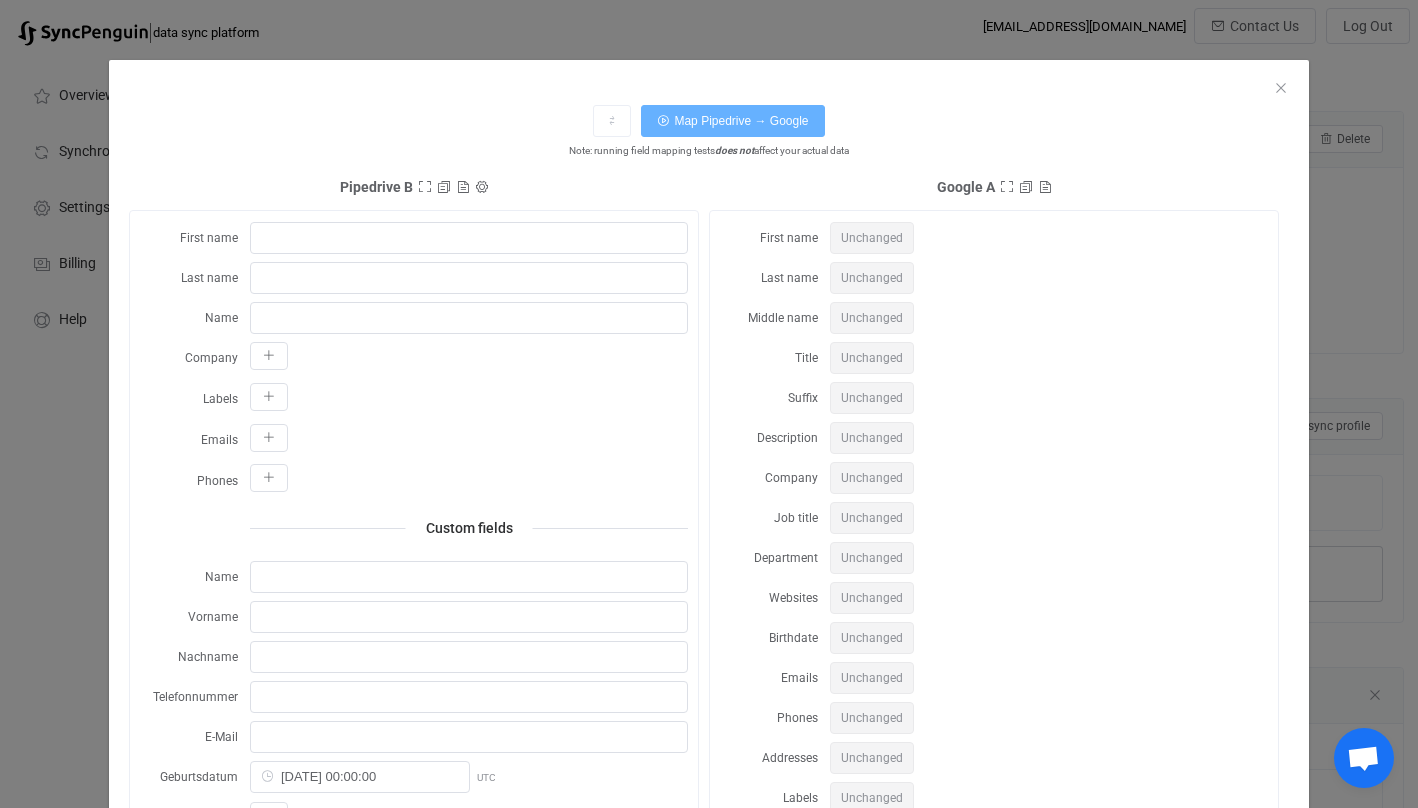 click on "Map Pipedrive → Google" at bounding box center [741, 121] 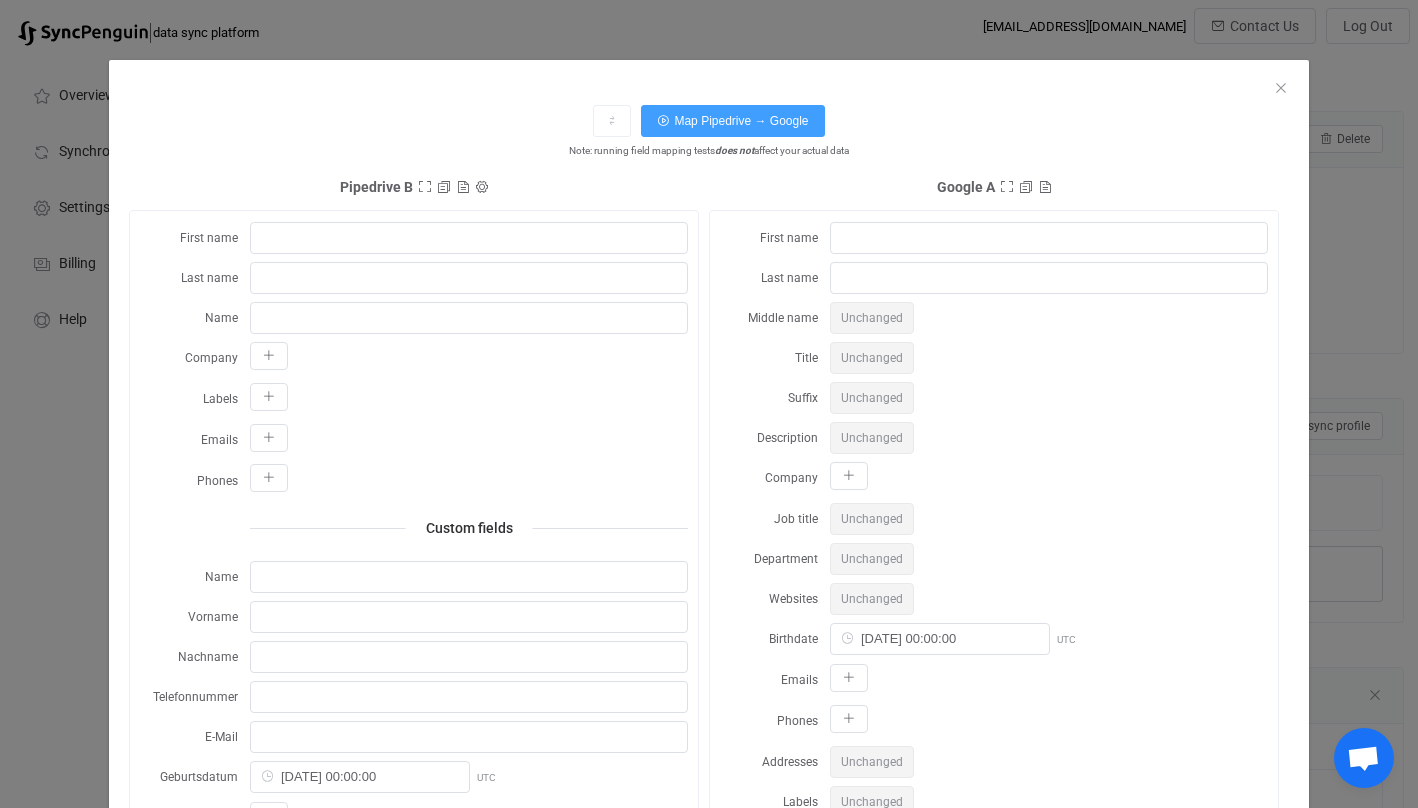 scroll, scrollTop: 0, scrollLeft: 0, axis: both 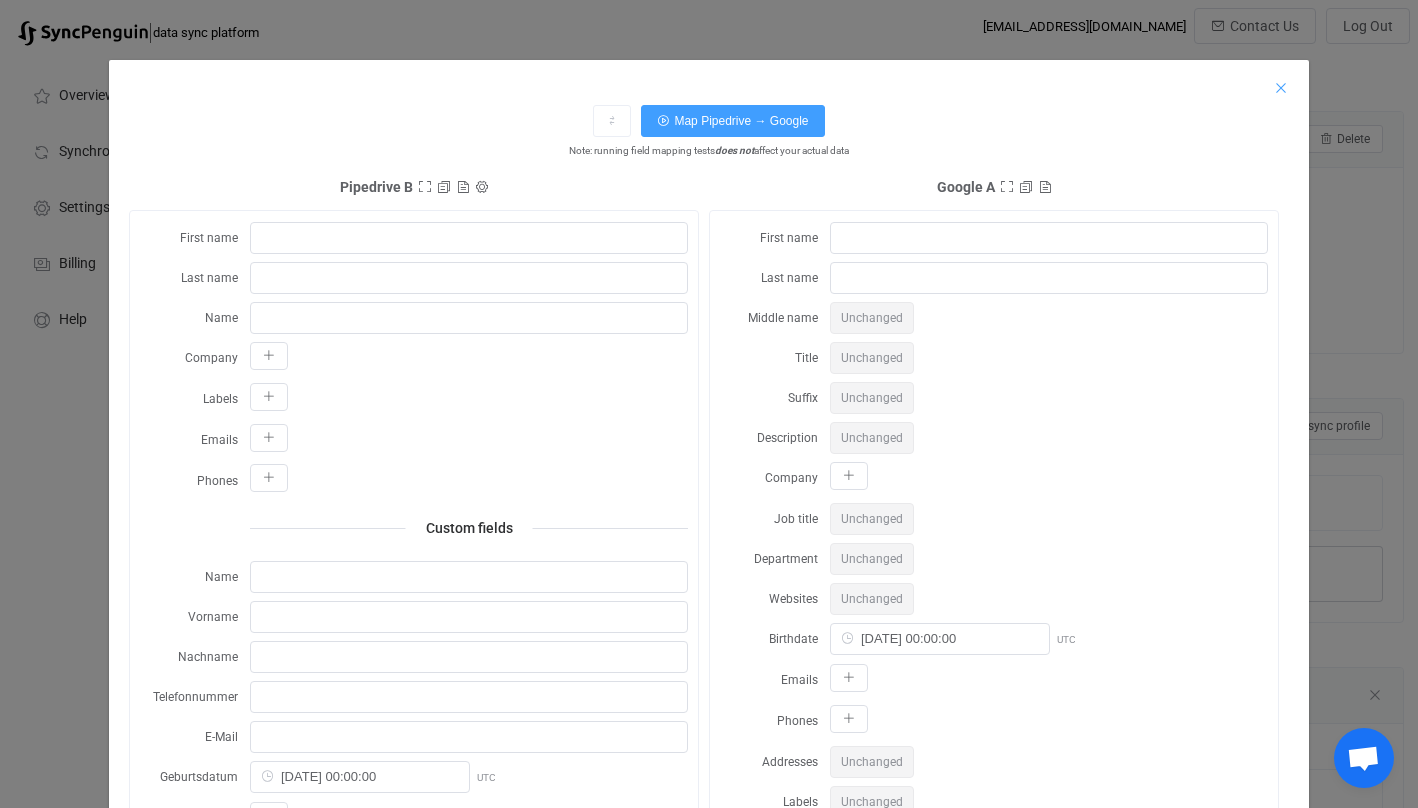 click at bounding box center (1281, 88) 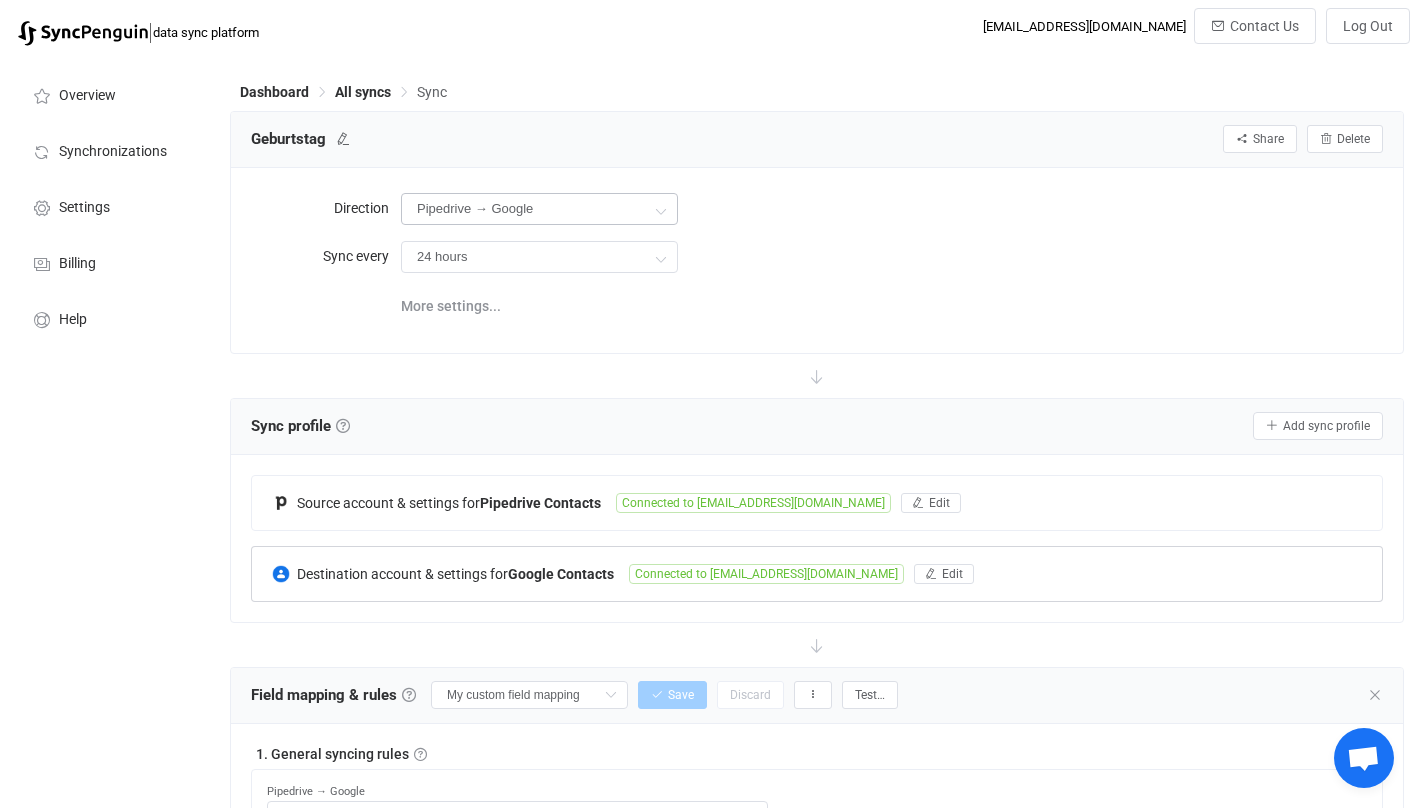 scroll, scrollTop: 0, scrollLeft: 0, axis: both 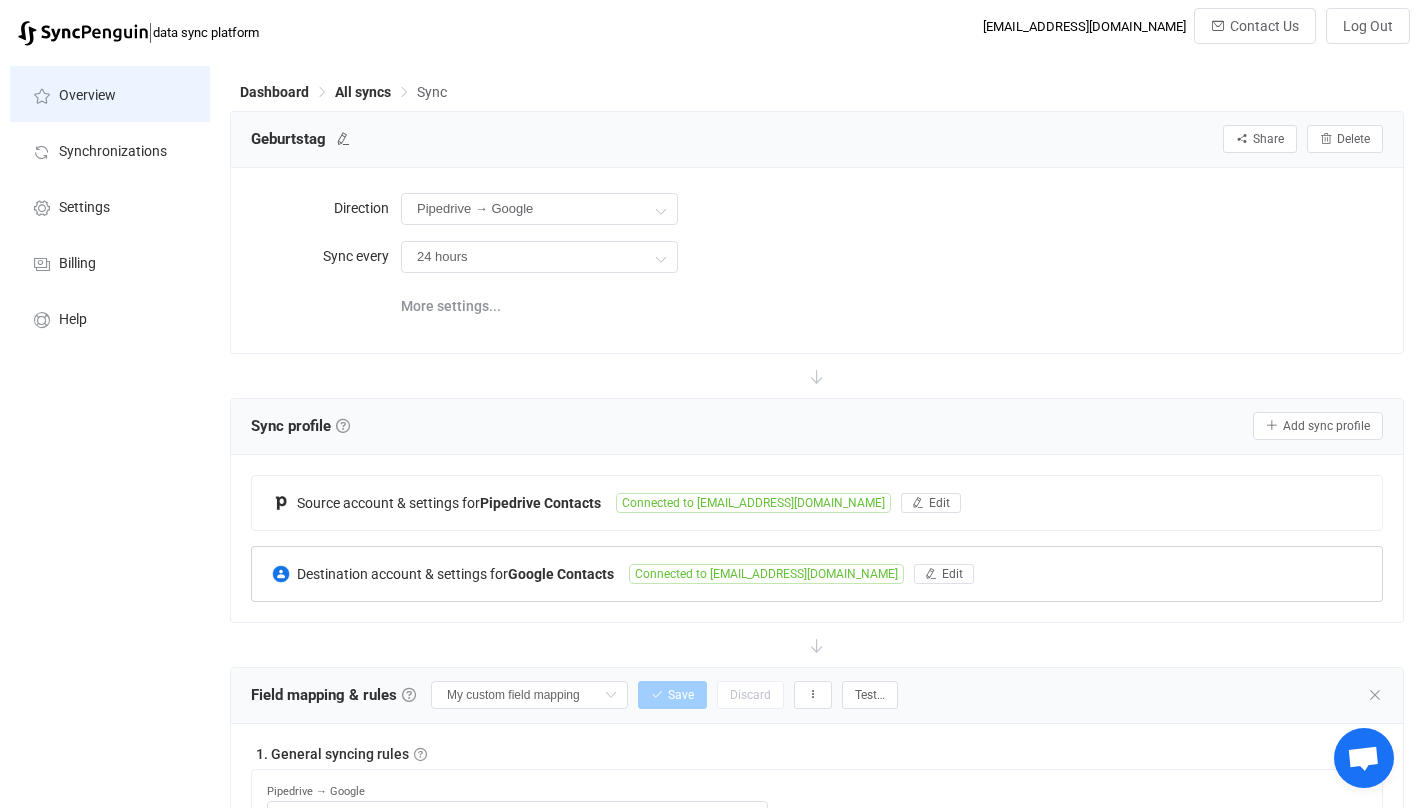 click on "Overview" at bounding box center [110, 94] 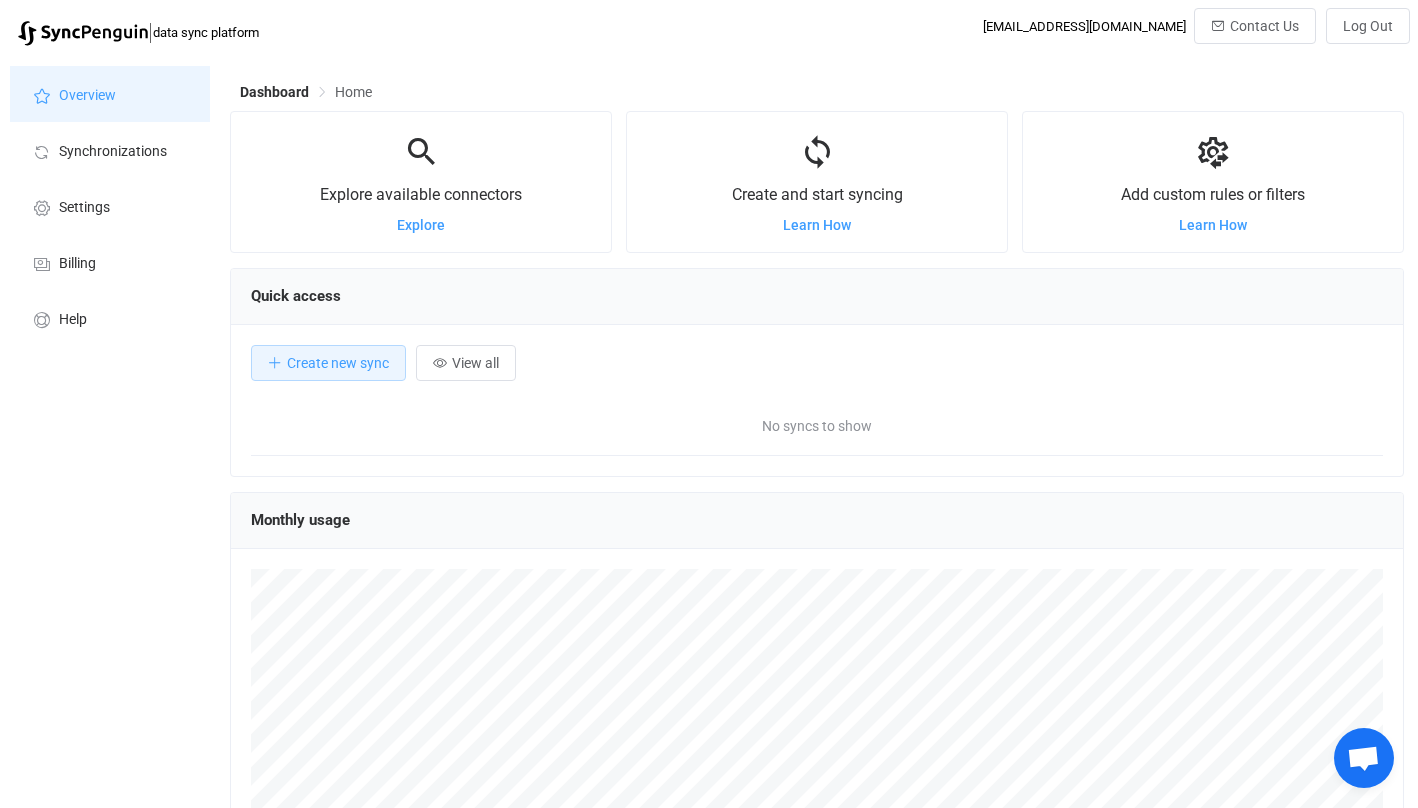 scroll, scrollTop: 0, scrollLeft: 0, axis: both 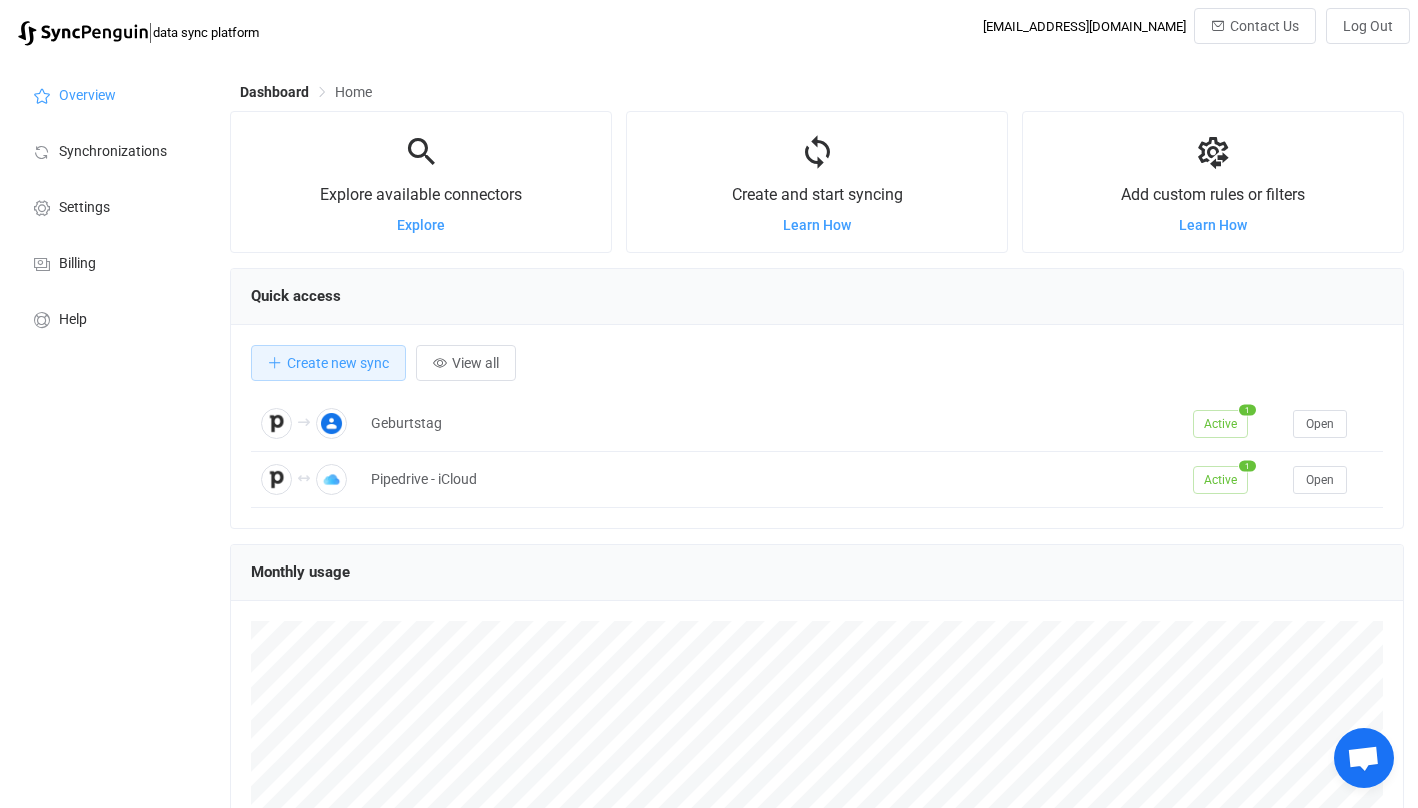 click on "|   data sync platform [EMAIL_ADDRESS][DOMAIN_NAME] Contact Us Log Out Overview Synchronizations Settings Billing Help Dashboard Home Explore available connectors Explore Create and start syncing Learn How Add custom rules or filters Learn How Explore Explore Sync Learn How Customize Learn How Quick access Create new sync View all Geburtstag Active
1
Open Pipedrive - iCloud Active
1
Open Monthly usage 2025 © SyncPenguin | Product Updates | Status | Contact Us | Terms of Use | Privacy Policy Ask SyncPenguin support Support is online Chat with SyncPenguin Warning You have unsaved field mapping changes. Please save or discard the changes before continuing
OK" at bounding box center (709, 553) 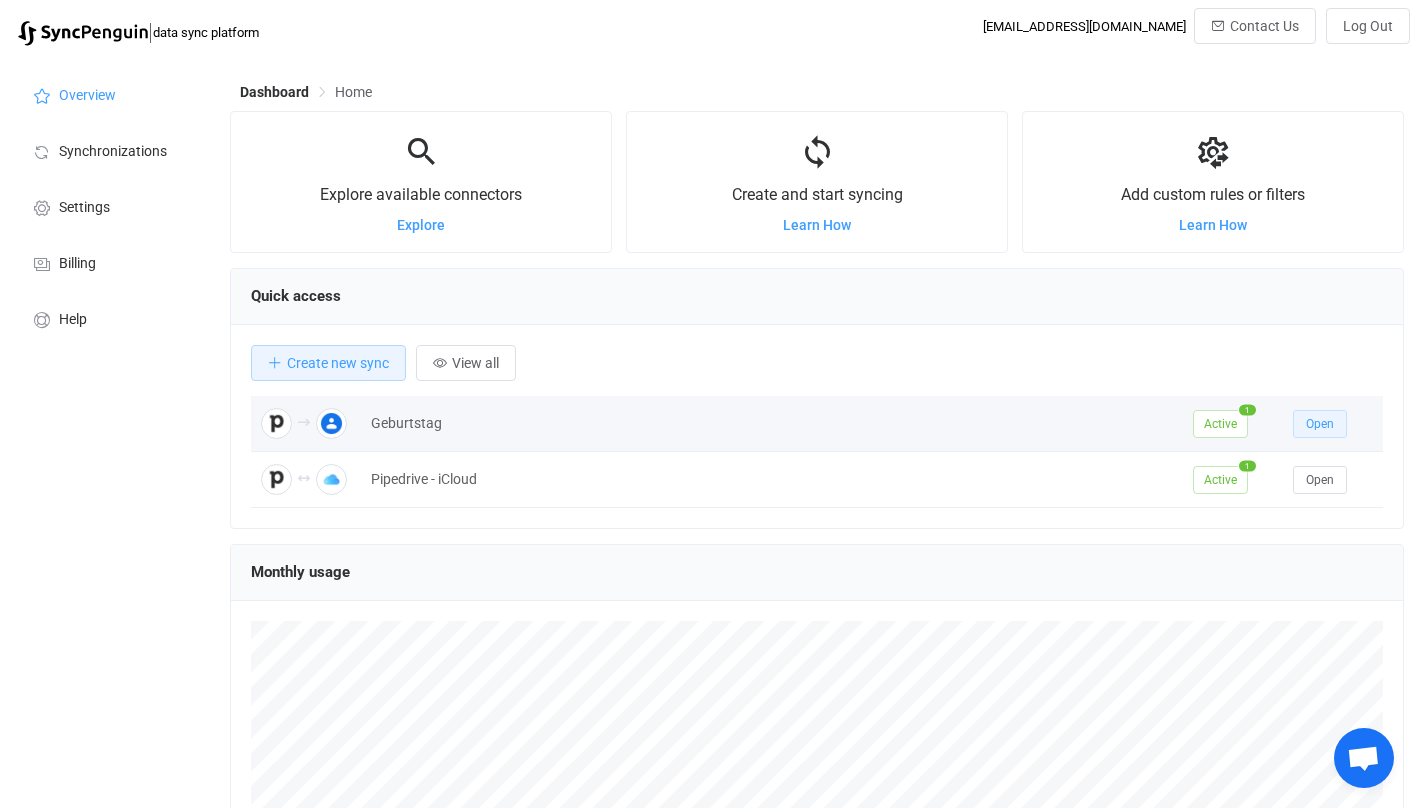 click on "Open" at bounding box center [1320, 424] 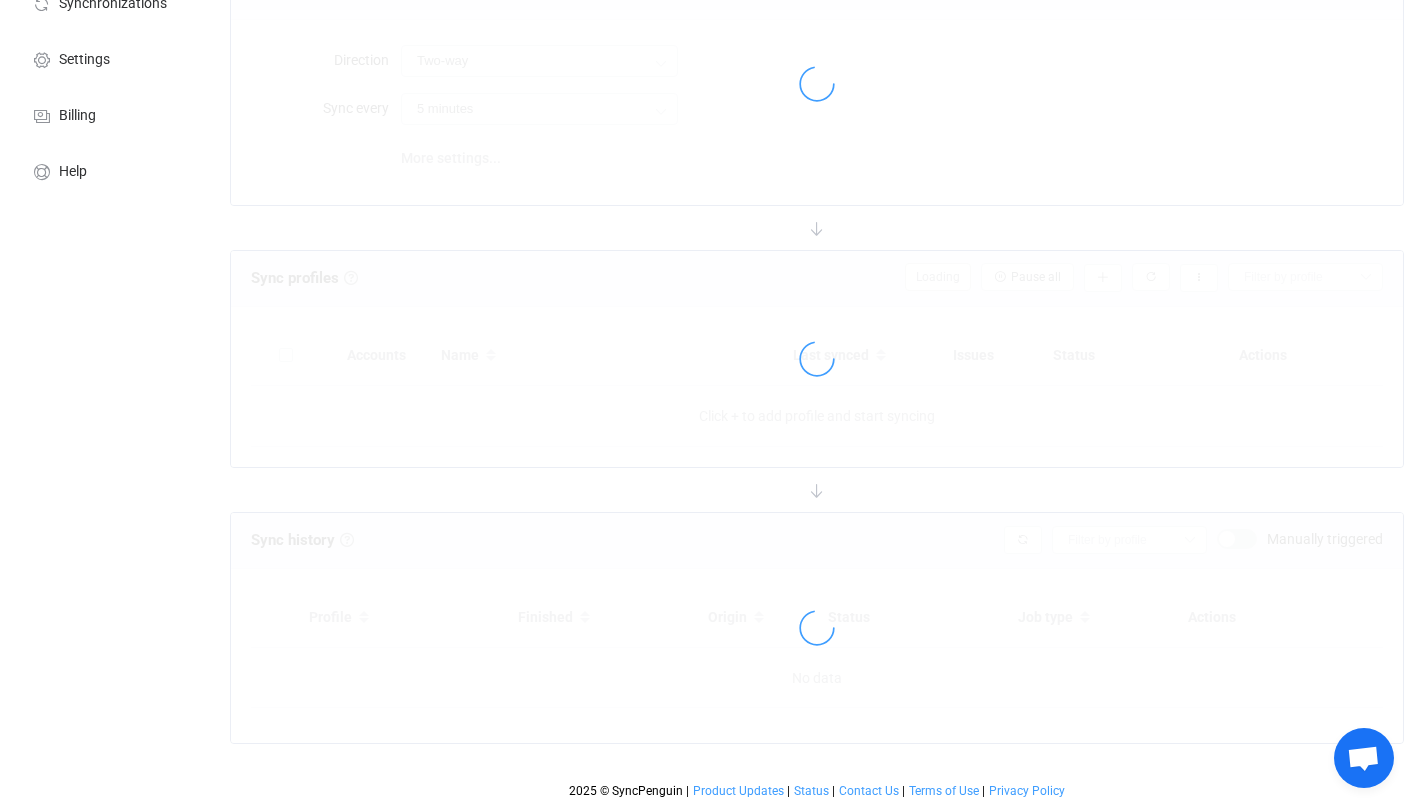 type on "Pipedrive → Google" 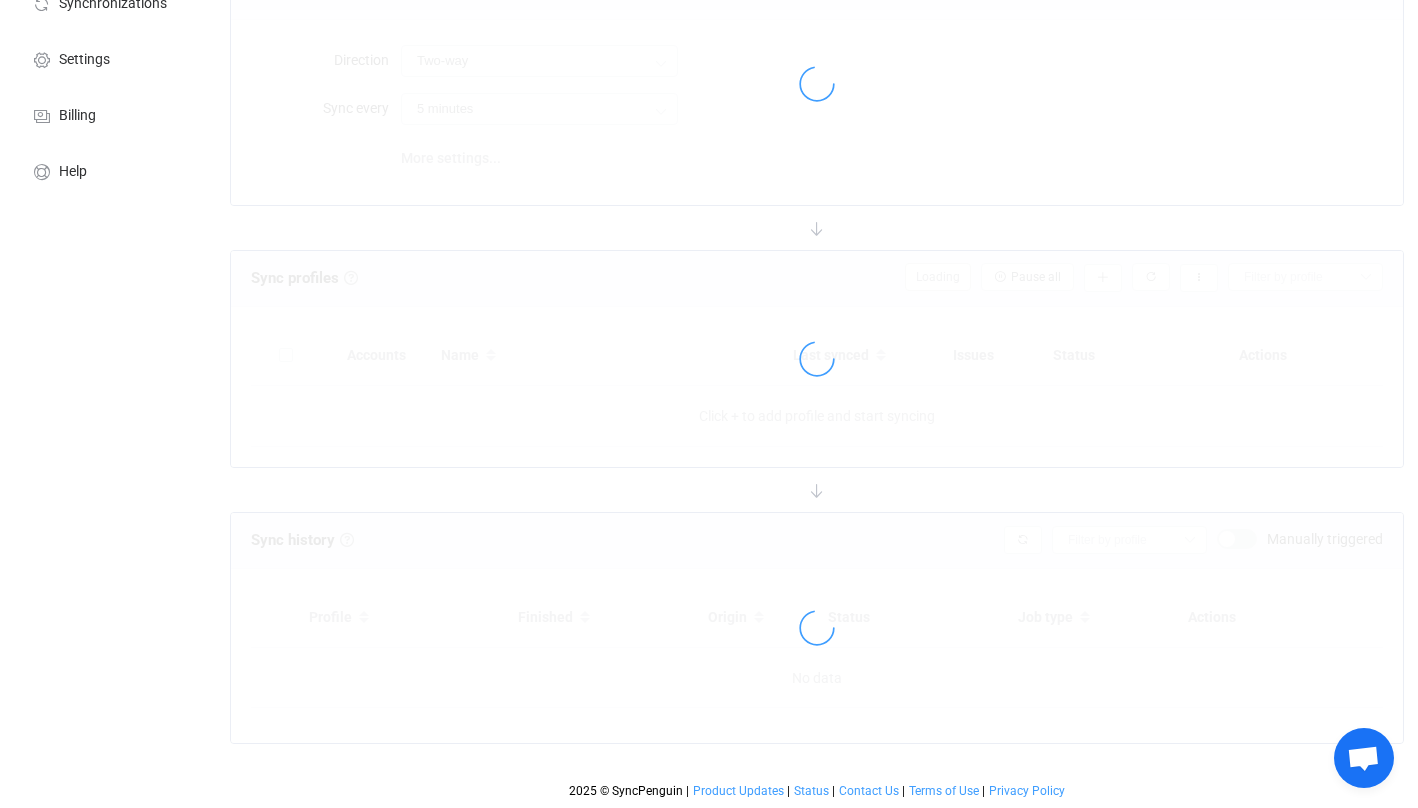 type on "24 hours" 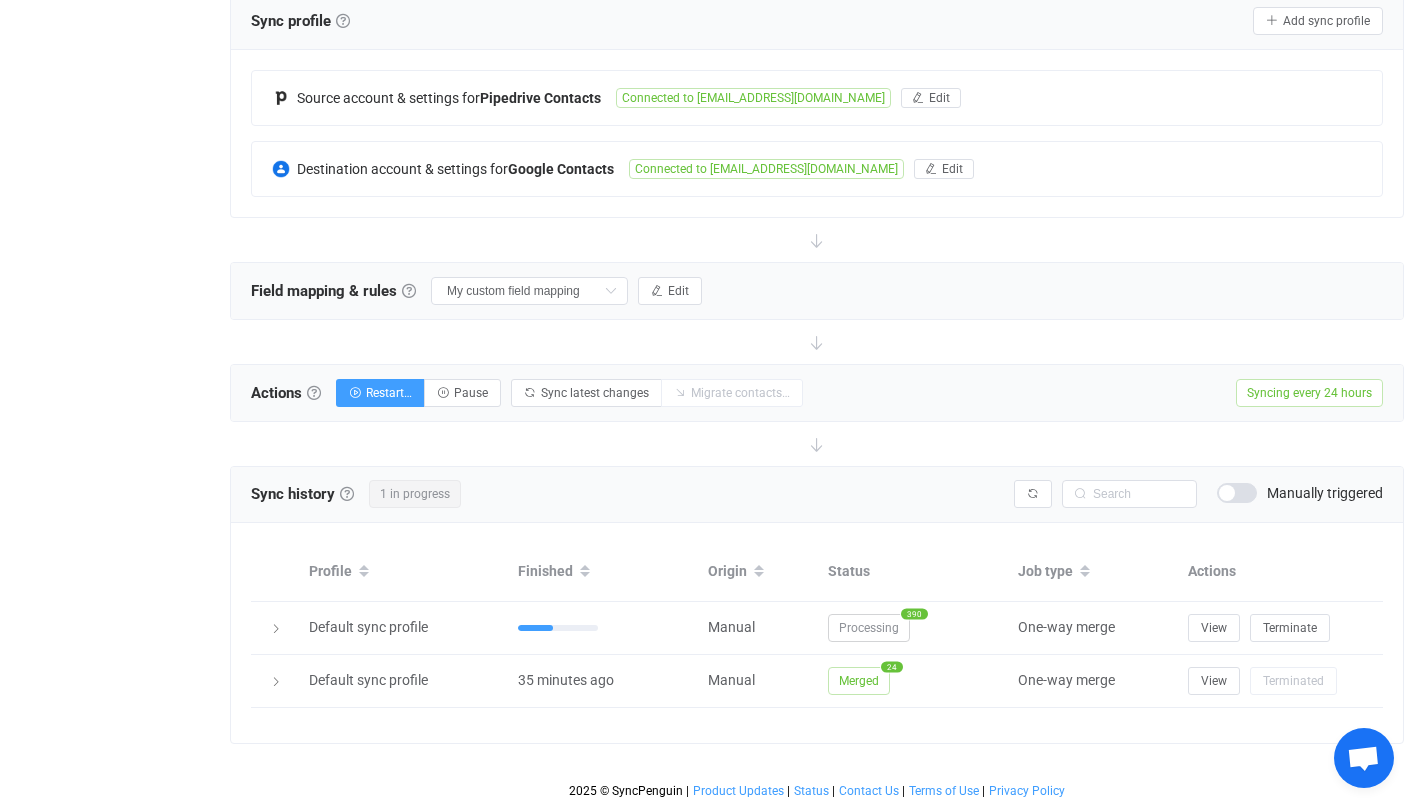 scroll, scrollTop: 405, scrollLeft: 0, axis: vertical 